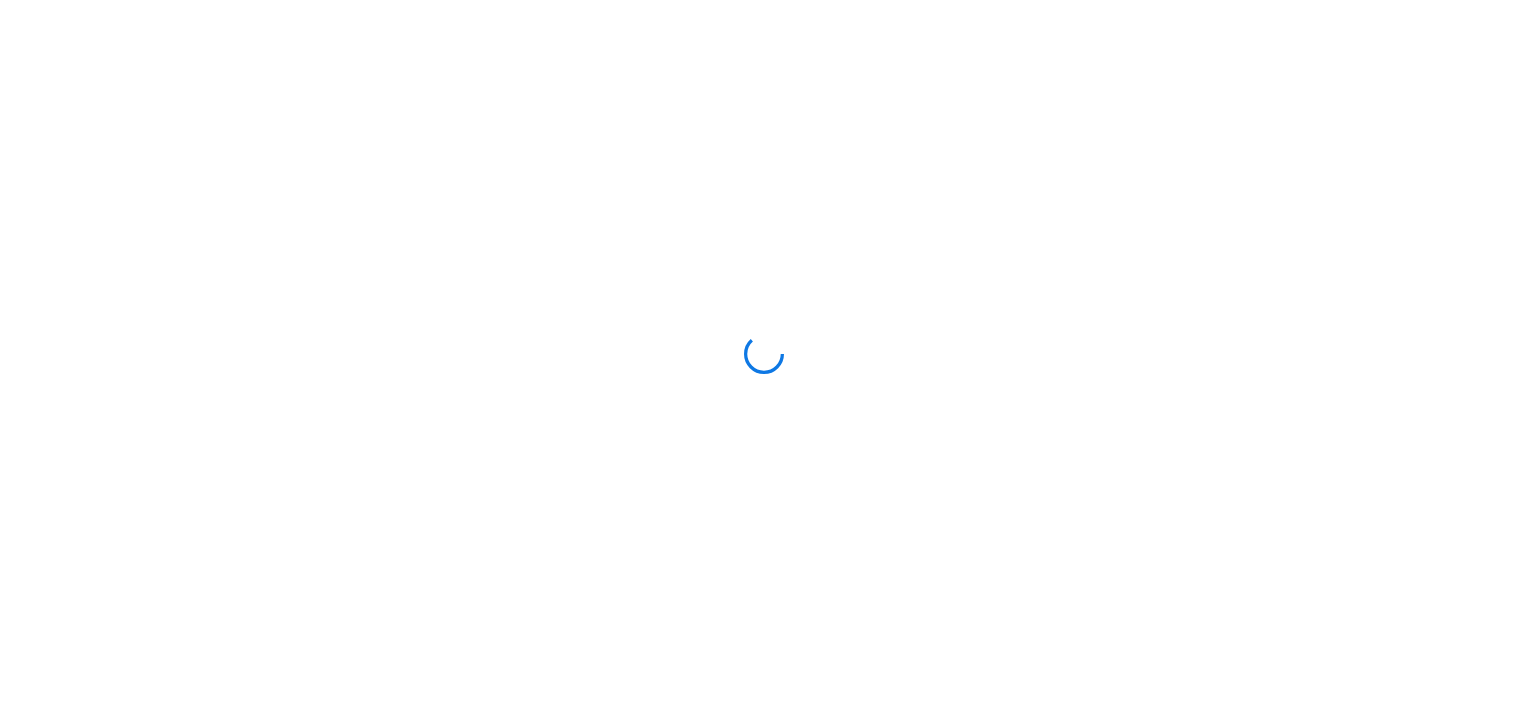 scroll, scrollTop: 0, scrollLeft: 0, axis: both 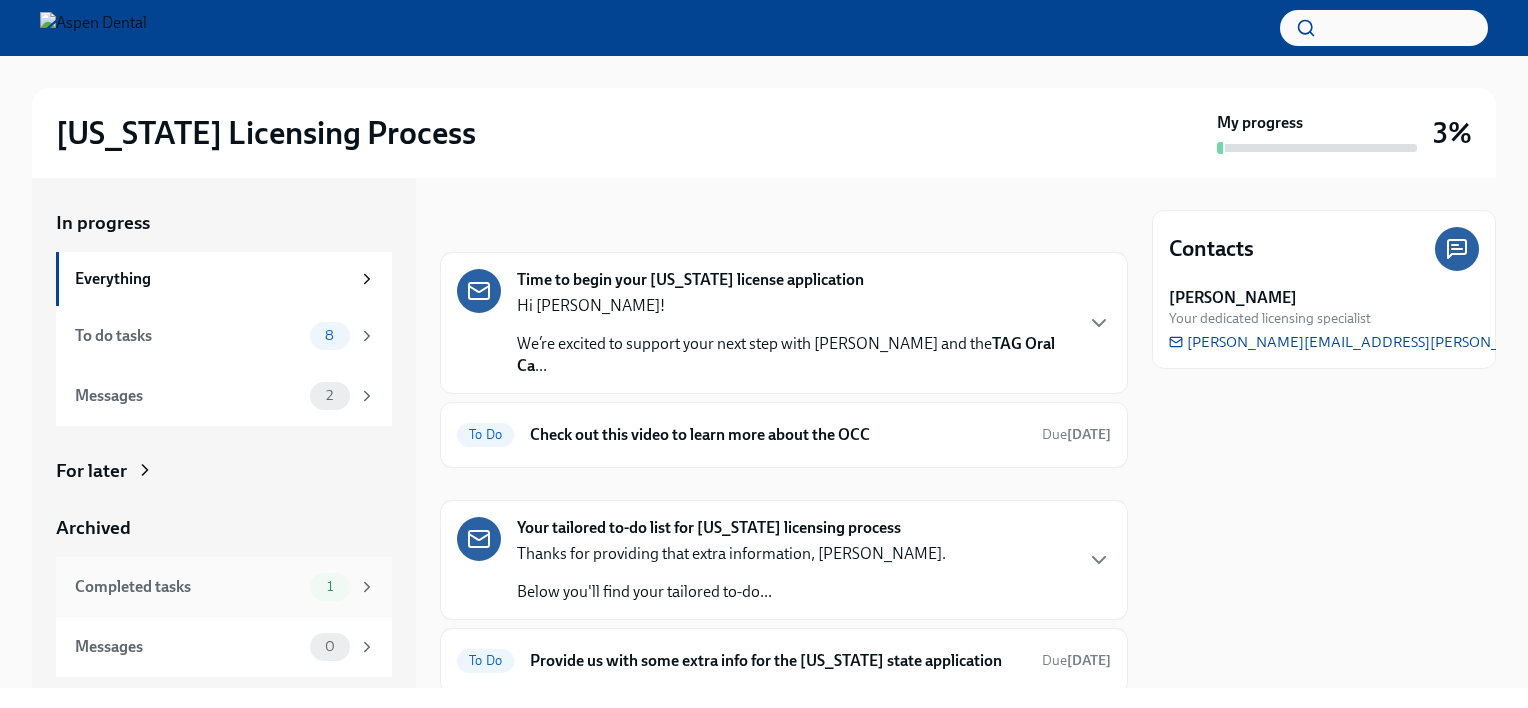 click on "Completed tasks 1" at bounding box center (225, 587) 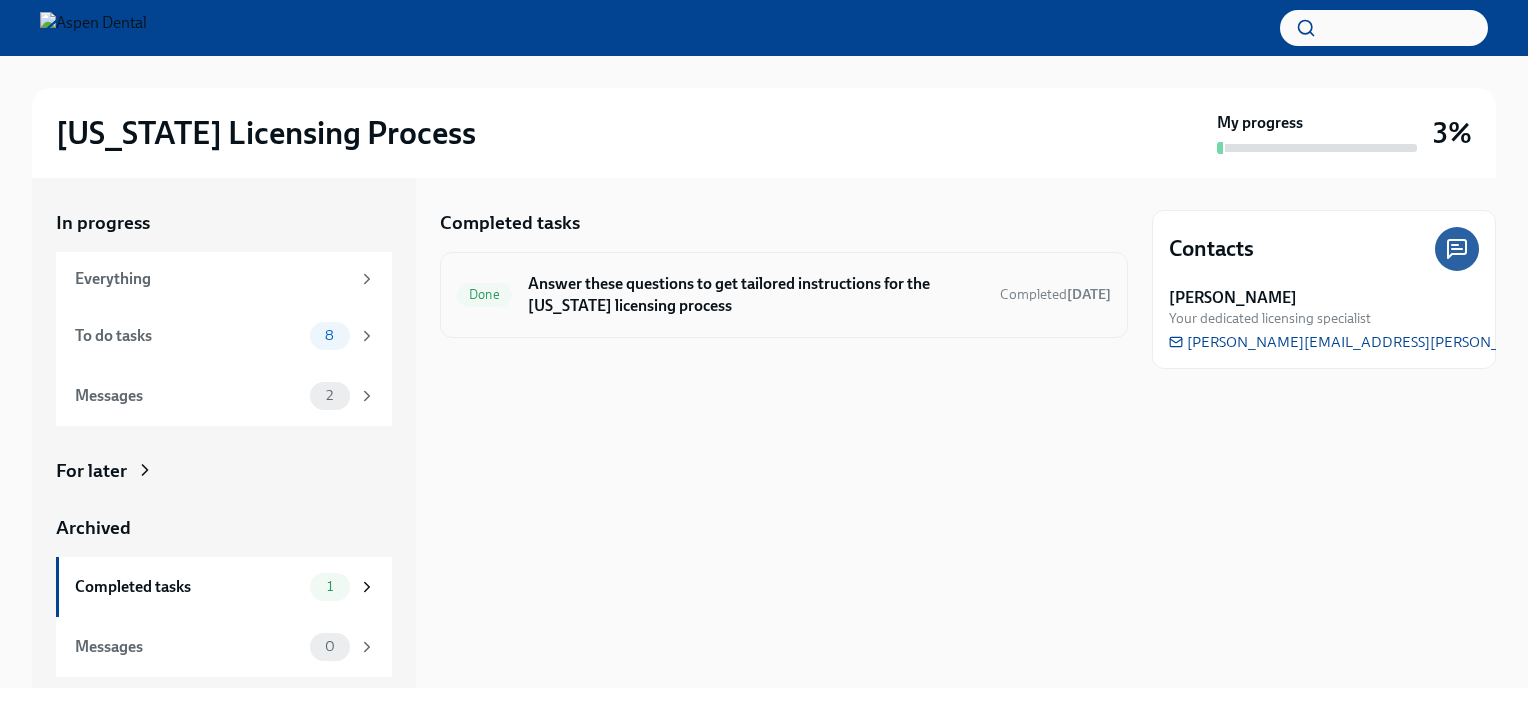click on "Answer these questions to get tailored instructions for the [US_STATE] licensing process" at bounding box center (756, 295) 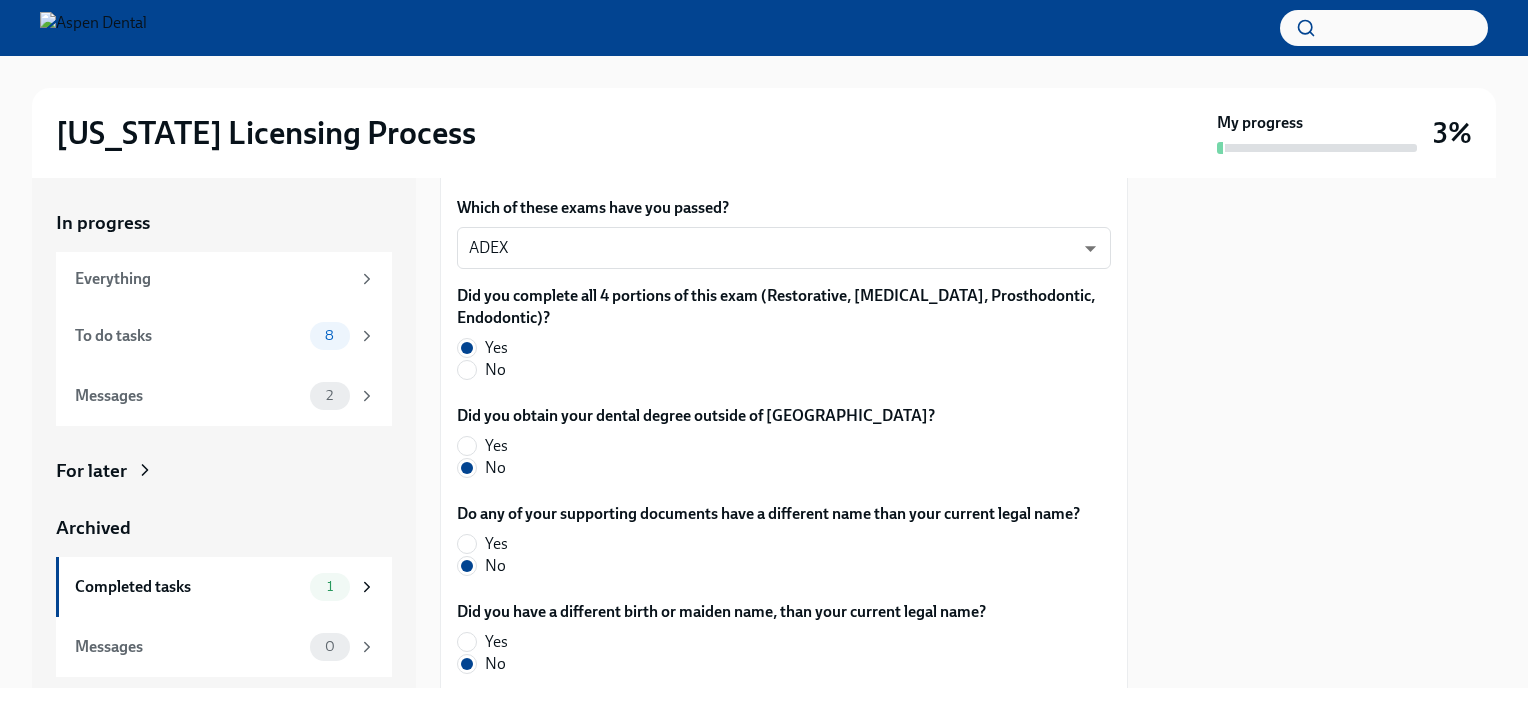 scroll, scrollTop: 500, scrollLeft: 0, axis: vertical 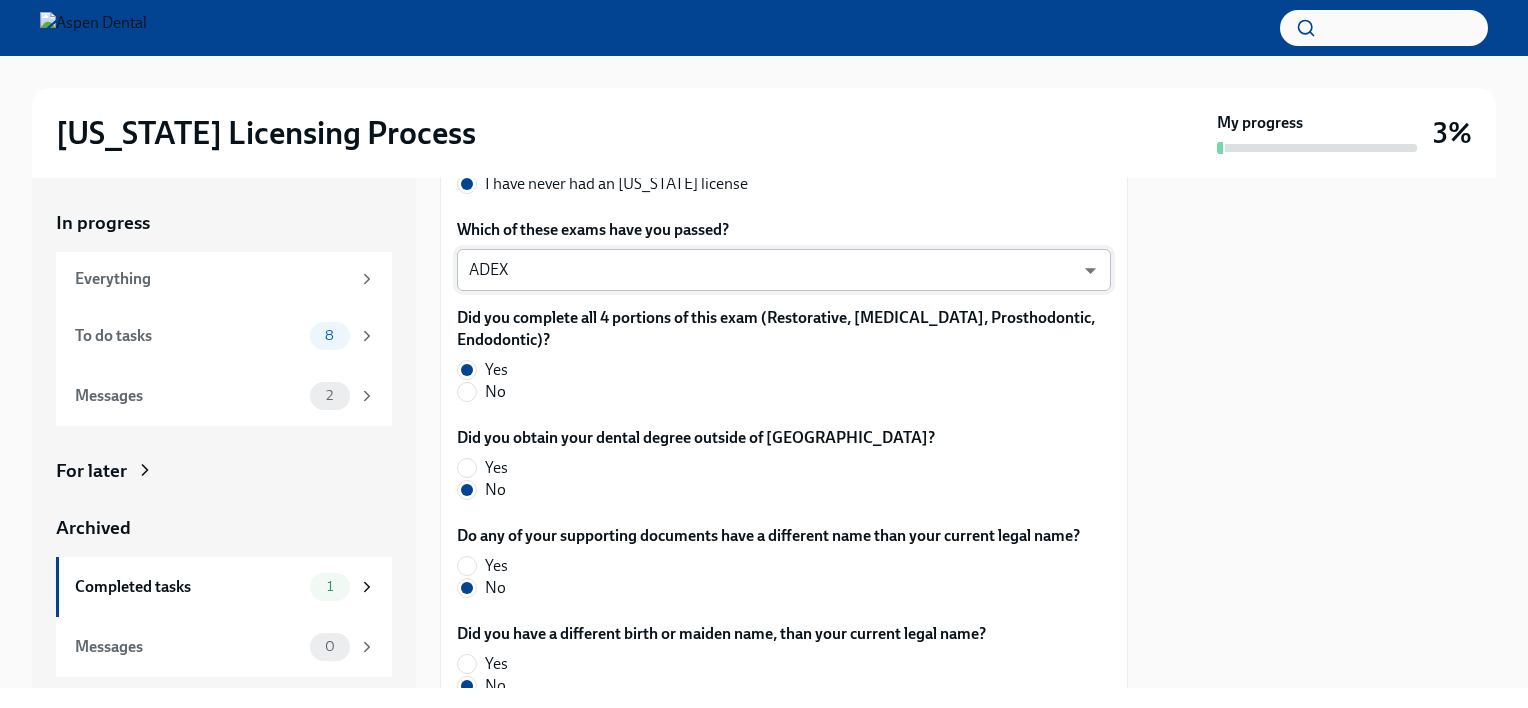 click on "[US_STATE] Licensing Process My progress 3% In progress Everything To do tasks 8 Messages 2 For later Archived Completed tasks 1 Messages 0 Answer these questions to get tailored instructions for the [US_STATE] licensing process Done Due  in a day Time to begin your [US_STATE] license application Hi [PERSON_NAME]!
We’re excited to support your next step with Aspen Dental and the  TAG Oral Ca ... The requirements for training at the OCC vary depending on your situation.
Please answer the questions below so we can only send you the relevant requirements, and make this process as easy as possible for you! Which of these applies to you: I currently hold an ACTIVE [US_STATE] license I previously held an [US_STATE] license, but it has lapsed/expired I have never had an [US_STATE] license Which of these exams have you passed? ADEX pxo-W3vNi ​ Did you complete all 4 portions of this exam (Restorative, [MEDICAL_DATA], Prosthodontic, Endodontic)? Yes No Did you obtain your dental degree outside of [GEOGRAPHIC_DATA]? Yes No" at bounding box center (764, 354) 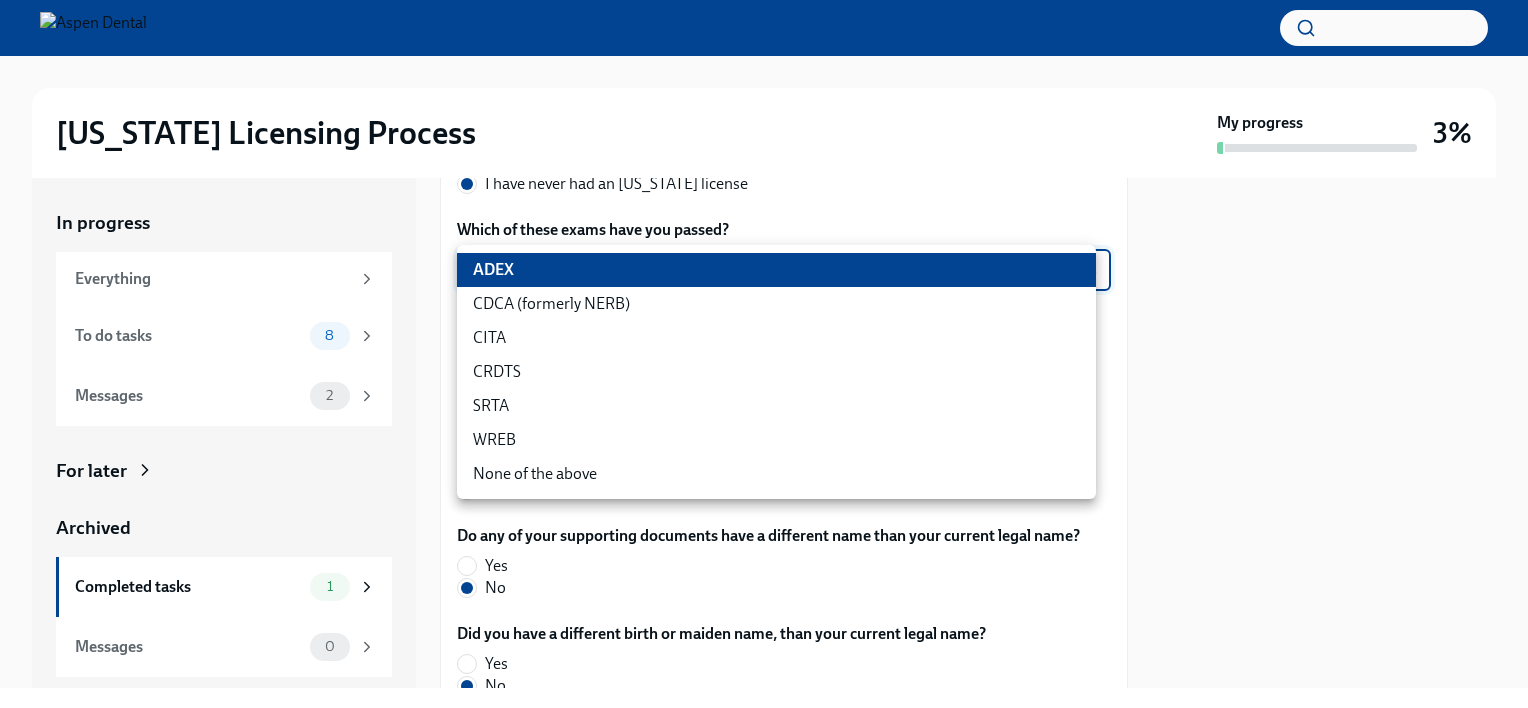 click at bounding box center [764, 354] 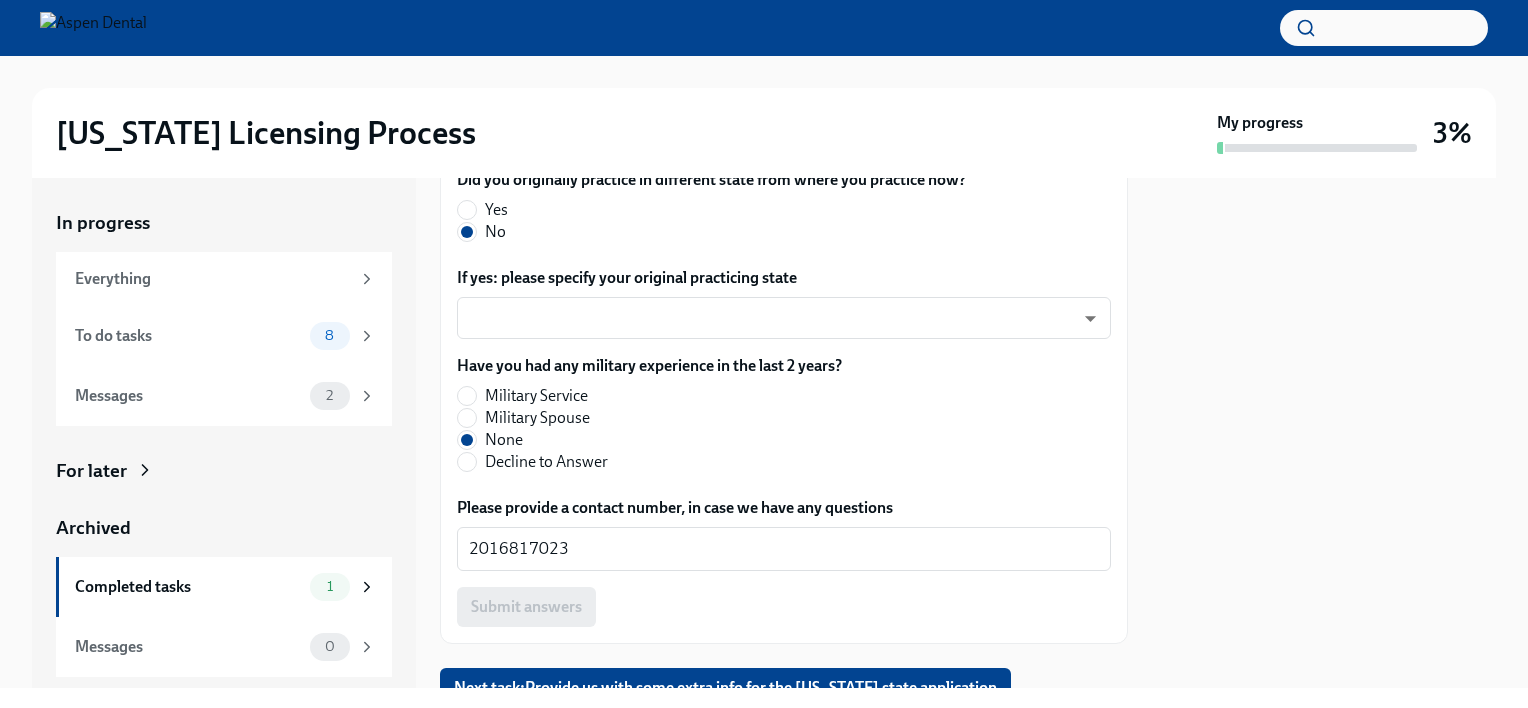 scroll, scrollTop: 2431, scrollLeft: 0, axis: vertical 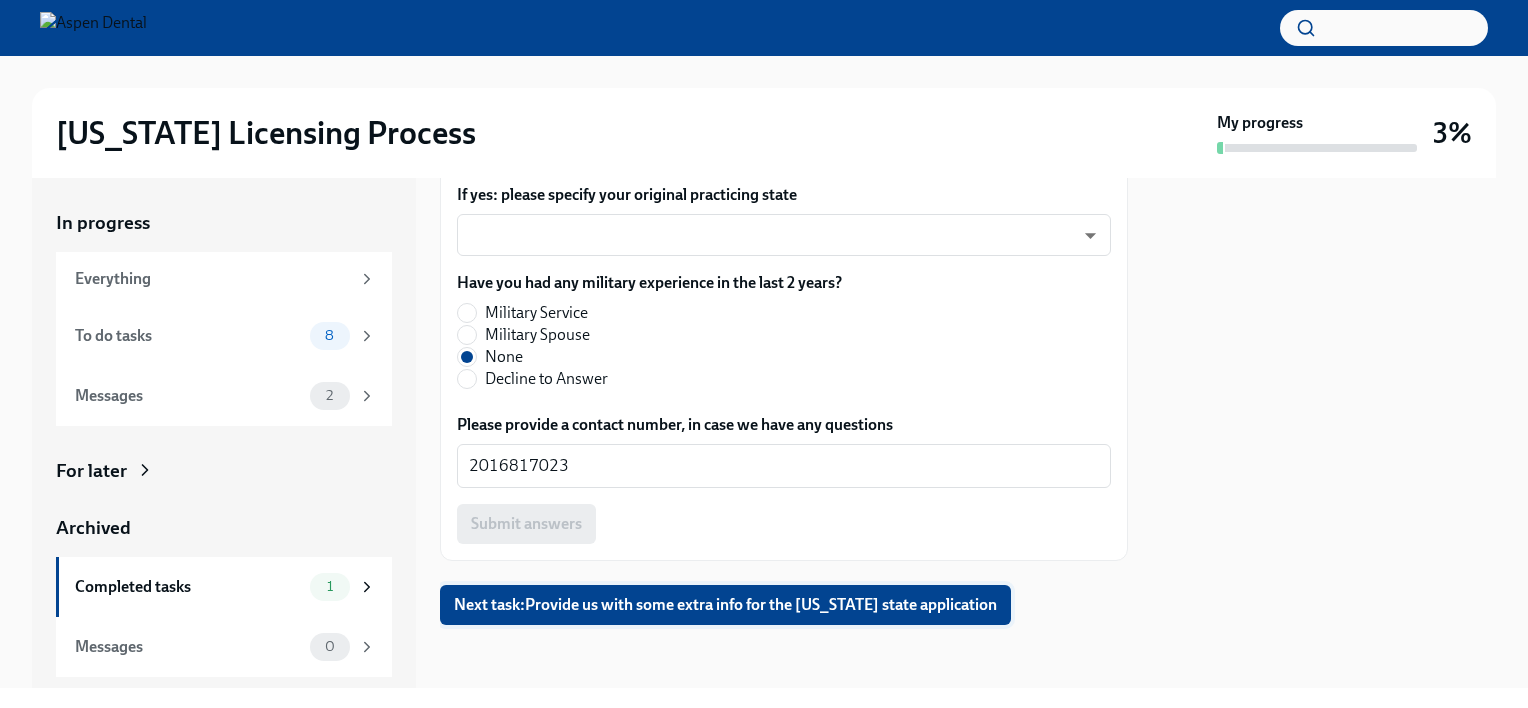 click on "Next task :  Provide us with some extra info for the [US_STATE] state application" at bounding box center [725, 605] 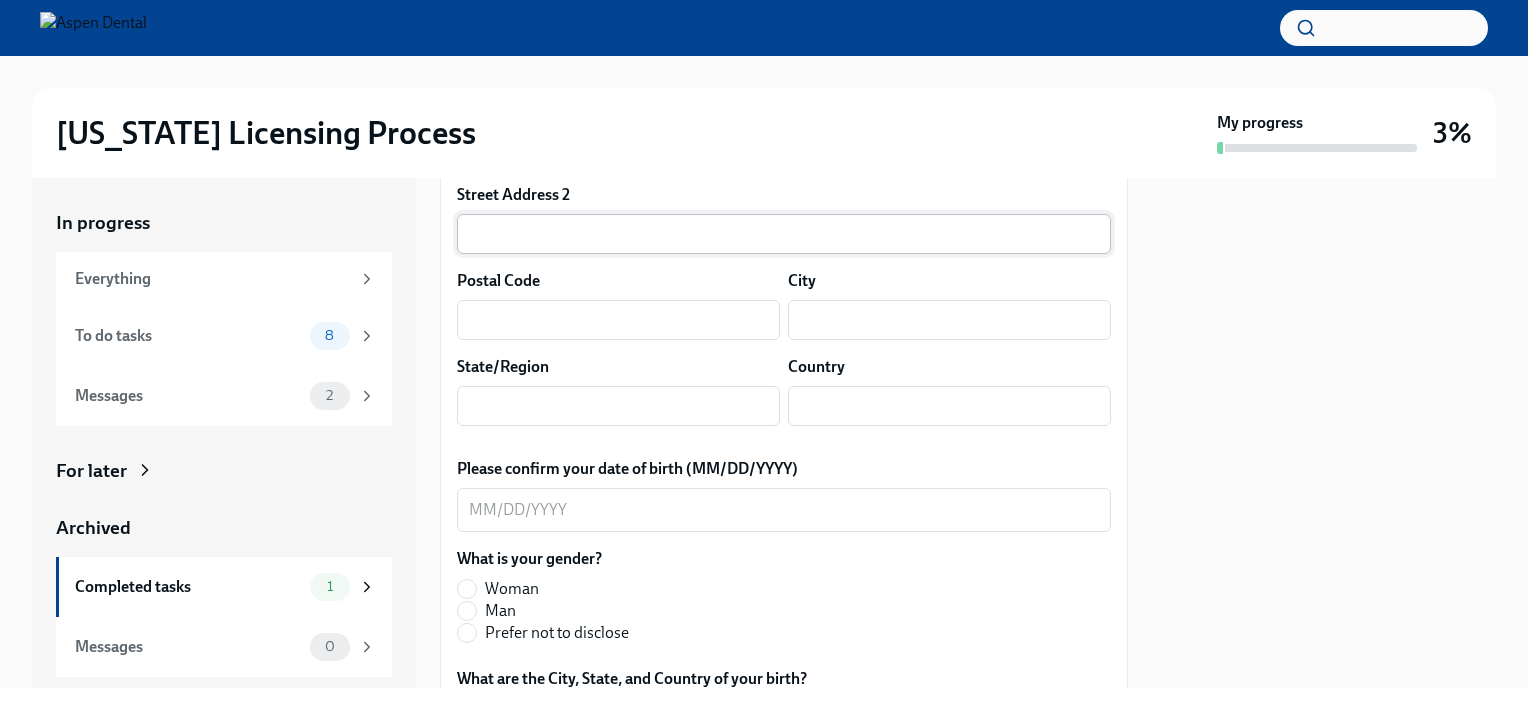 scroll, scrollTop: 300, scrollLeft: 0, axis: vertical 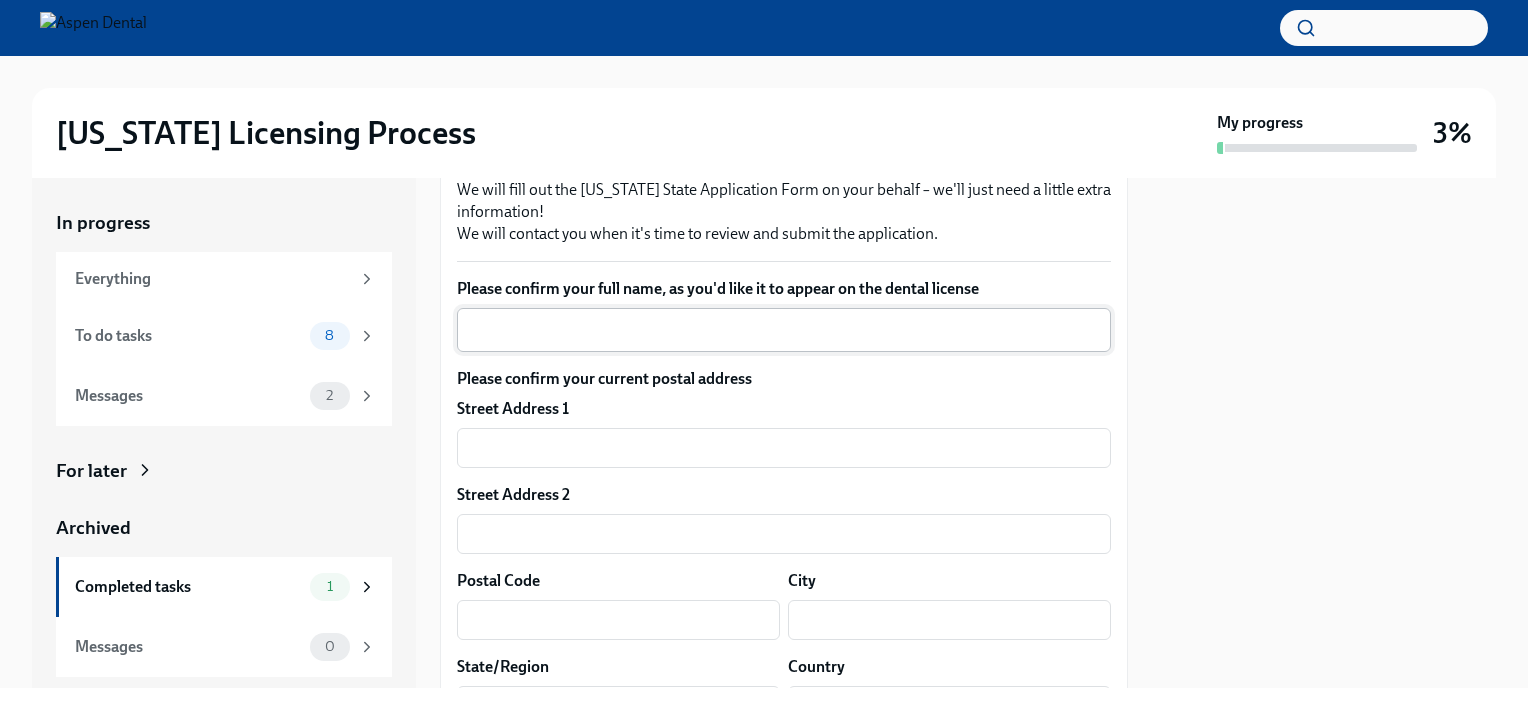 click on "Please confirm your full name, as you'd like it to appear on the dental license" at bounding box center (784, 330) 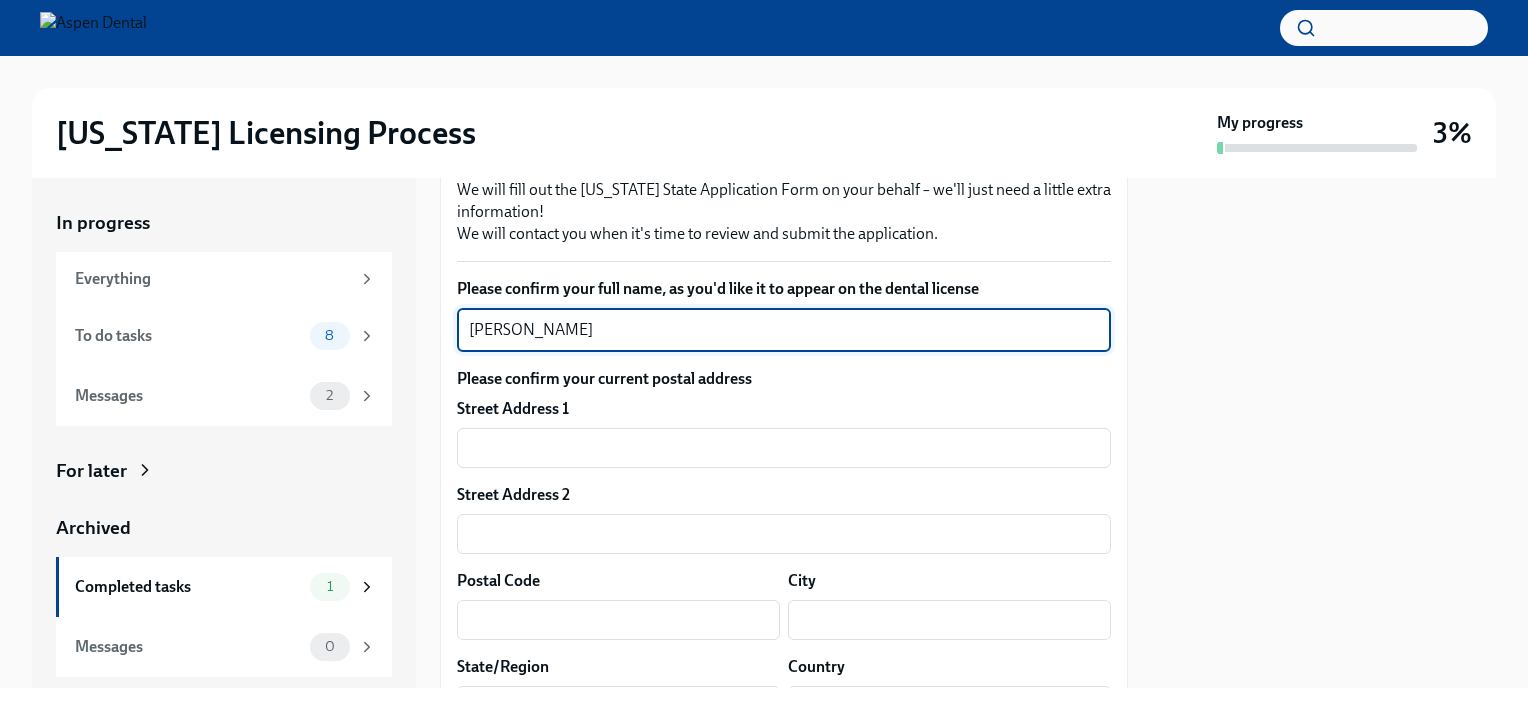 type on "[PERSON_NAME]" 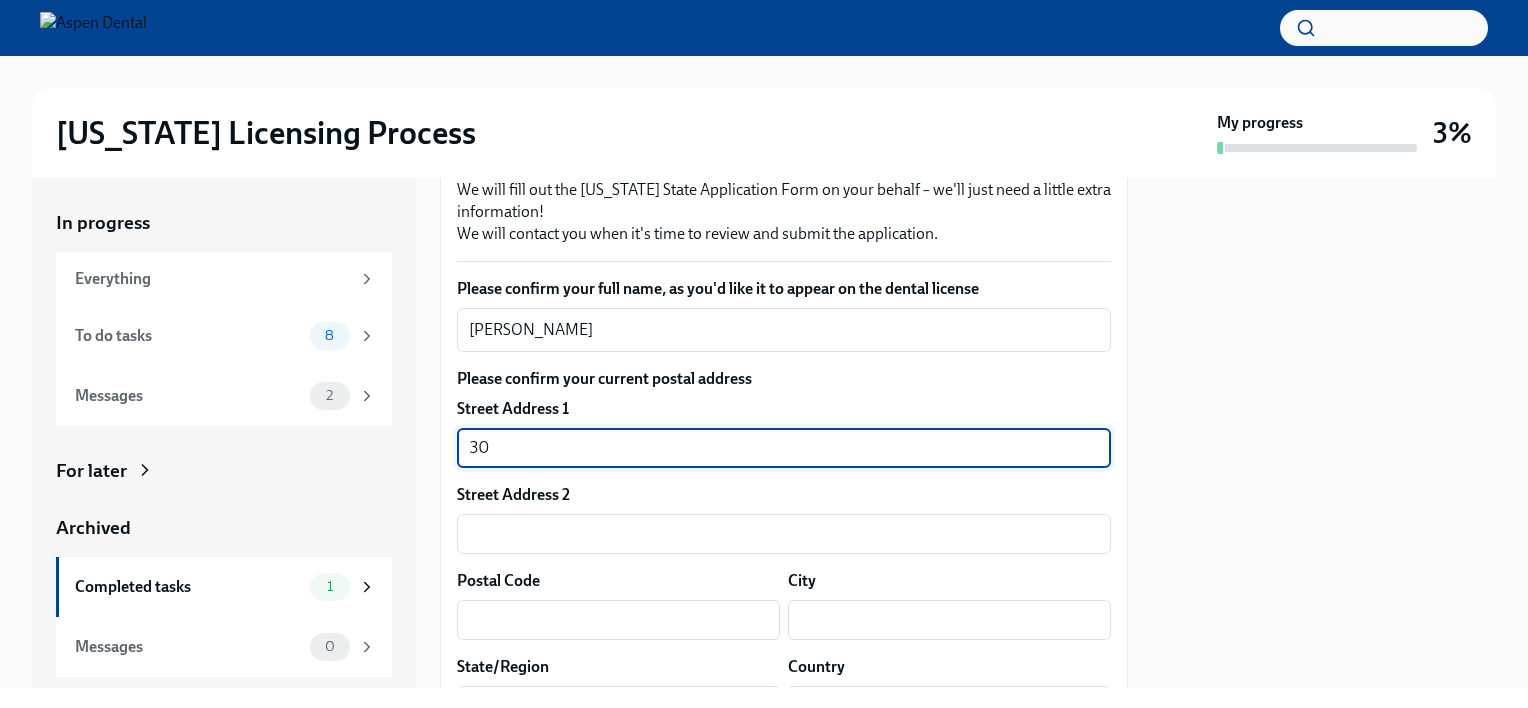 type on "[STREET_ADDRESS][US_STATE]" 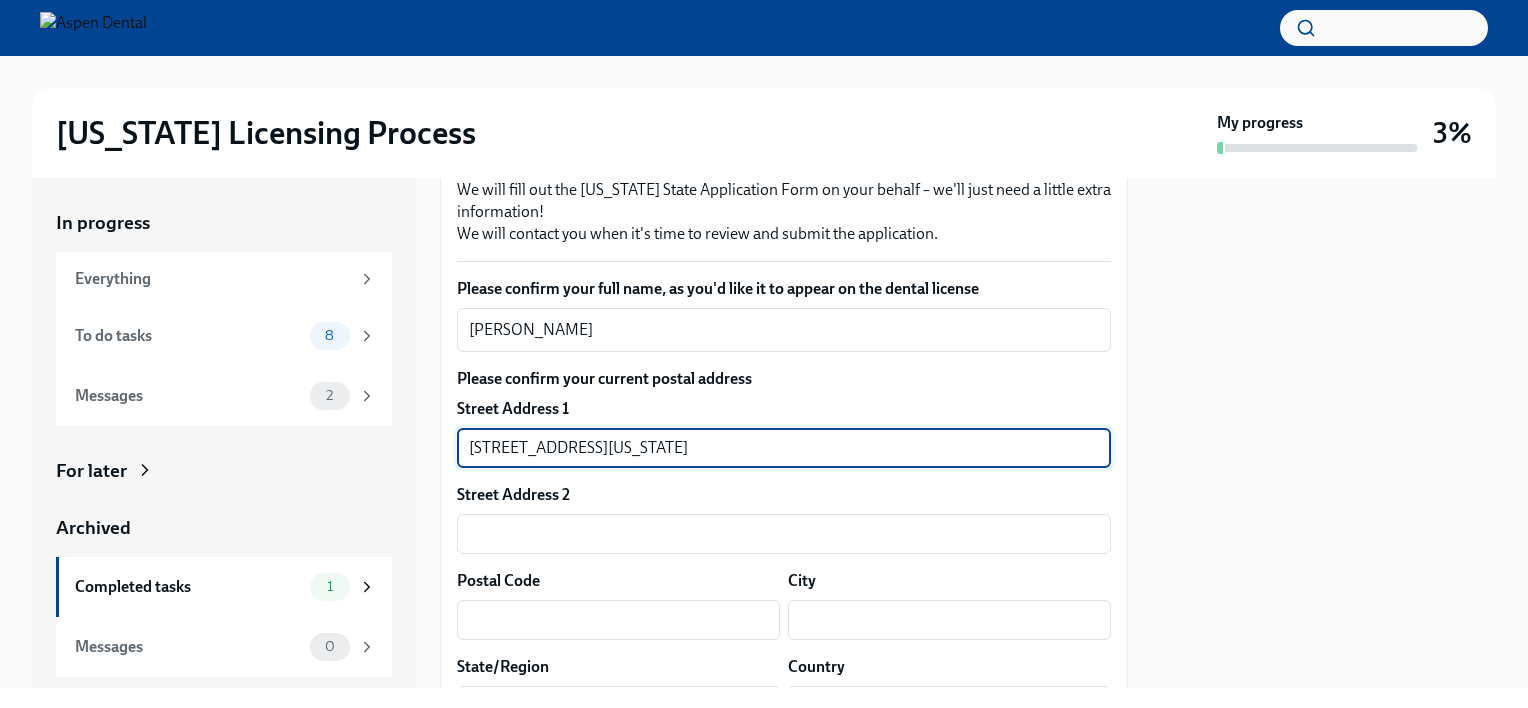 type on "13066" 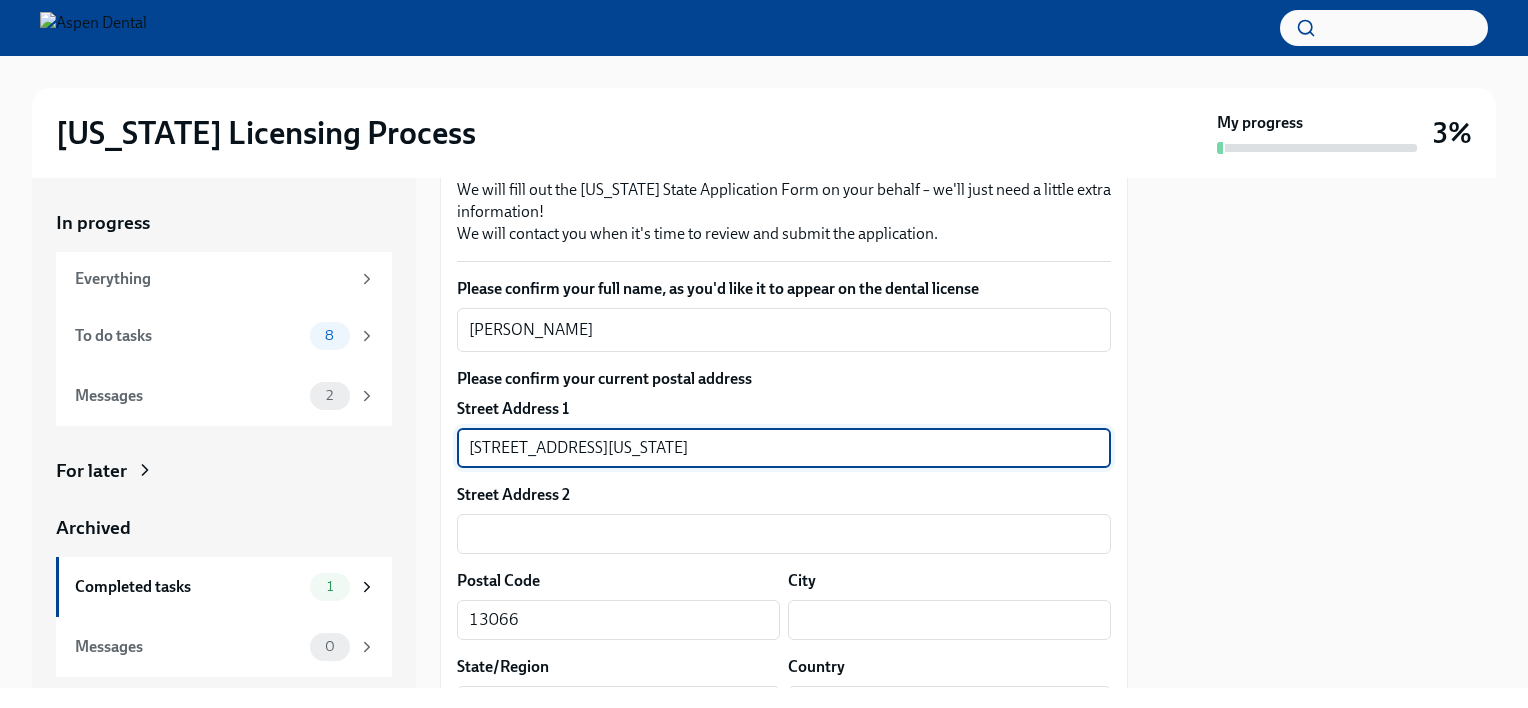 type on "[GEOGRAPHIC_DATA]" 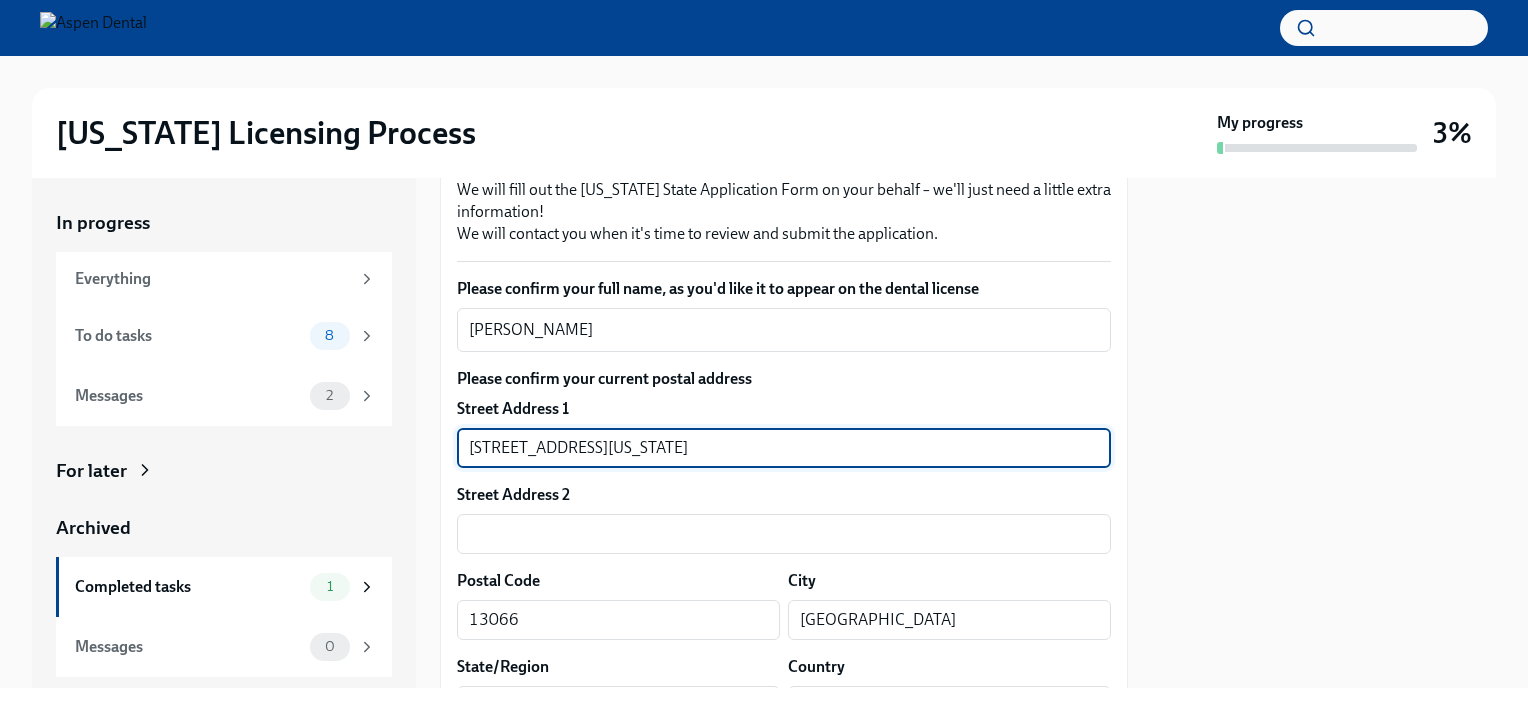 type on "NY" 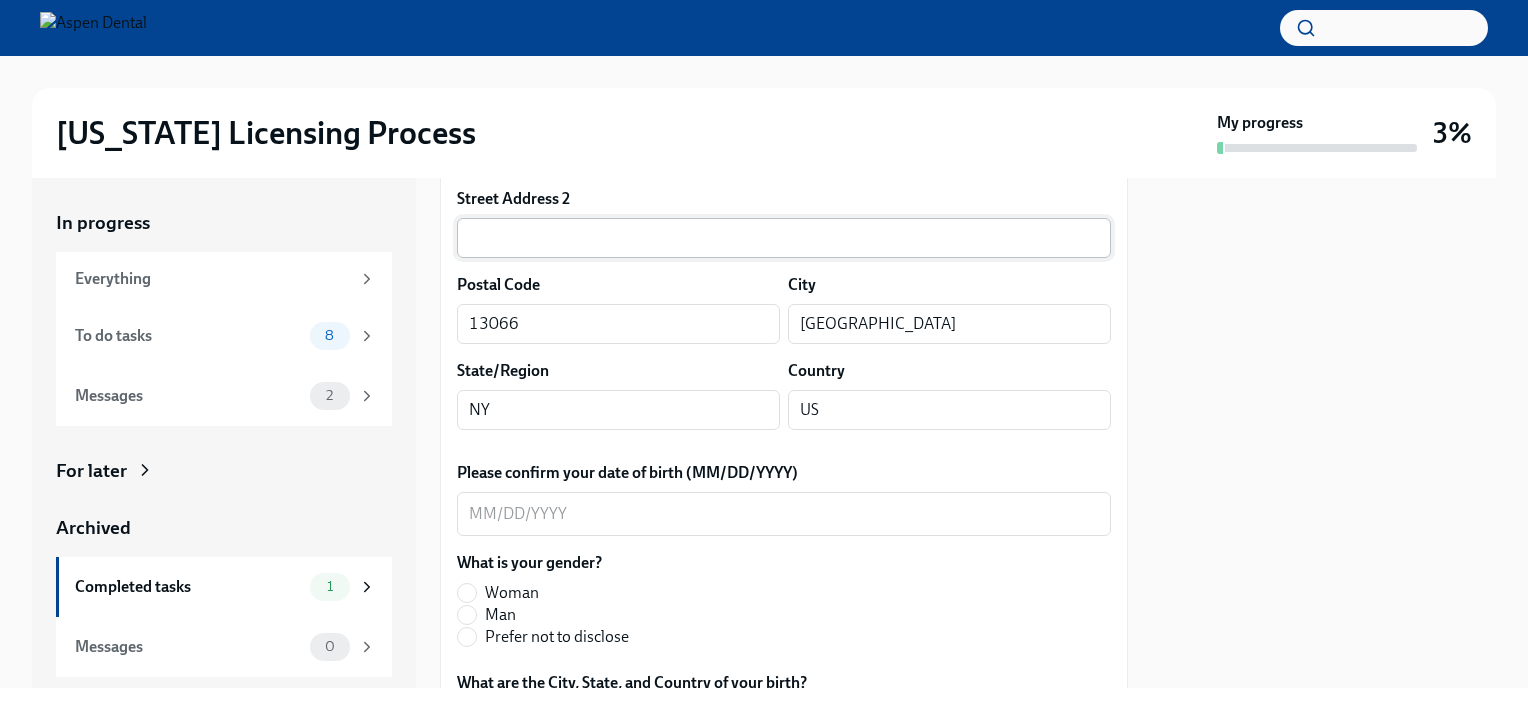 scroll, scrollTop: 600, scrollLeft: 0, axis: vertical 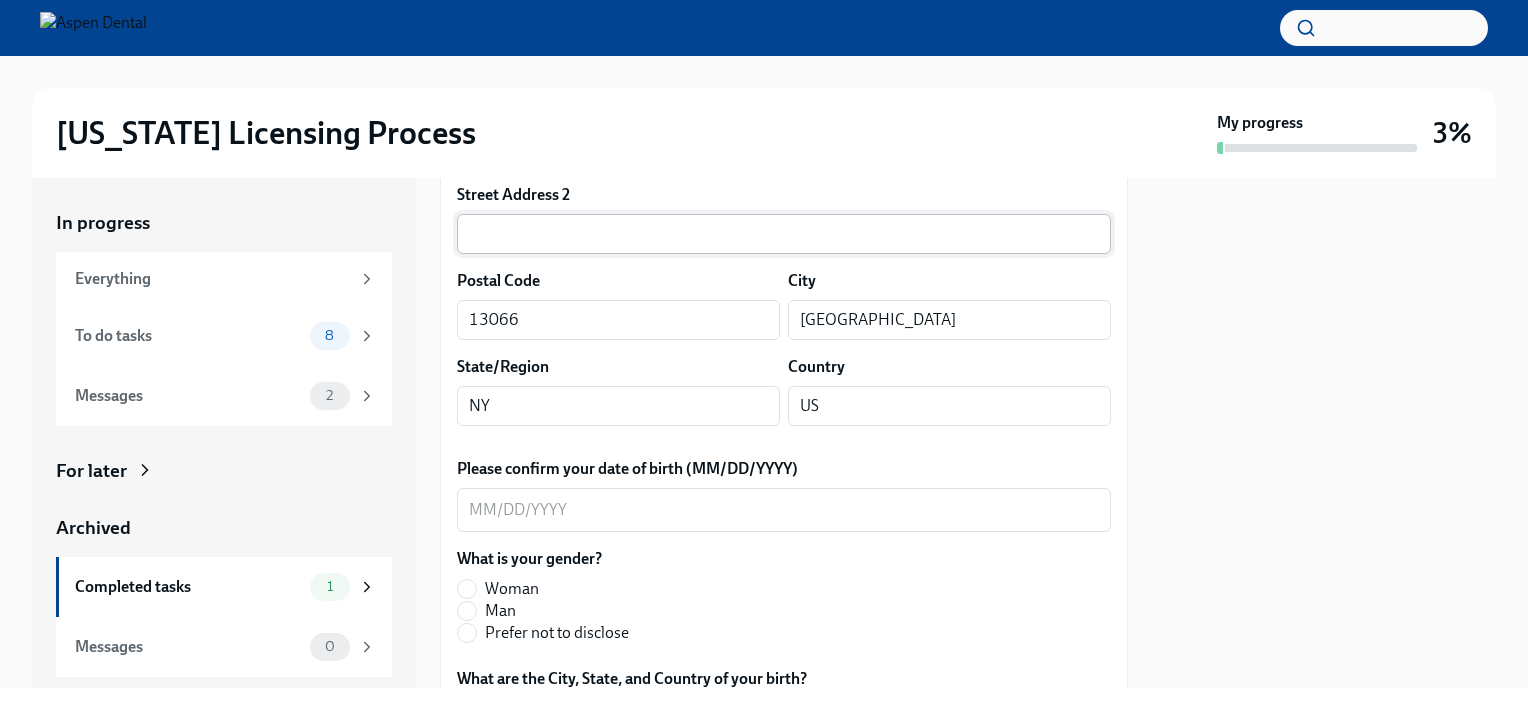 click on "x ​" at bounding box center (784, 510) 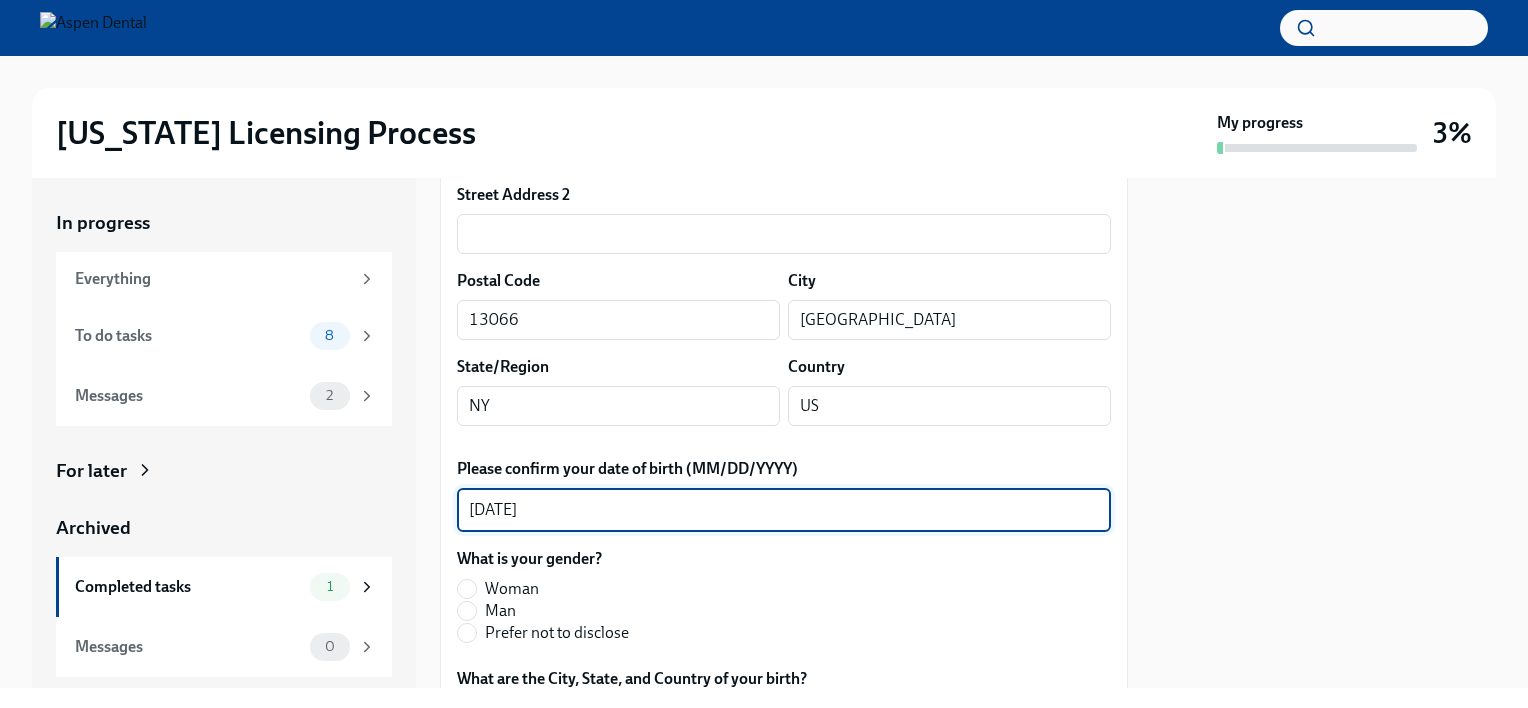 type on "[DATE]" 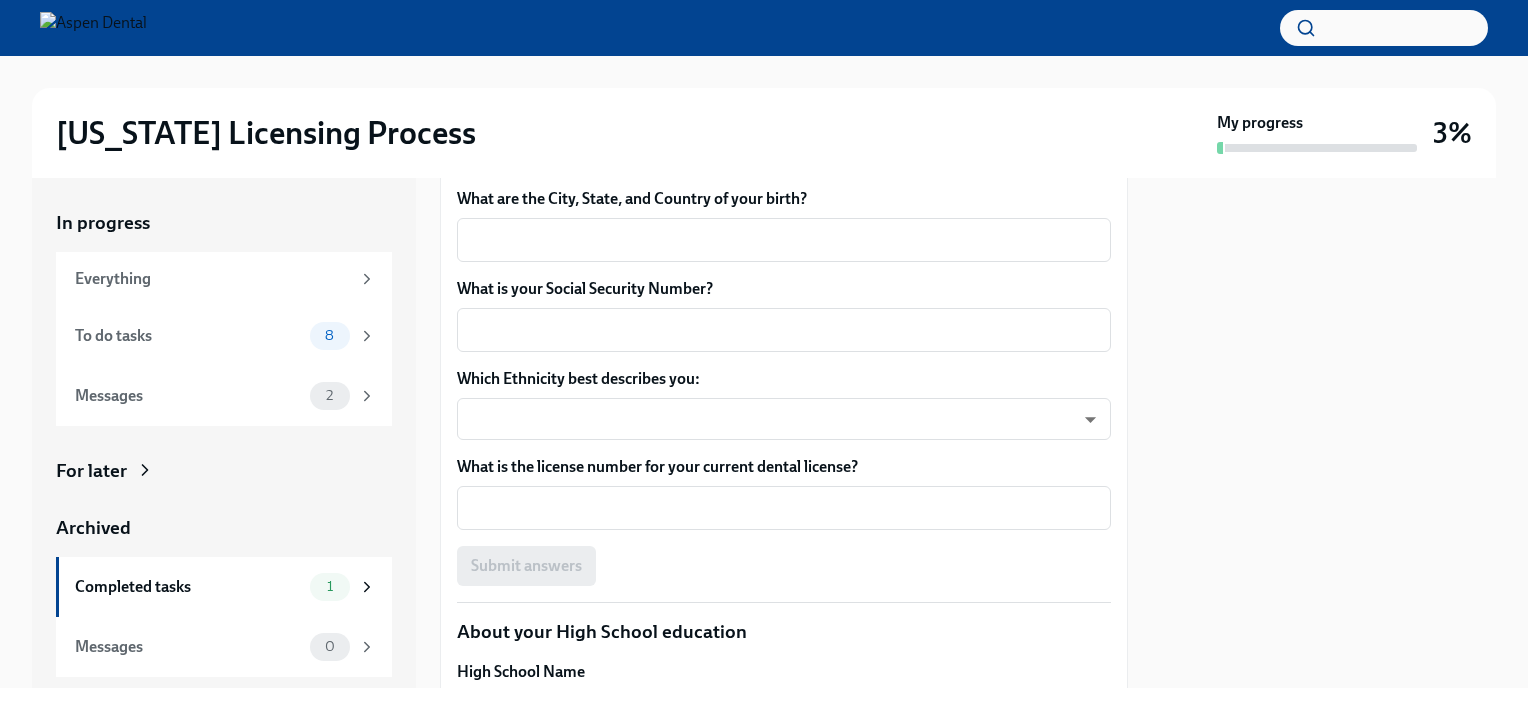 scroll, scrollTop: 1100, scrollLeft: 0, axis: vertical 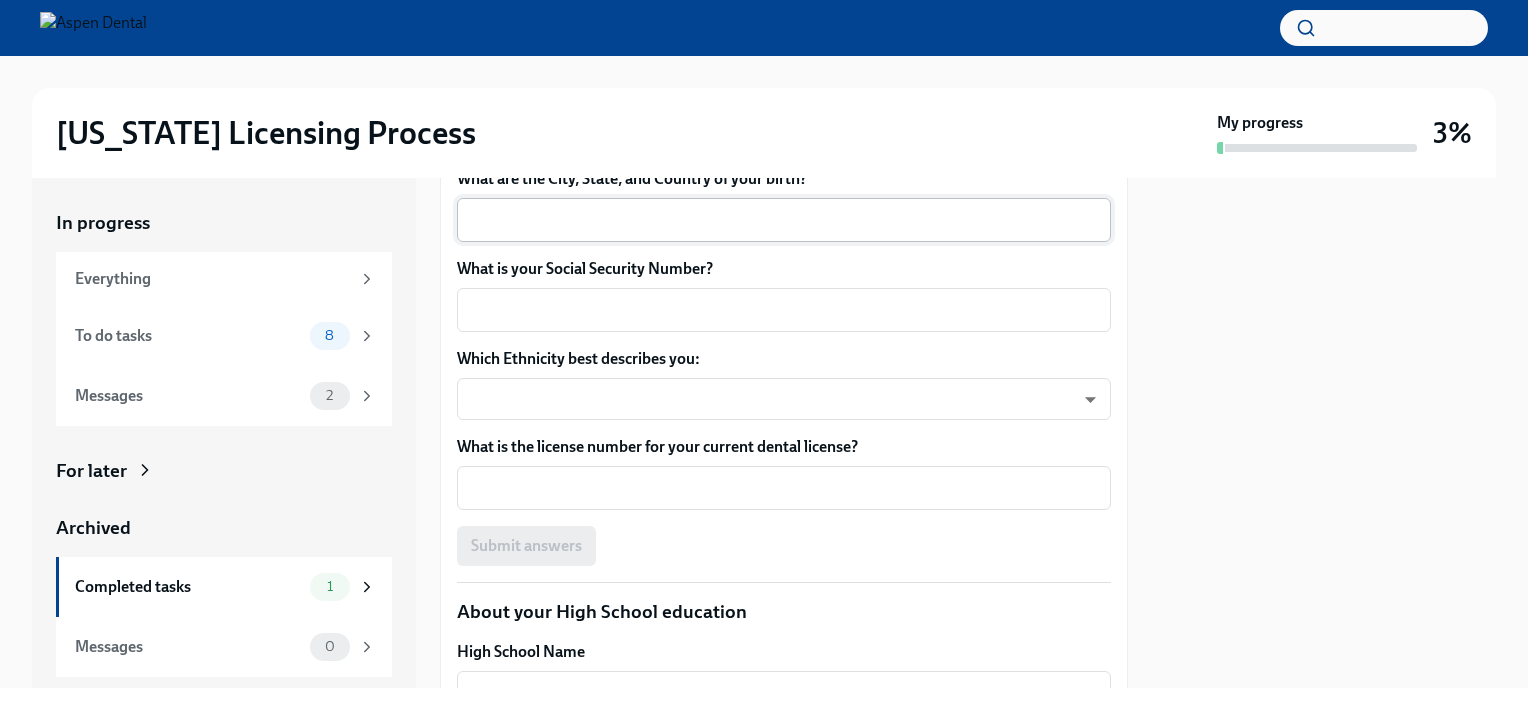 click on "x ​" at bounding box center (784, 220) 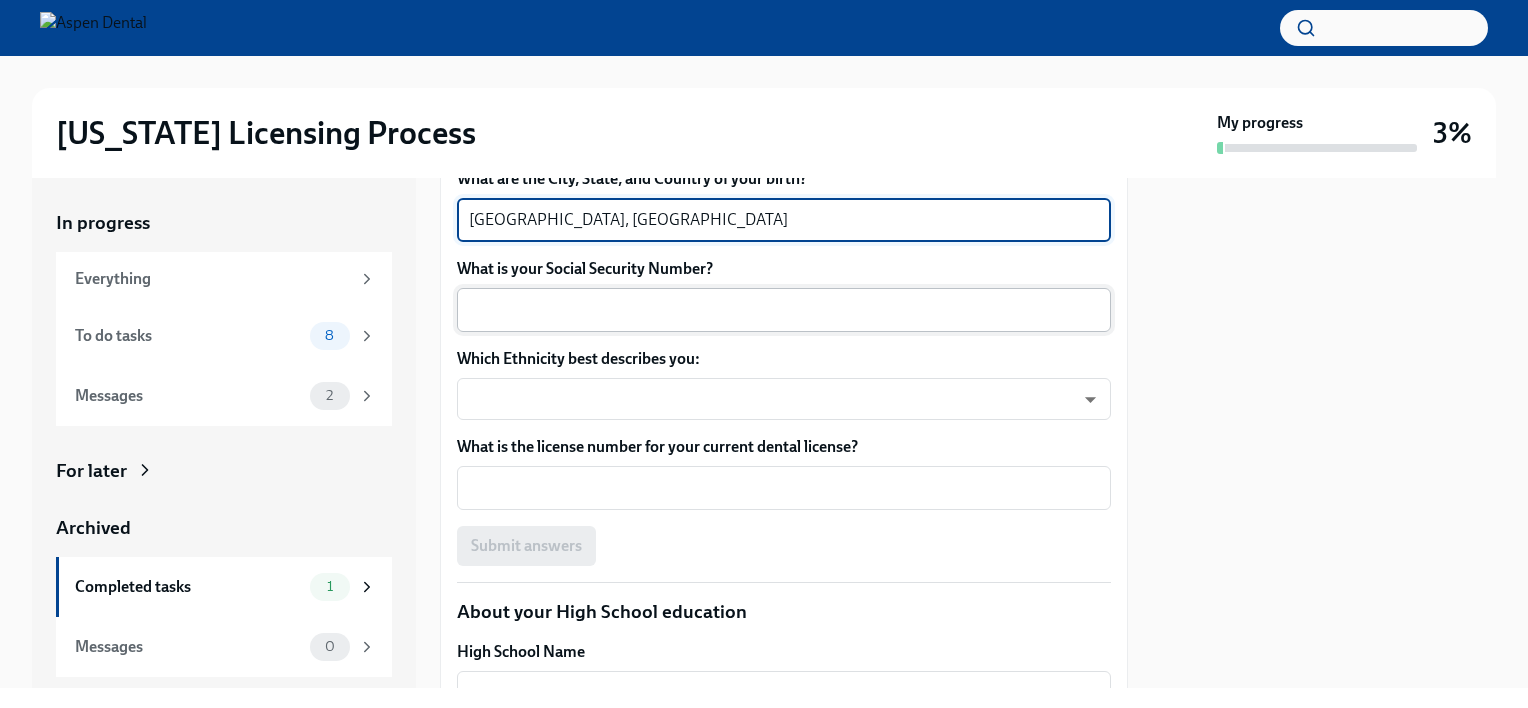 type on "[GEOGRAPHIC_DATA], [GEOGRAPHIC_DATA]" 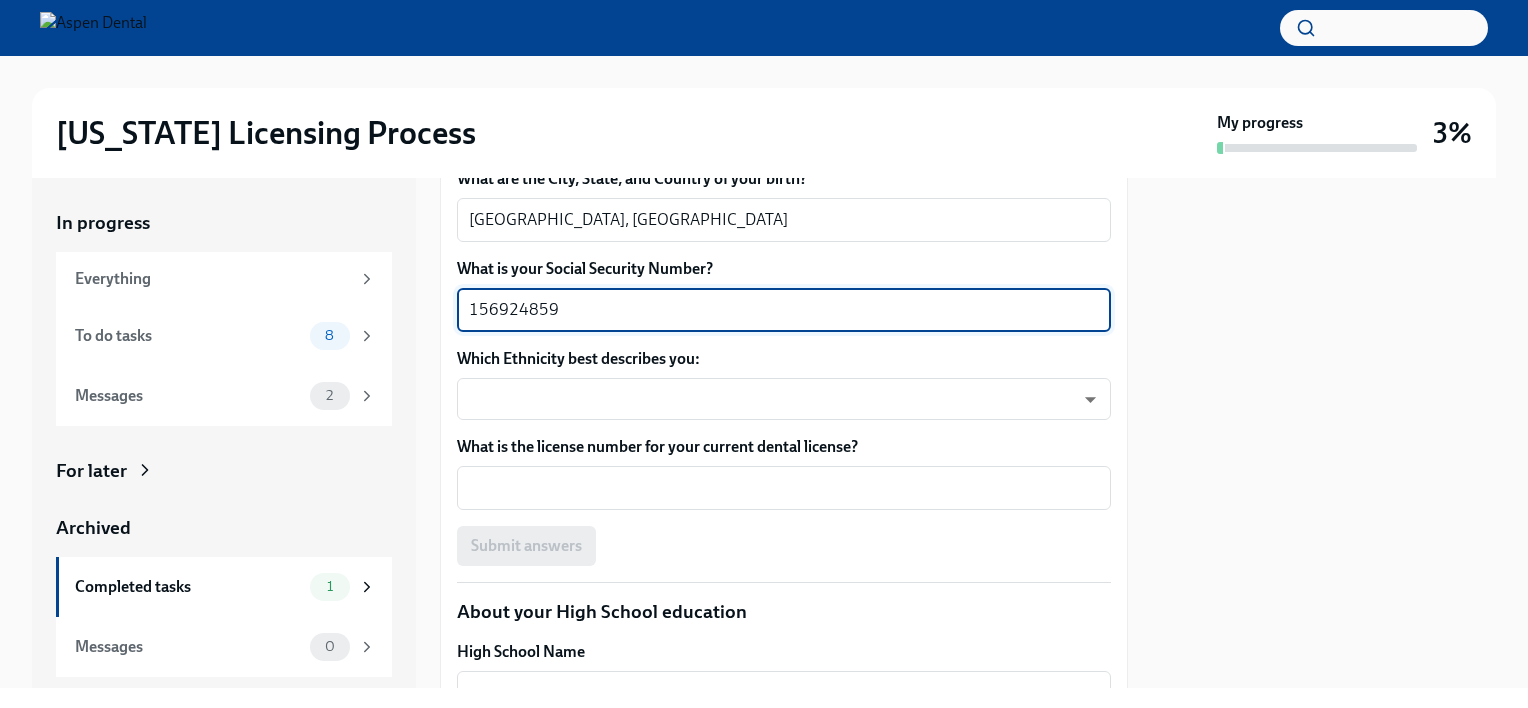 type on "156924859" 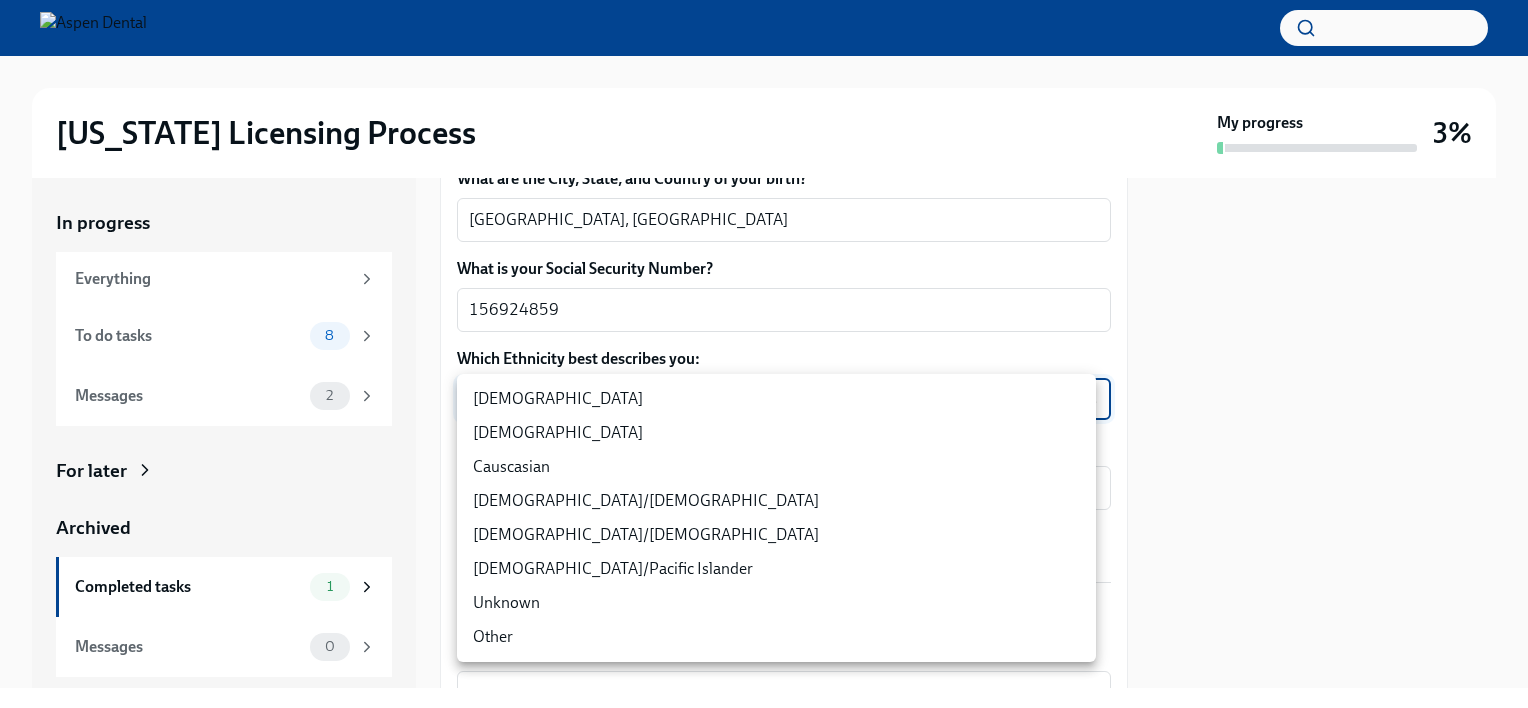click on "[US_STATE] Licensing Process My progress 3% In progress Everything To do tasks 8 Messages 2 For later Archived Completed tasks 1 Messages 0 Provide us with some extra info for the [US_STATE] state application To Do Due  [DATE] Your tailored to-do list for [US_STATE] licensing process Thanks for providing that extra information, [PERSON_NAME].
Below you'll find your tailored to-do... We will fill out the [US_STATE] State Application Form on your behalf – we'll just need a little extra information!
We will contact you when it's time to review and submit the application. Please confirm your full name, as you'd like it to appear on the dental license [PERSON_NAME] x ​ Please confirm your current postal address Street Address [STREET_ADDRESS][US_STATE] Address 2 ​ Postal Code [GEOGRAPHIC_DATA] [GEOGRAPHIC_DATA] ​ State/Region [GEOGRAPHIC_DATA] ​ Country US ​ Please confirm your date of birth (MM/DD/YYYY) [DEMOGRAPHIC_DATA] x ​ What is your gender? [DEMOGRAPHIC_DATA] Man Prefer not to disclose [GEOGRAPHIC_DATA], [GEOGRAPHIC_DATA] x ​ x" at bounding box center [764, 354] 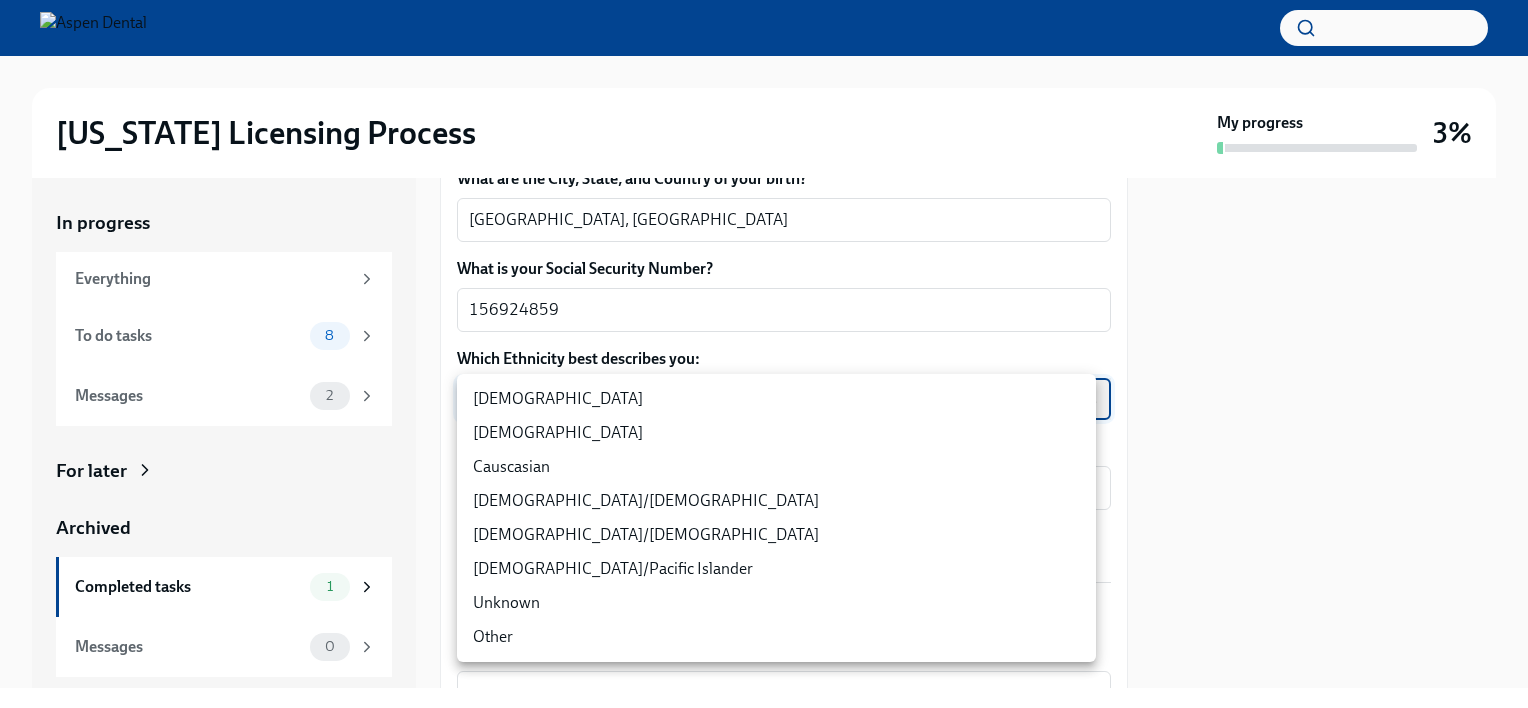 type on "Sgg7VB5SW" 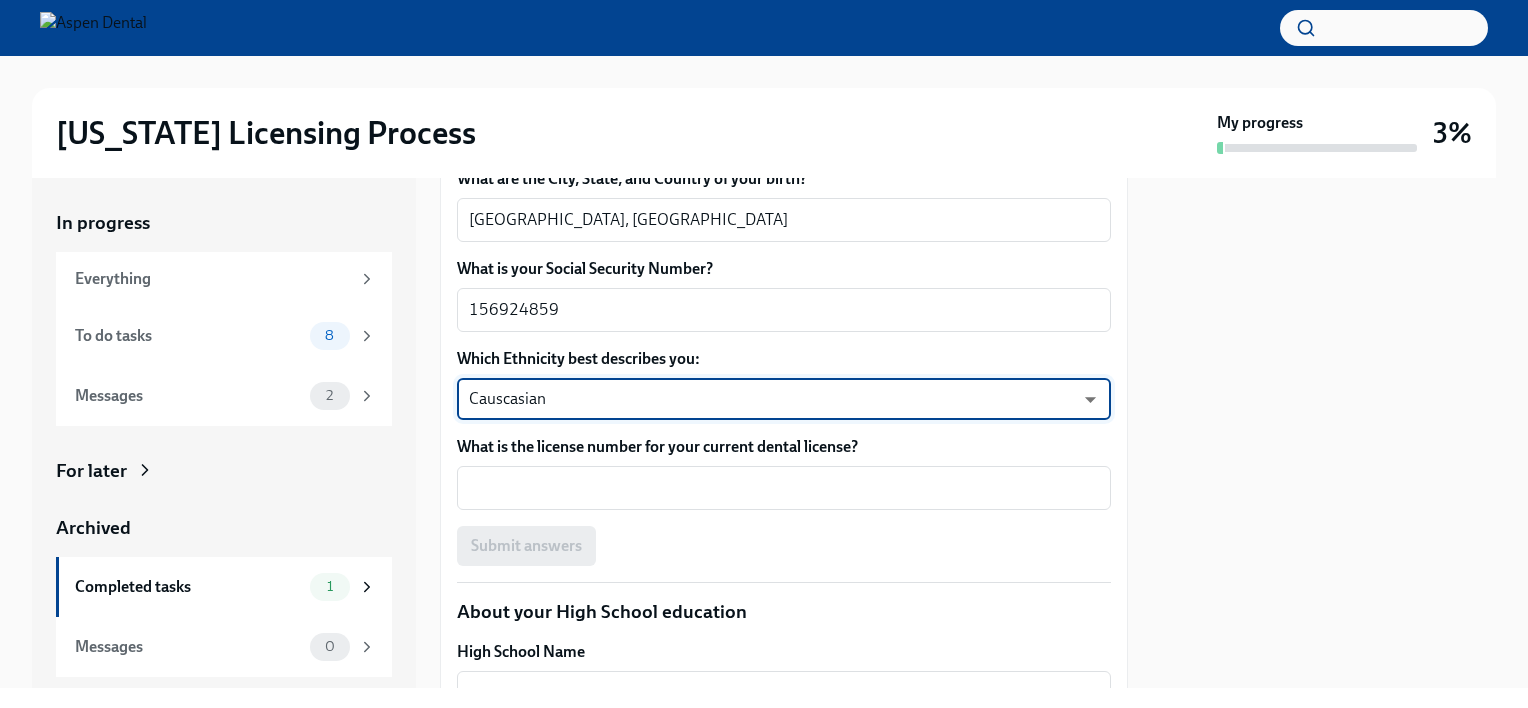 click on "What is the license number for your current dental license?" at bounding box center (784, 488) 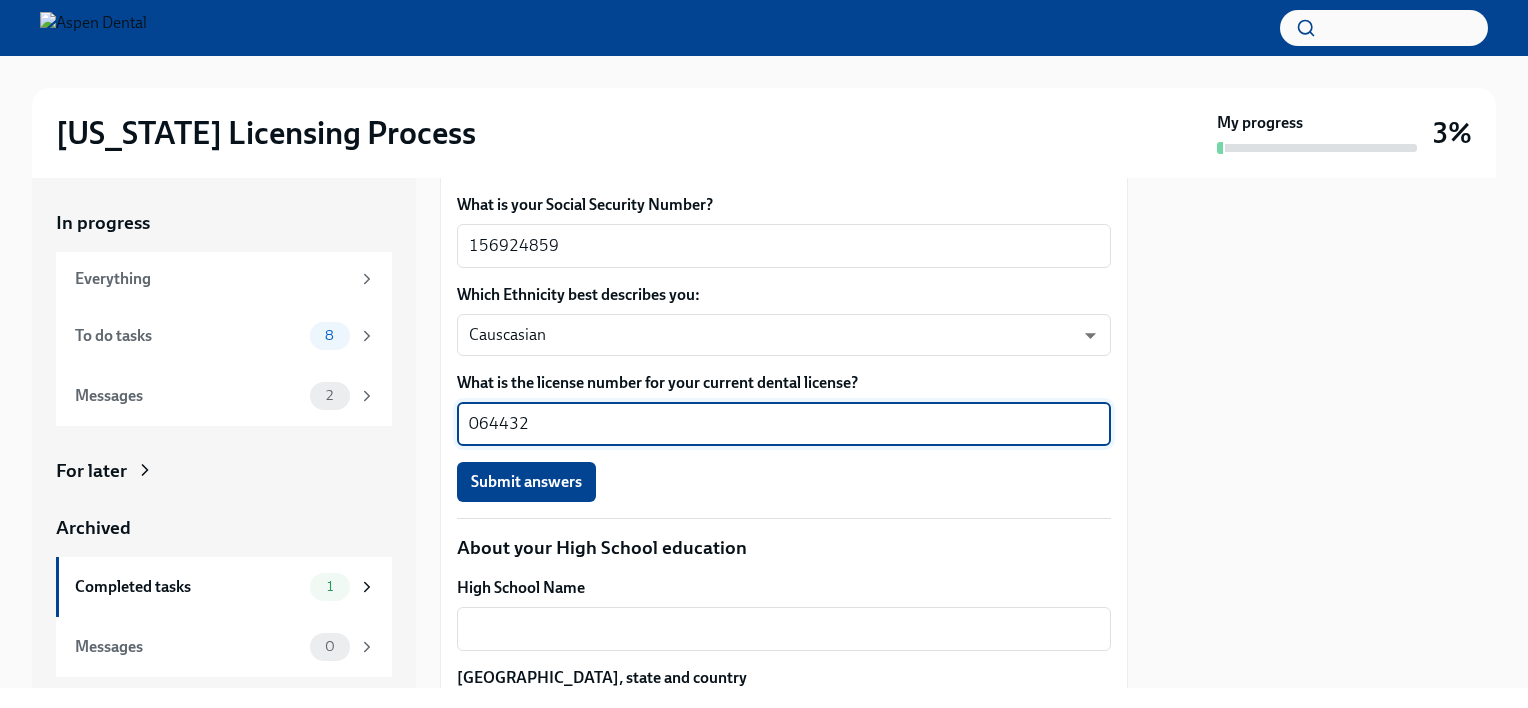 scroll, scrollTop: 1300, scrollLeft: 0, axis: vertical 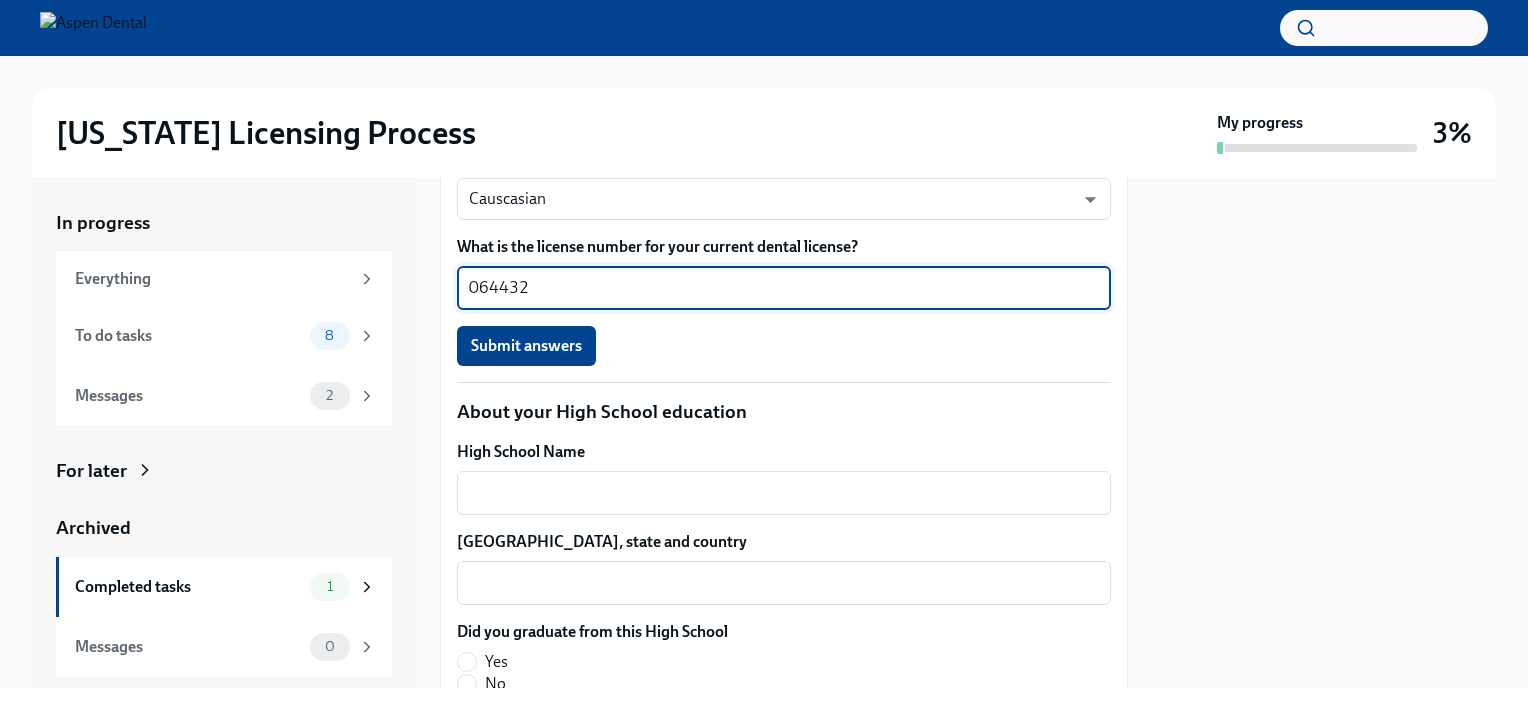 type on "064432" 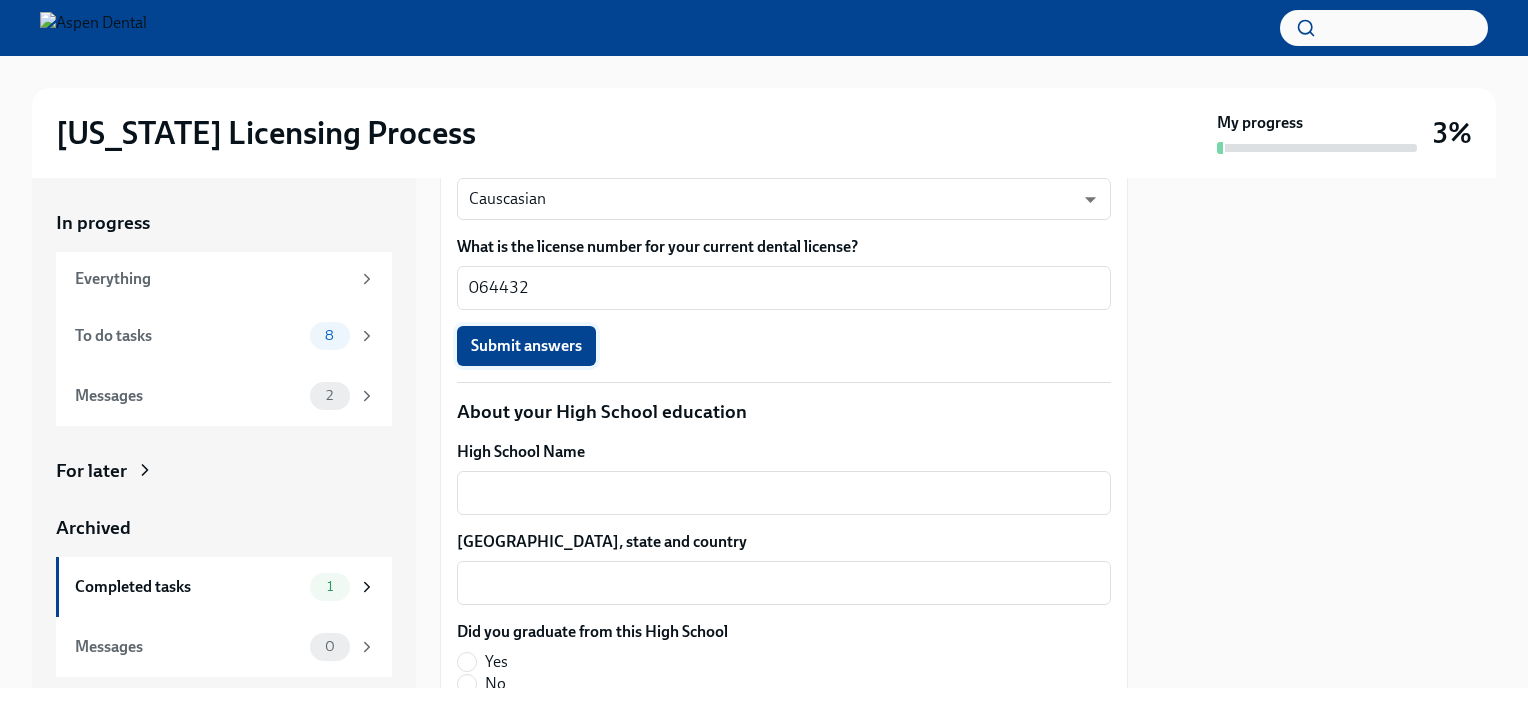 click on "Submit answers" at bounding box center (526, 346) 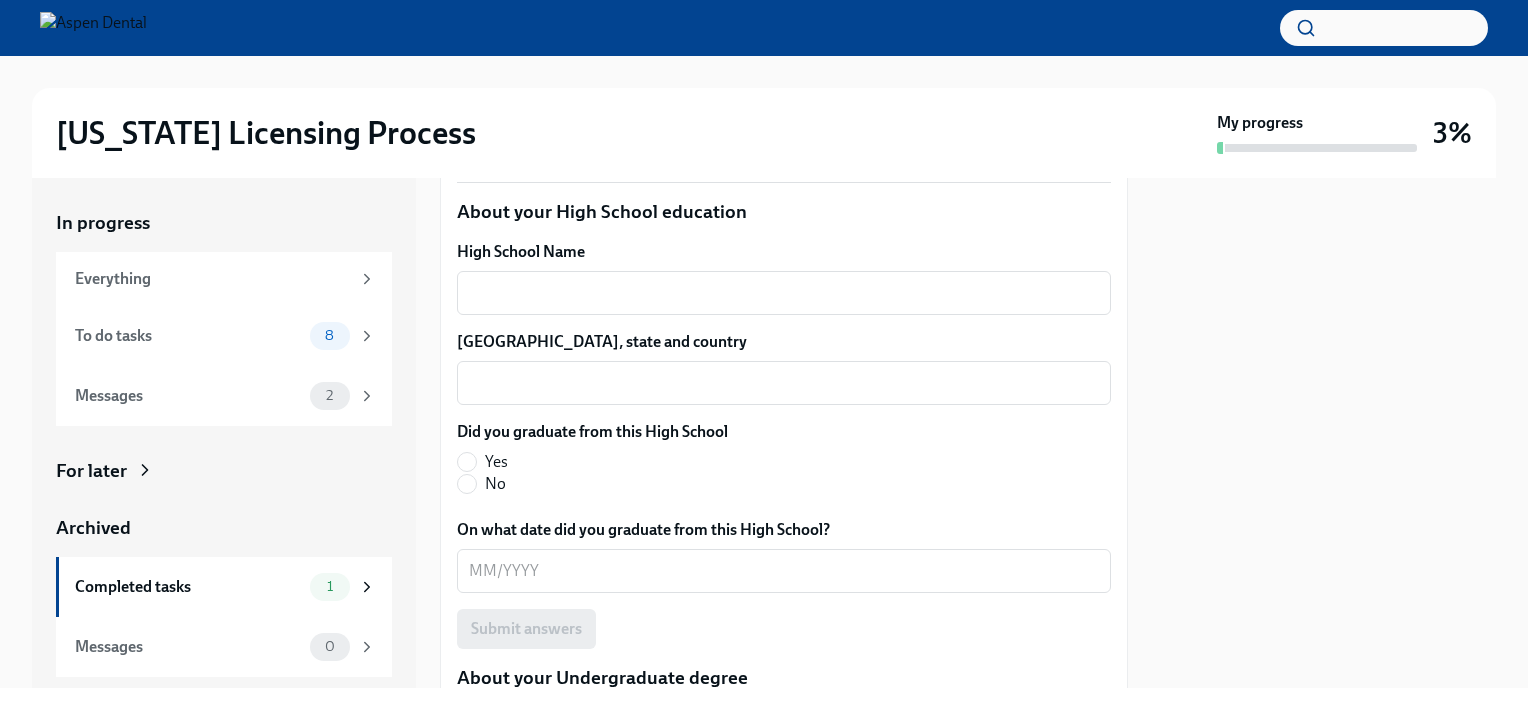 scroll, scrollTop: 1400, scrollLeft: 0, axis: vertical 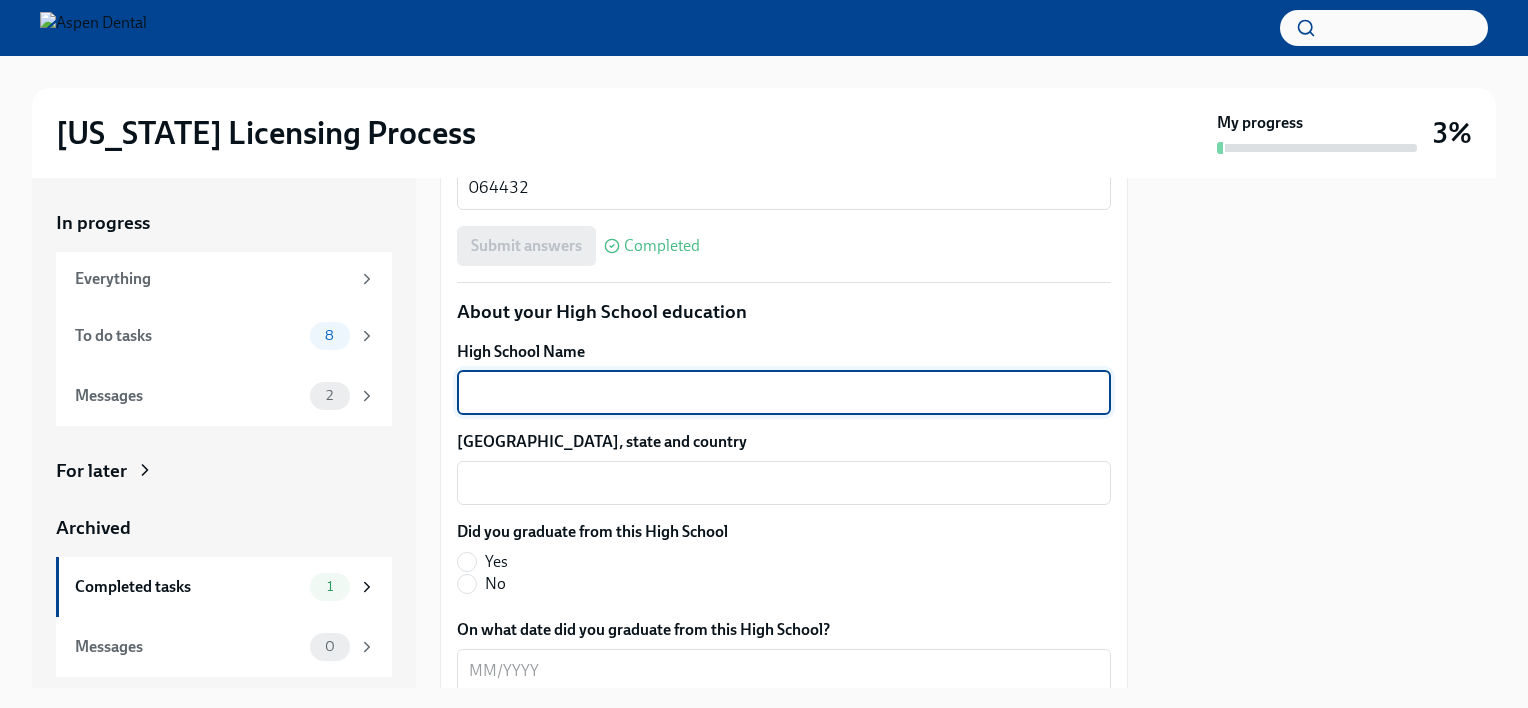 click on "High School Name" at bounding box center [784, 393] 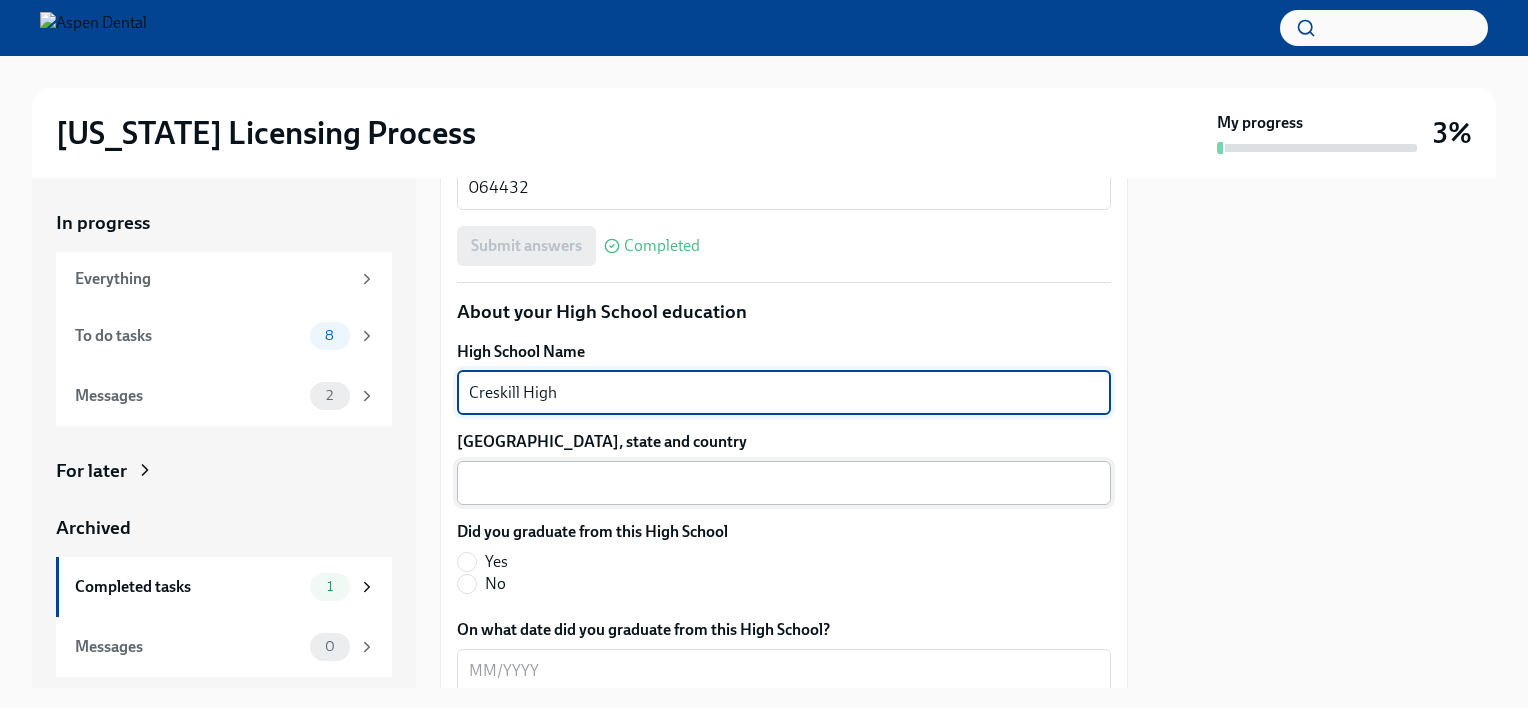 type on "Creskill High" 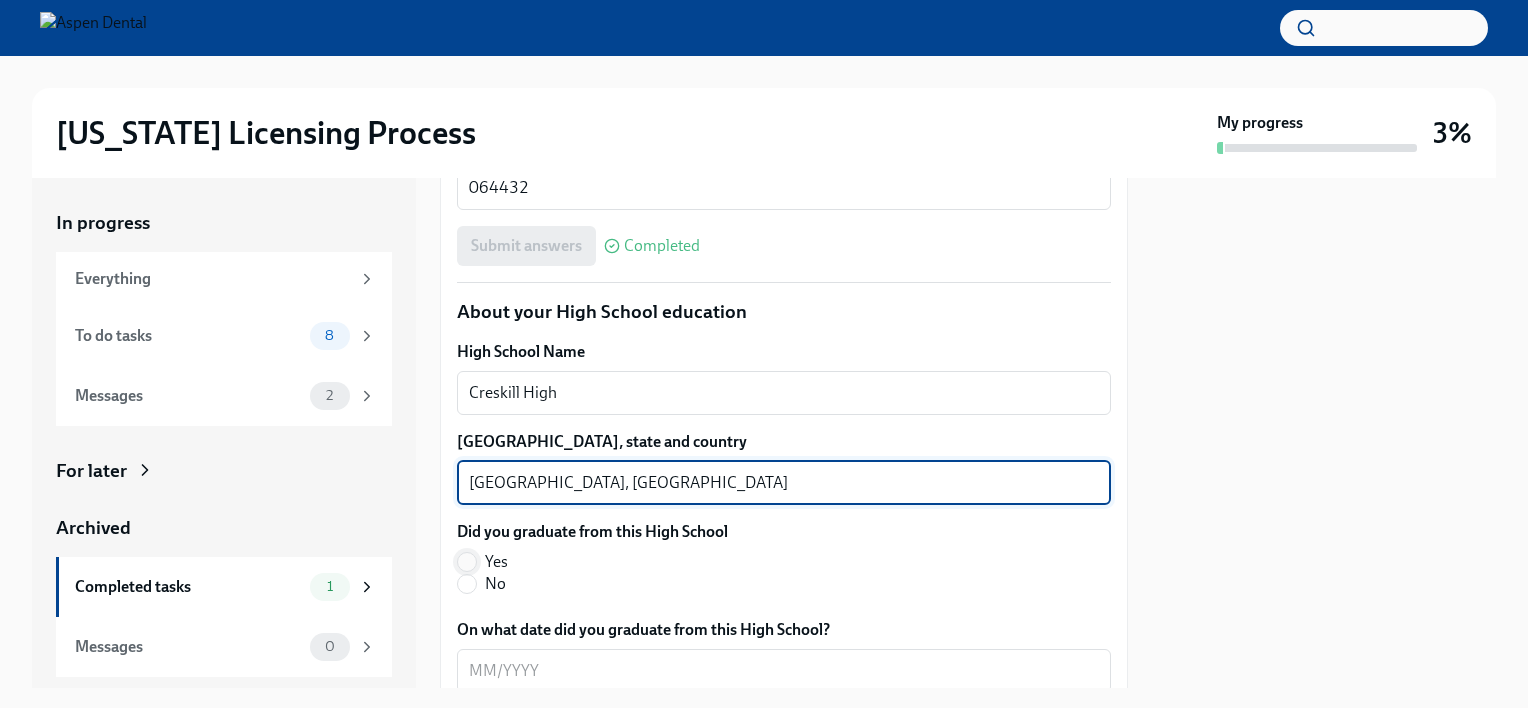 type on "[GEOGRAPHIC_DATA], [GEOGRAPHIC_DATA]" 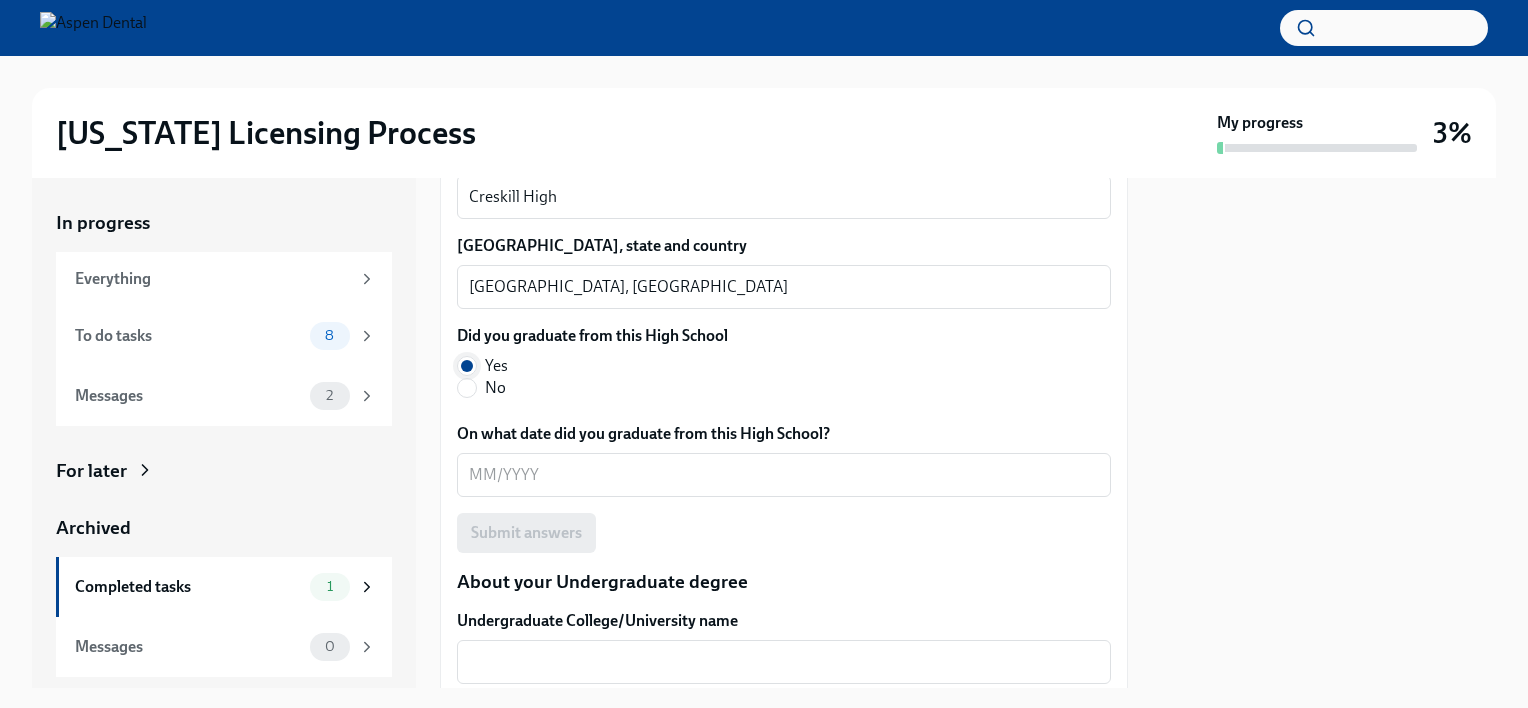 scroll, scrollTop: 1600, scrollLeft: 0, axis: vertical 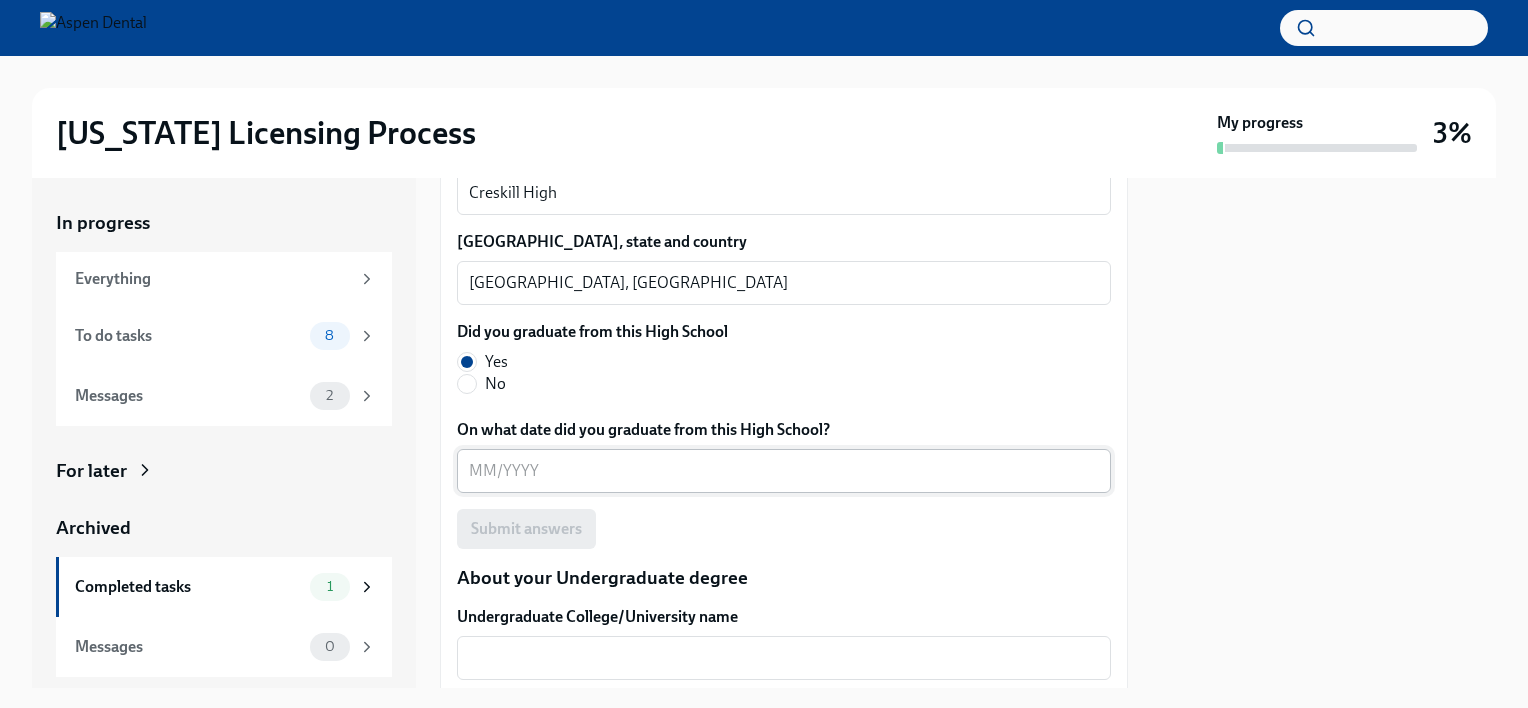 click on "x ​" at bounding box center [784, 471] 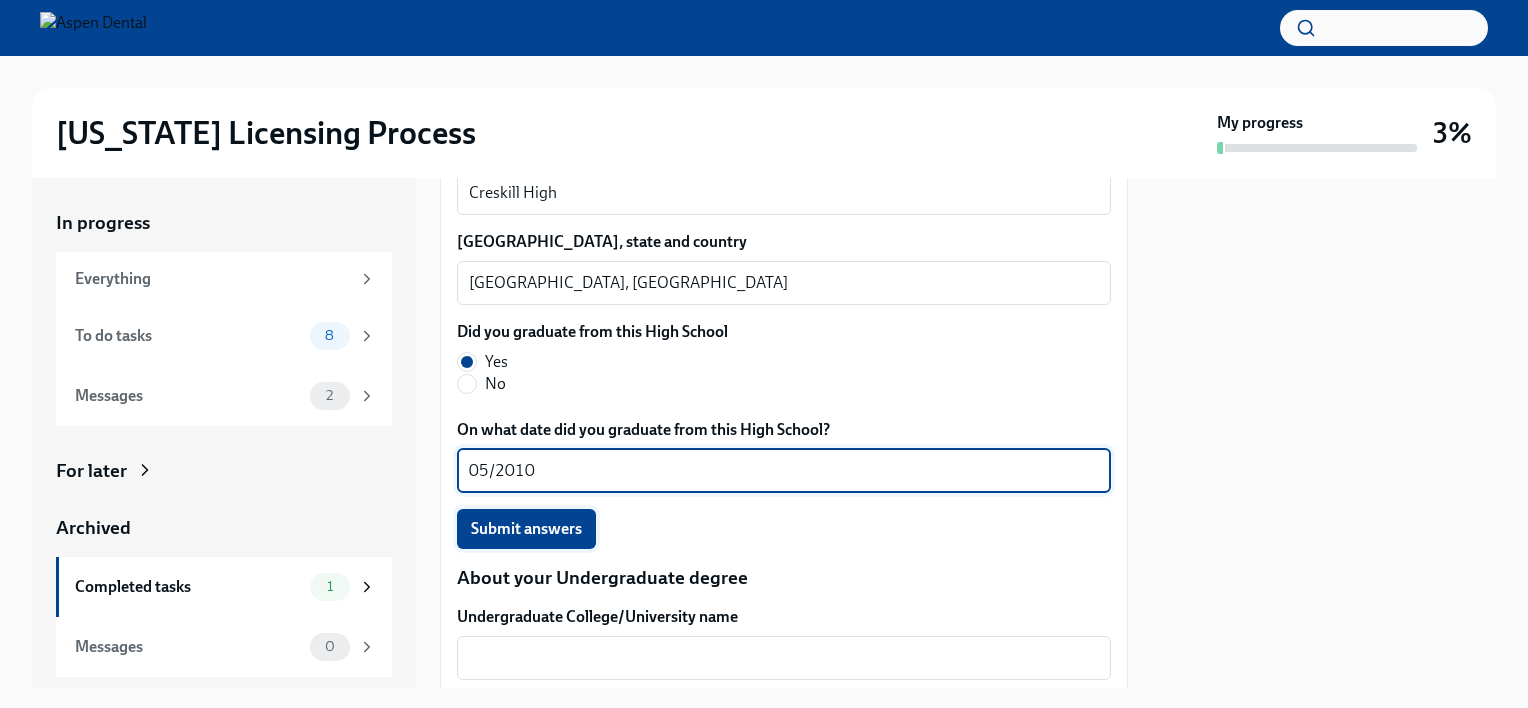 type on "05/2010" 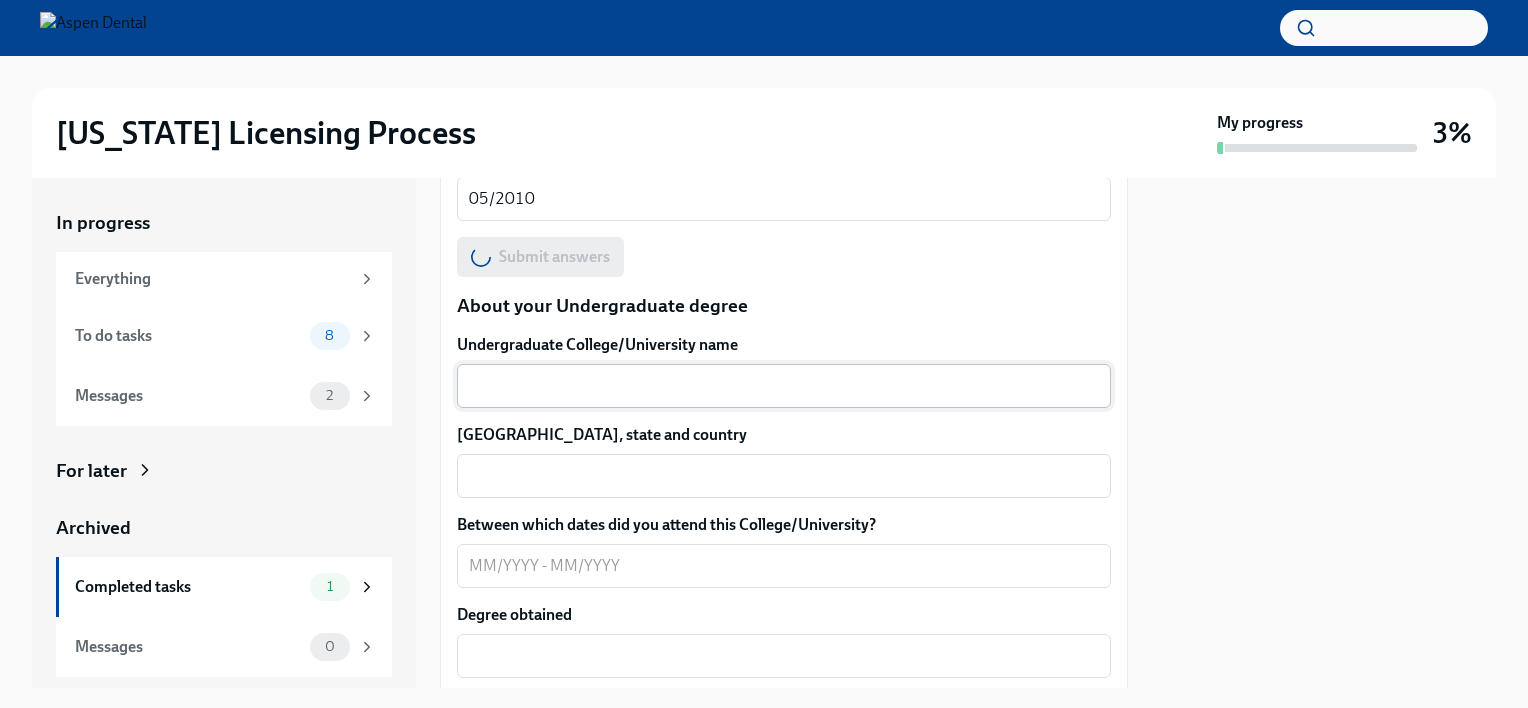 scroll, scrollTop: 1900, scrollLeft: 0, axis: vertical 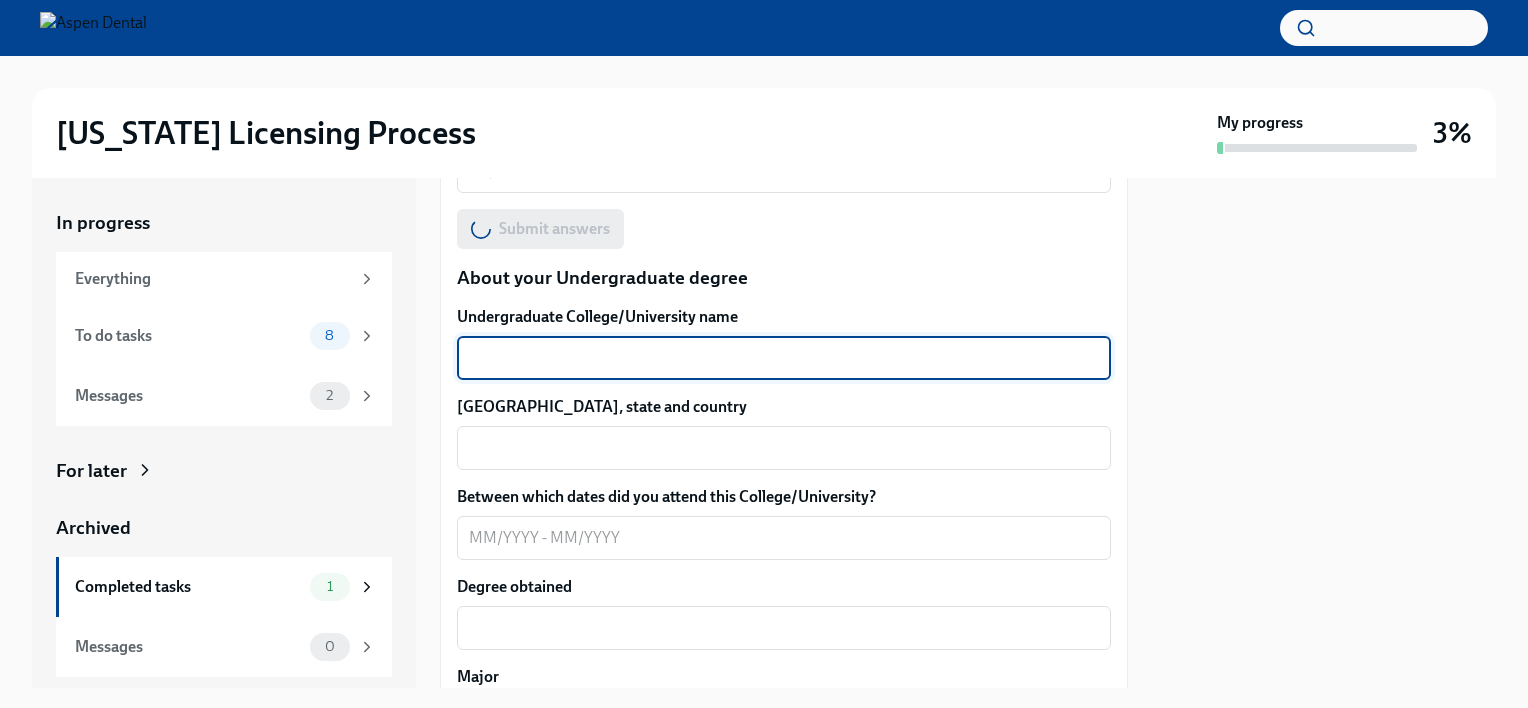 click on "Undergraduate College/University name" at bounding box center [784, 358] 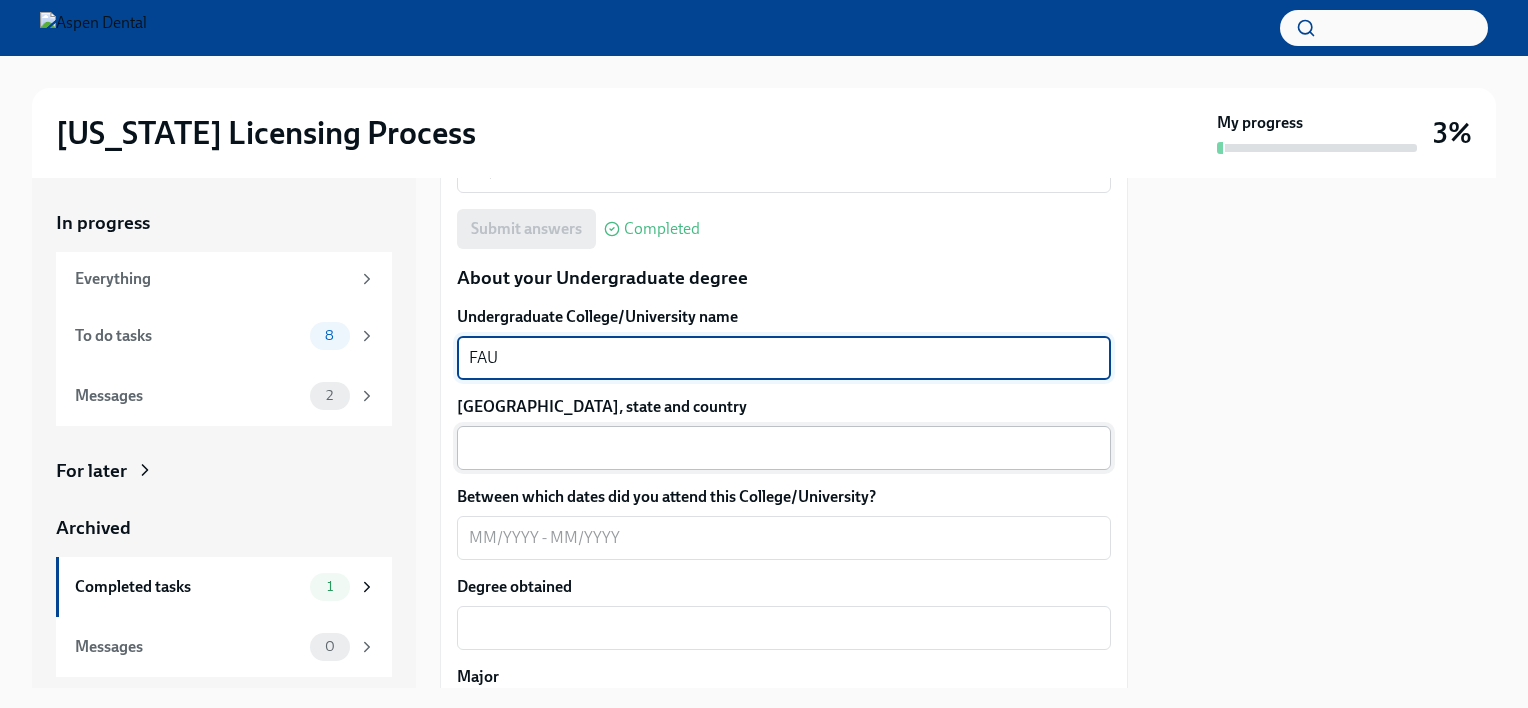 type on "FAU" 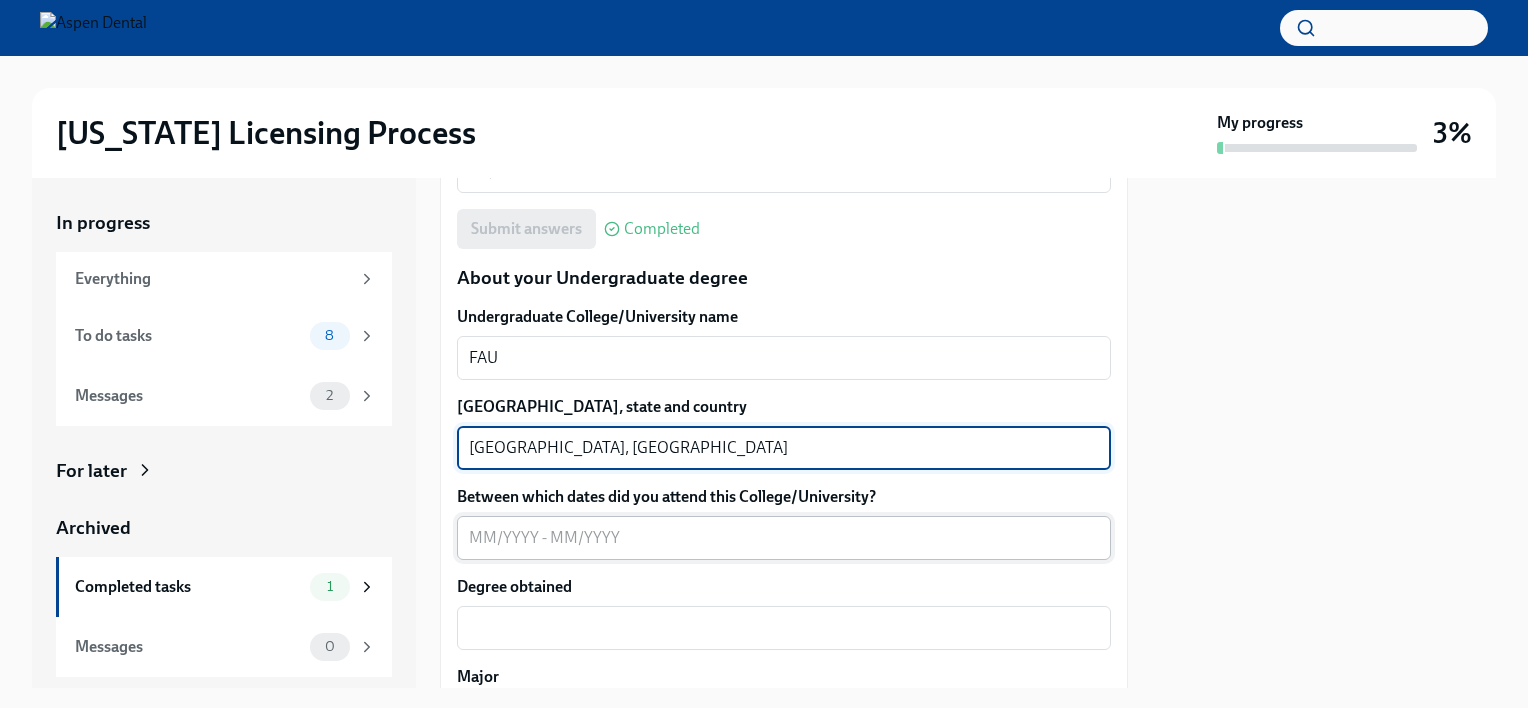 type on "[GEOGRAPHIC_DATA], [GEOGRAPHIC_DATA]" 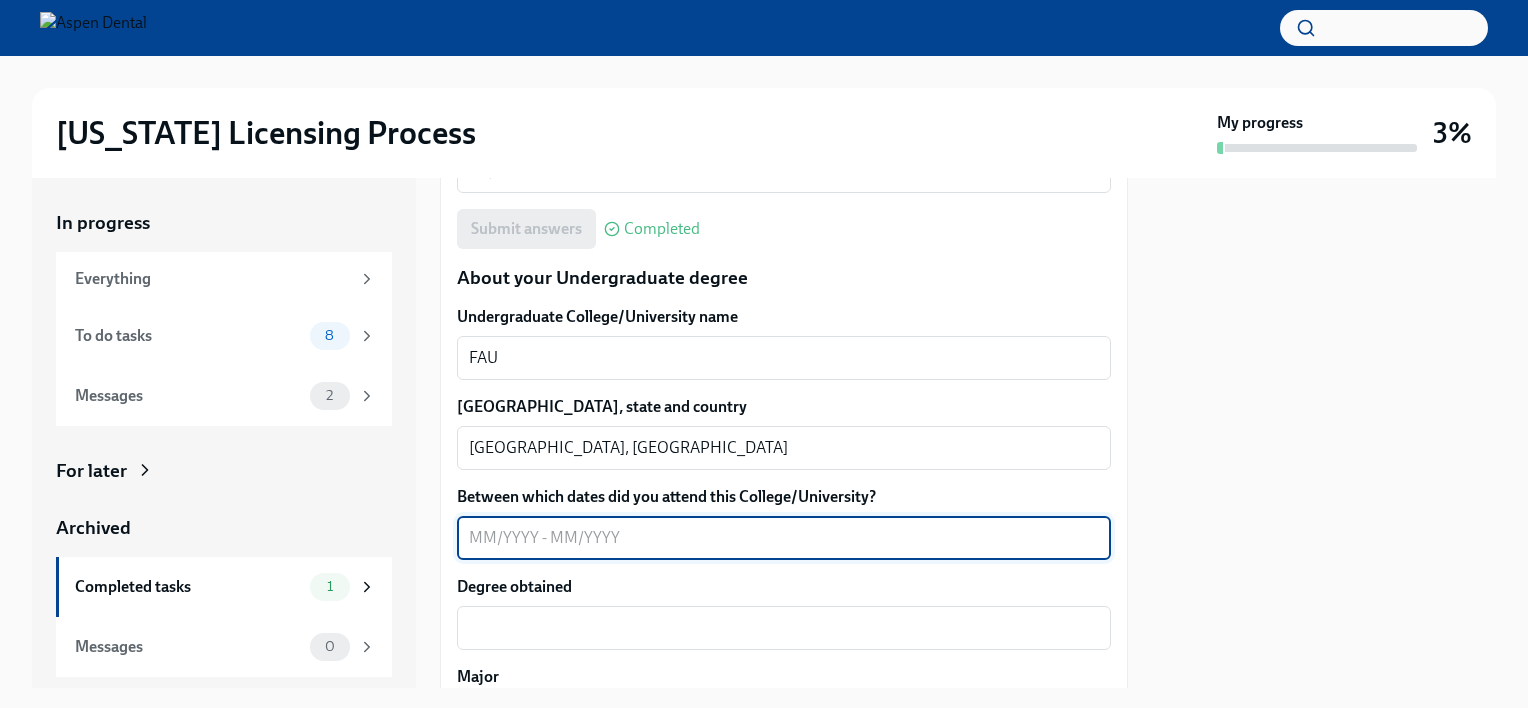 click on "Between which dates did you attend this College/University?" at bounding box center (784, 538) 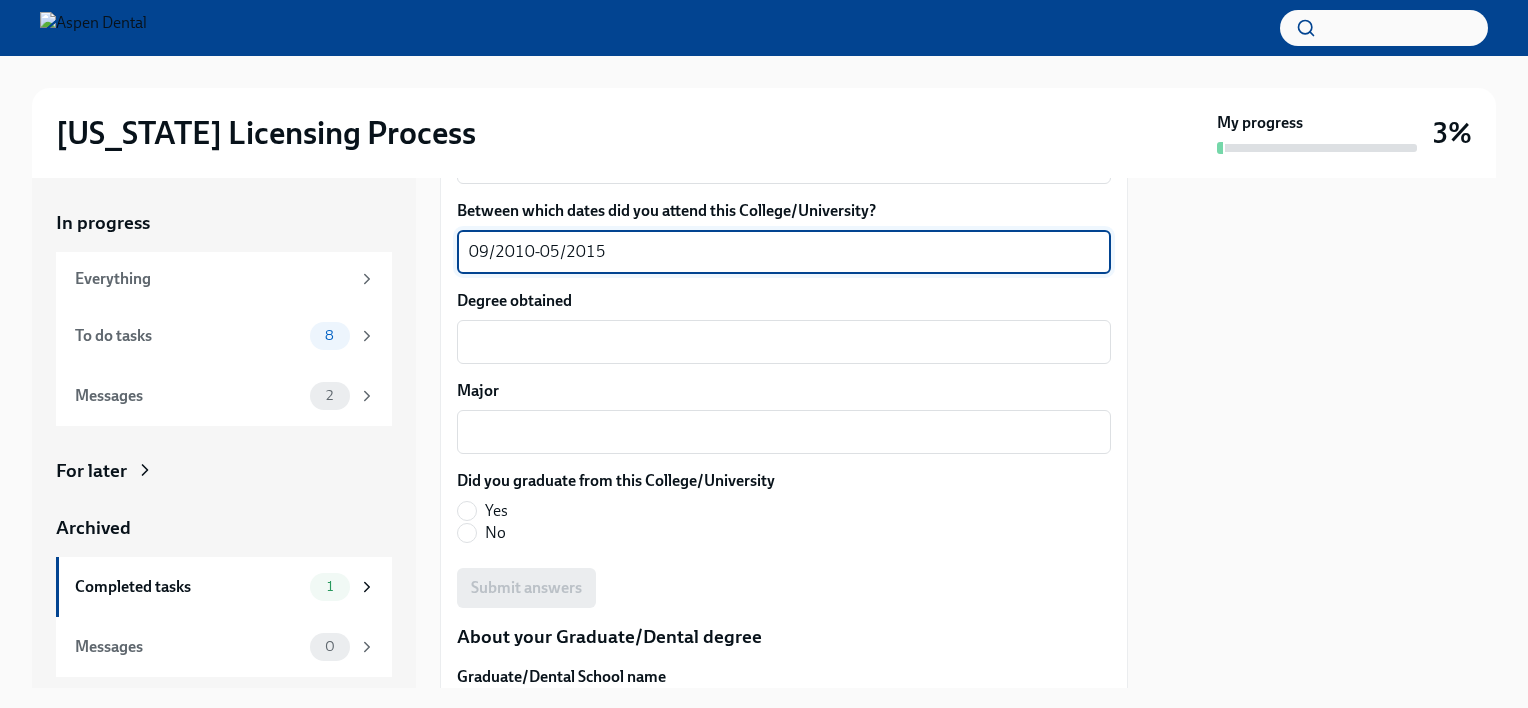 scroll, scrollTop: 2200, scrollLeft: 0, axis: vertical 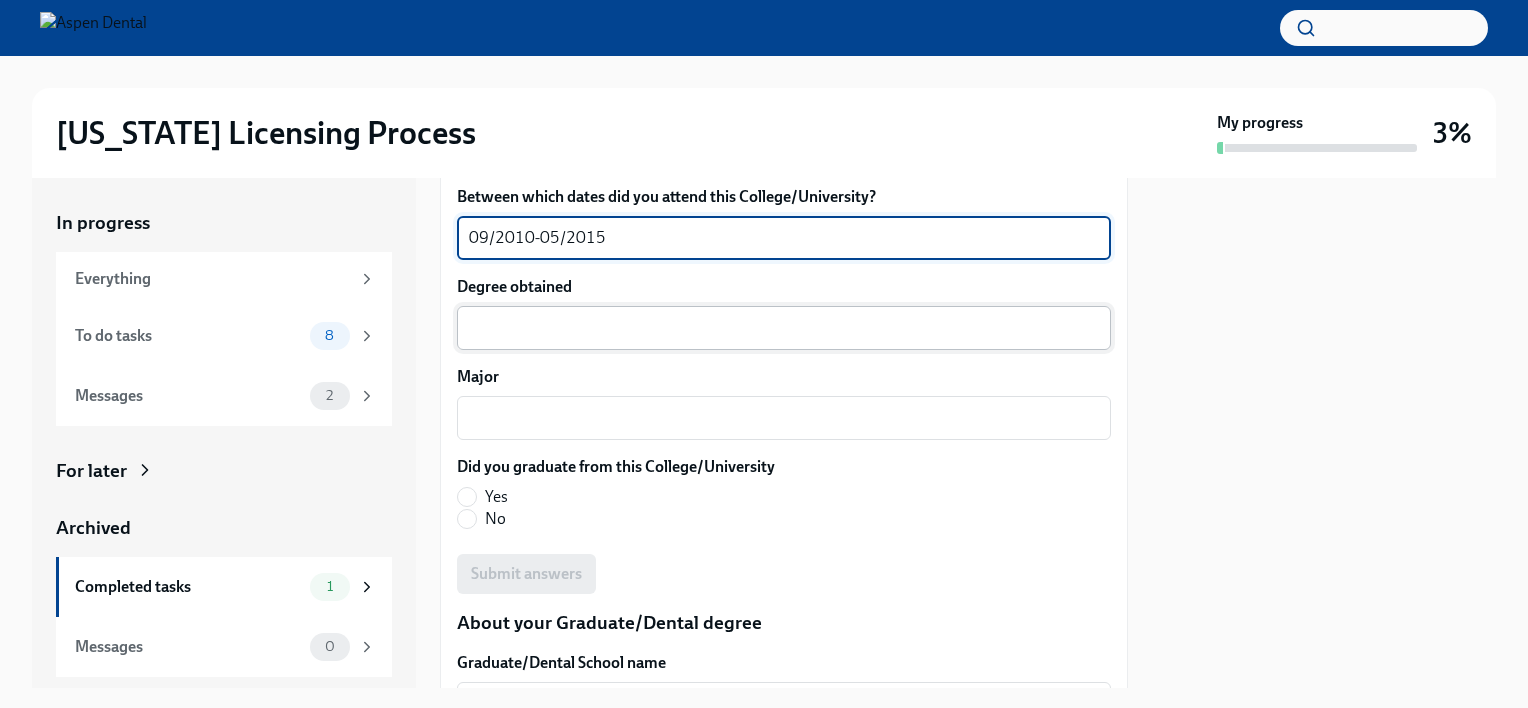 type on "09/2010-05/2015" 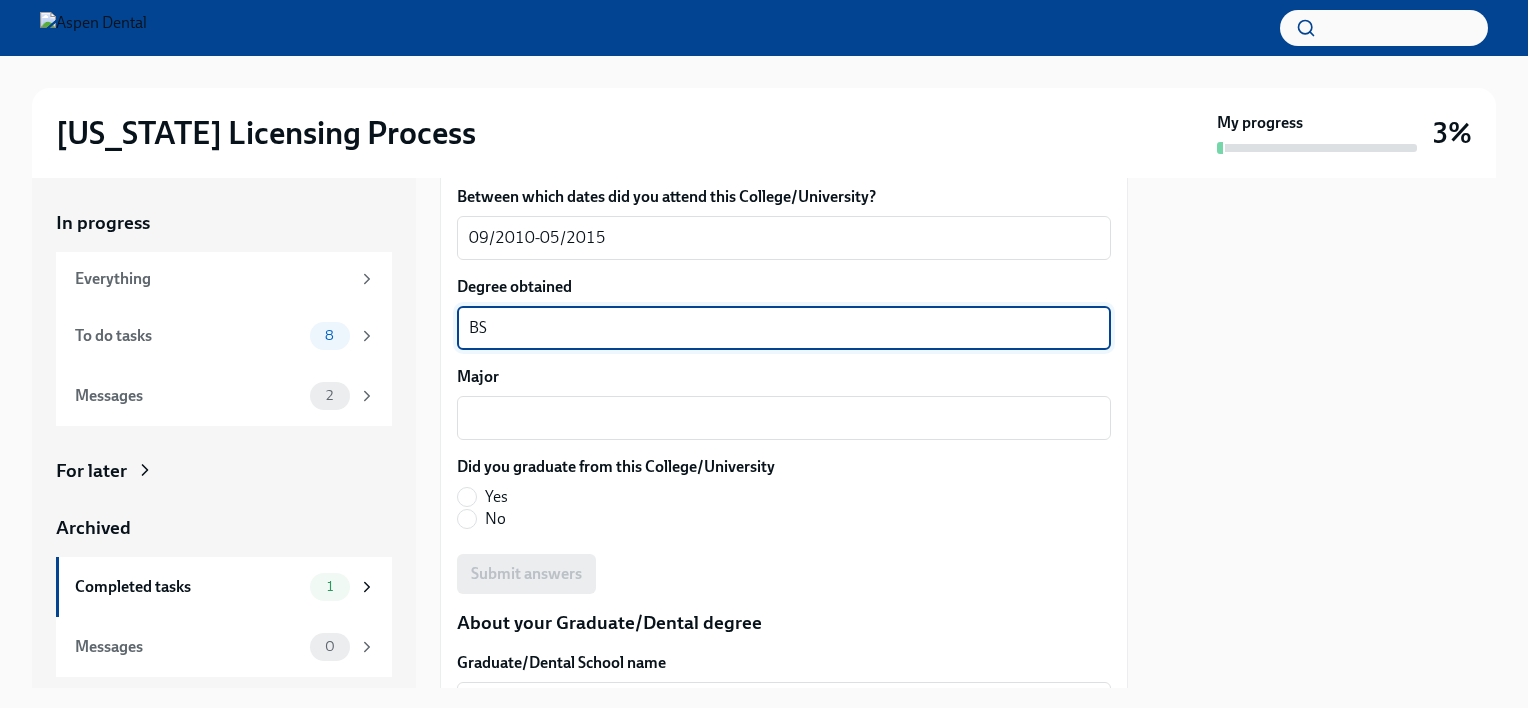 type on "BS" 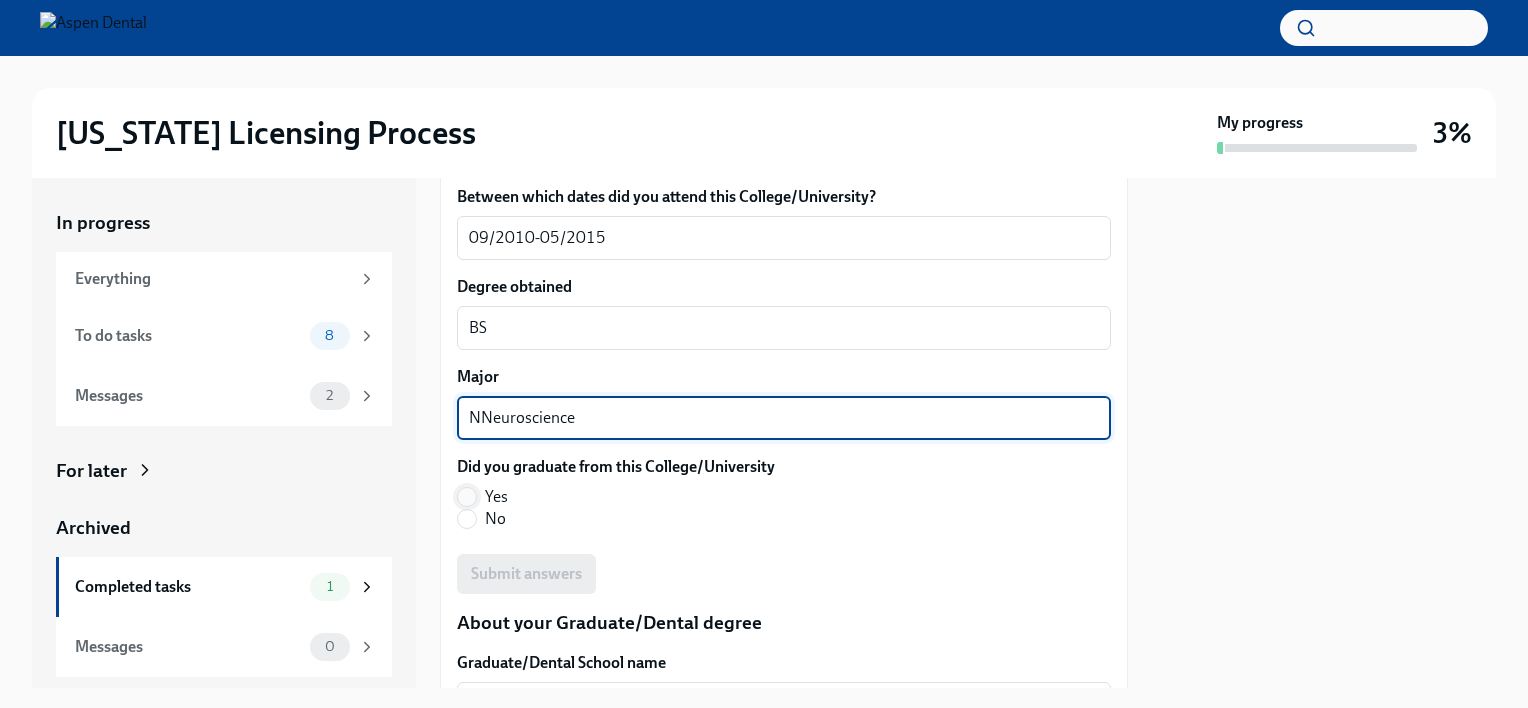 type on "NNeuroscience" 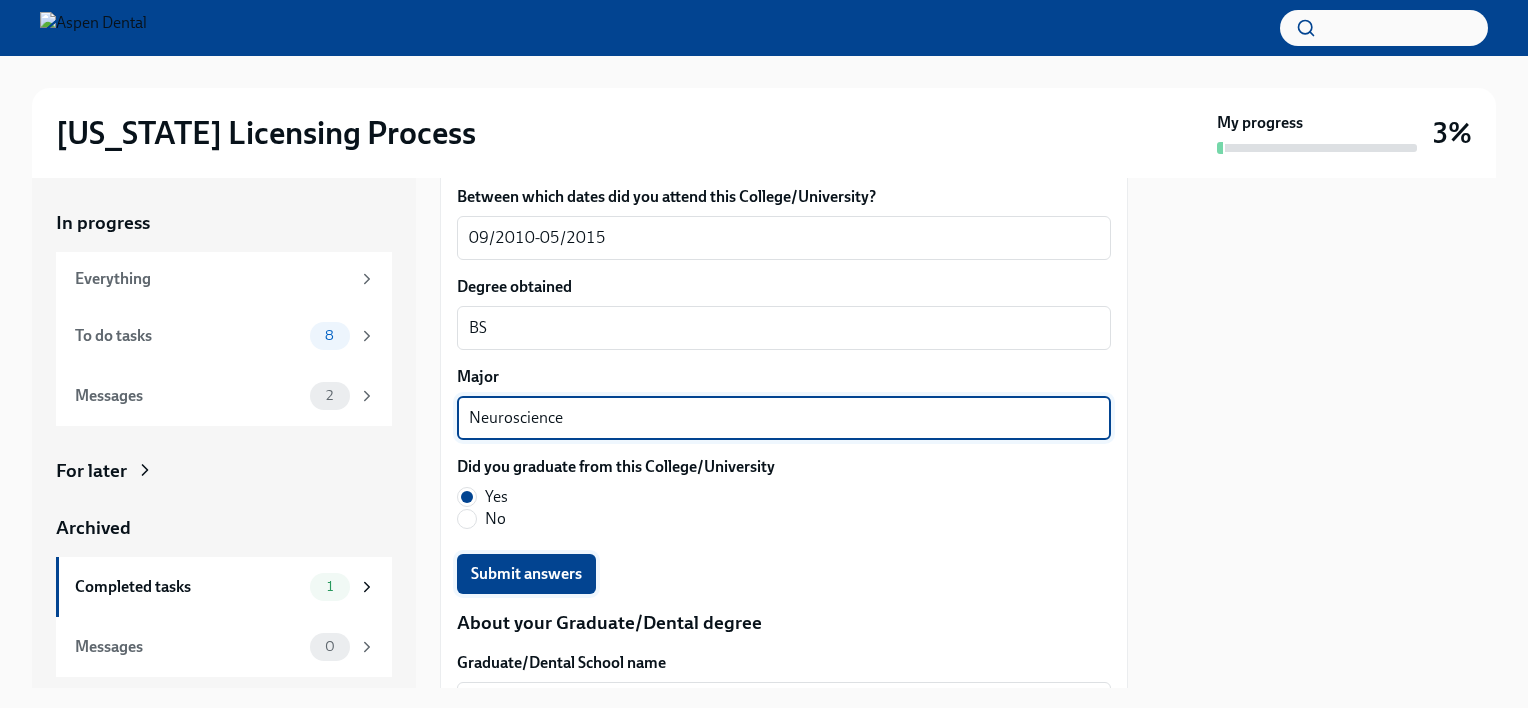 type on "Neuroscience" 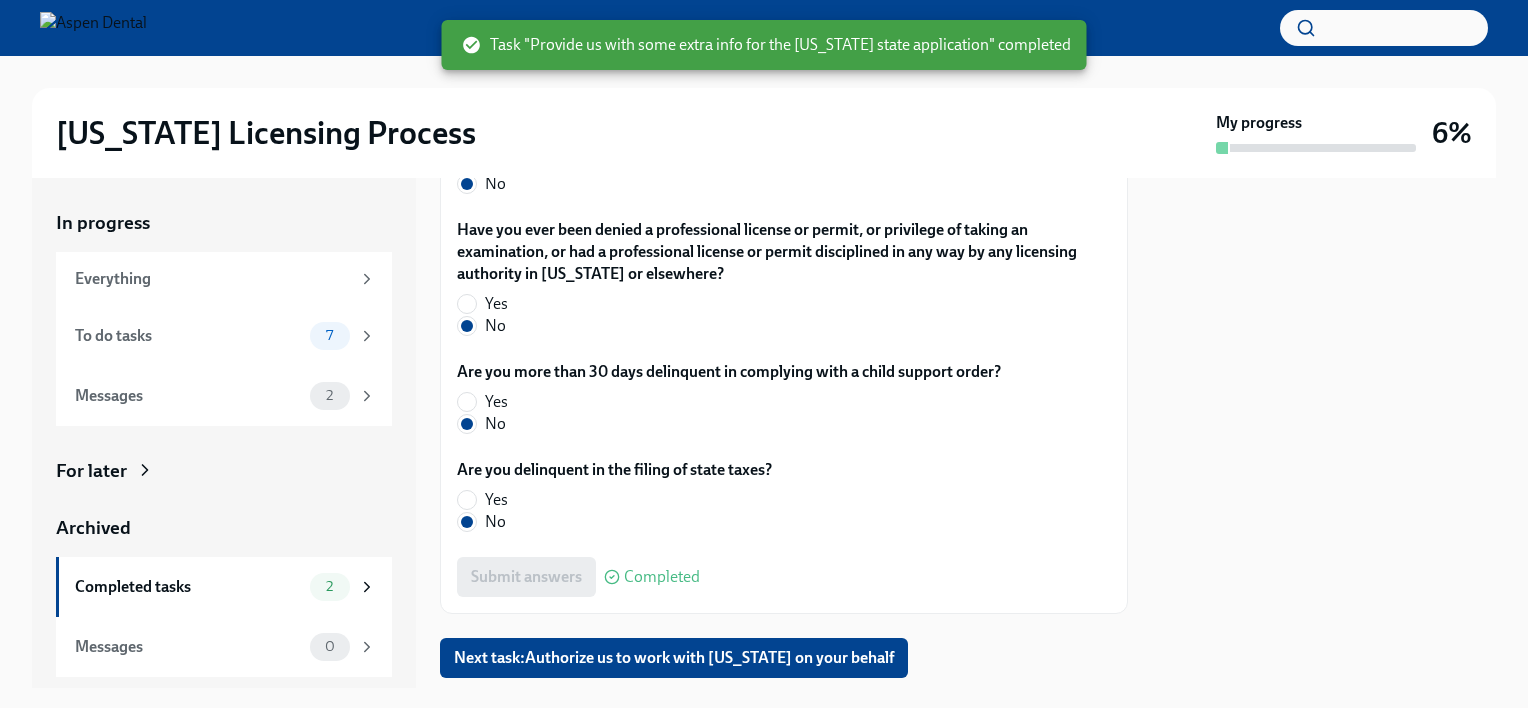 scroll, scrollTop: 4382, scrollLeft: 0, axis: vertical 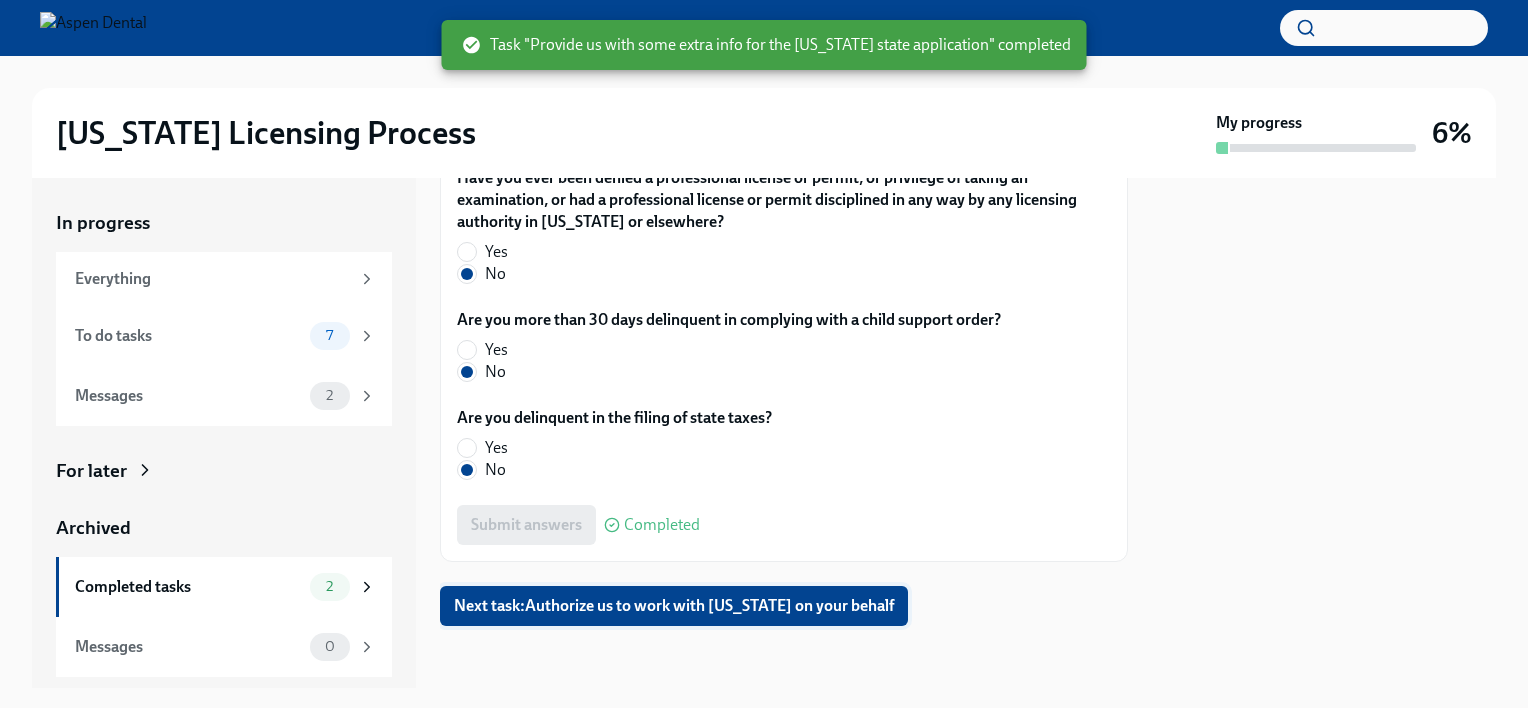 click on "Next task :  Authorize us to work with [US_STATE] on your behalf" at bounding box center [674, 606] 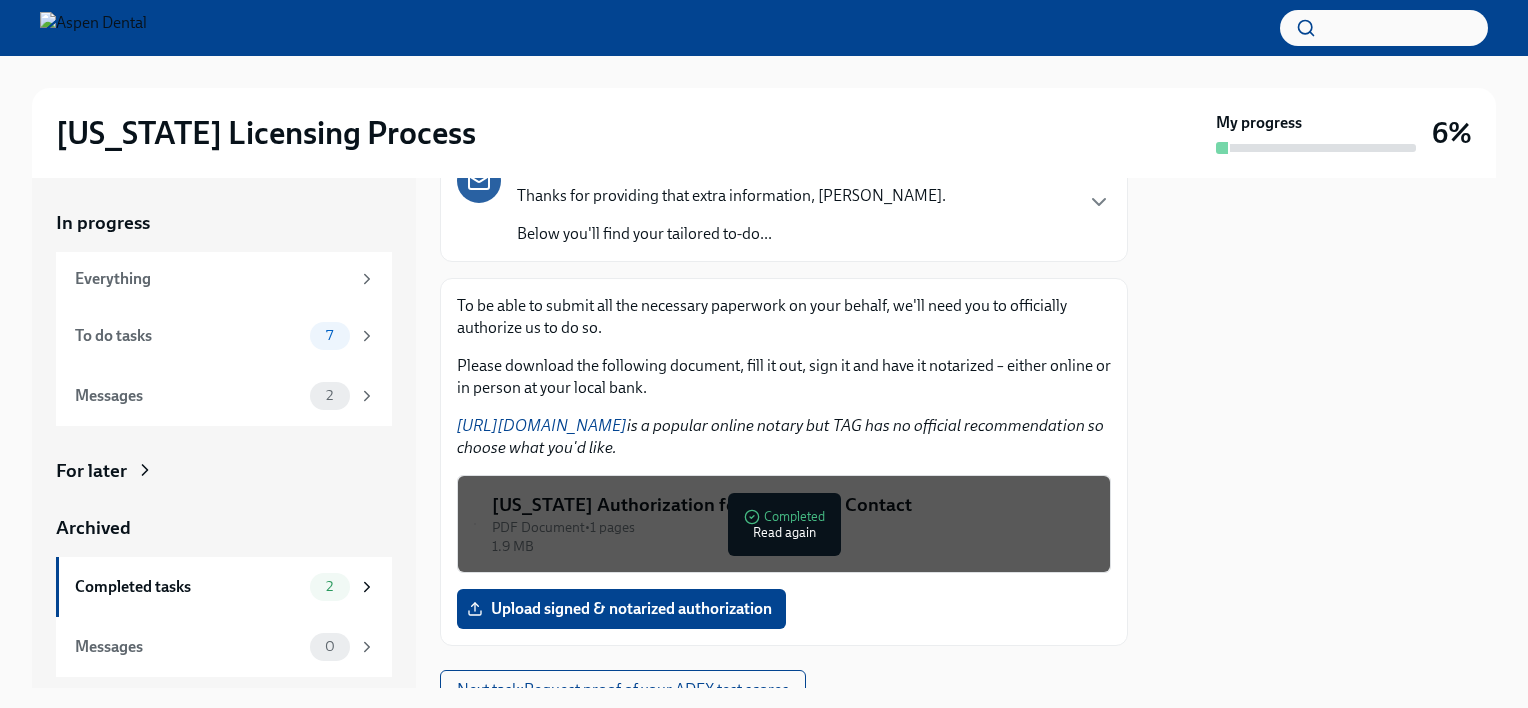 scroll, scrollTop: 294, scrollLeft: 0, axis: vertical 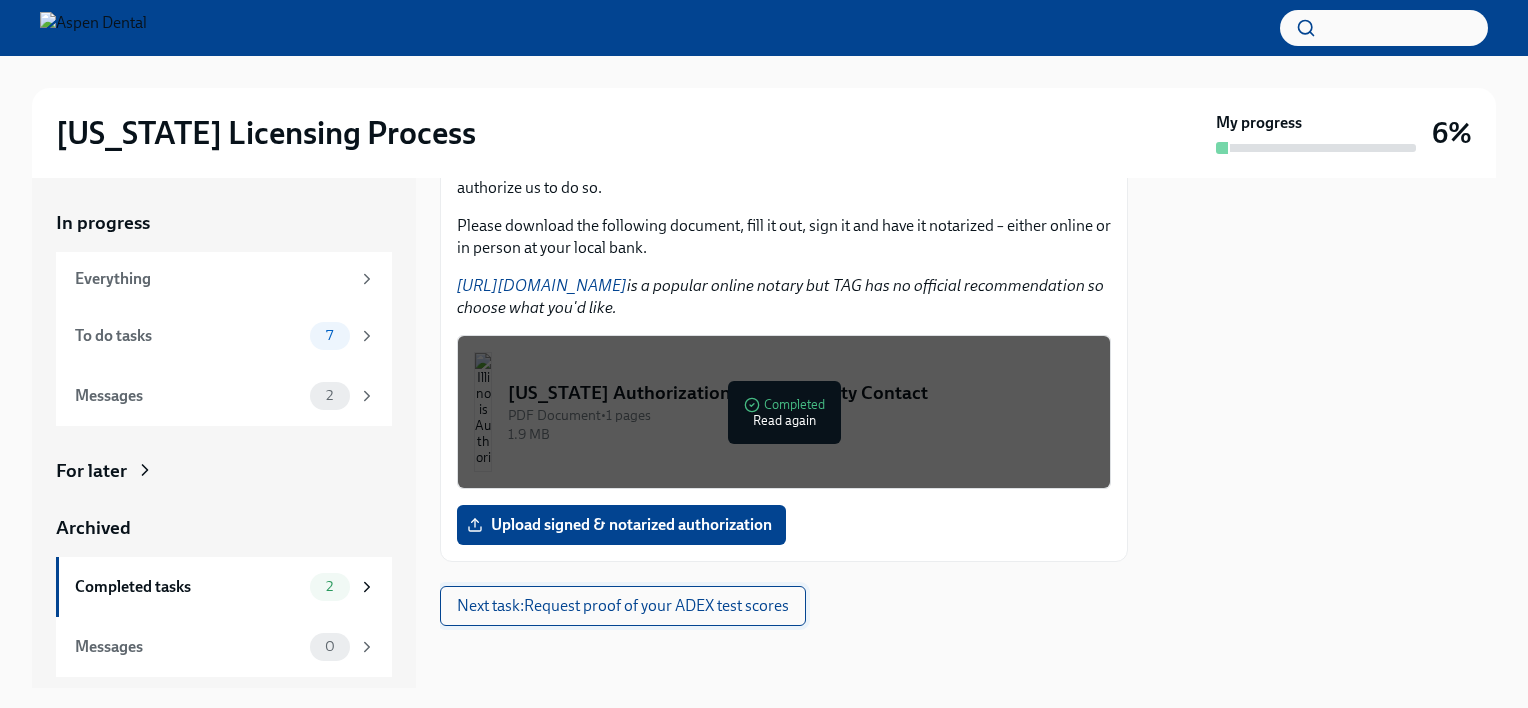click on "Next task :  Request proof of your ADEX test scores" at bounding box center (623, 606) 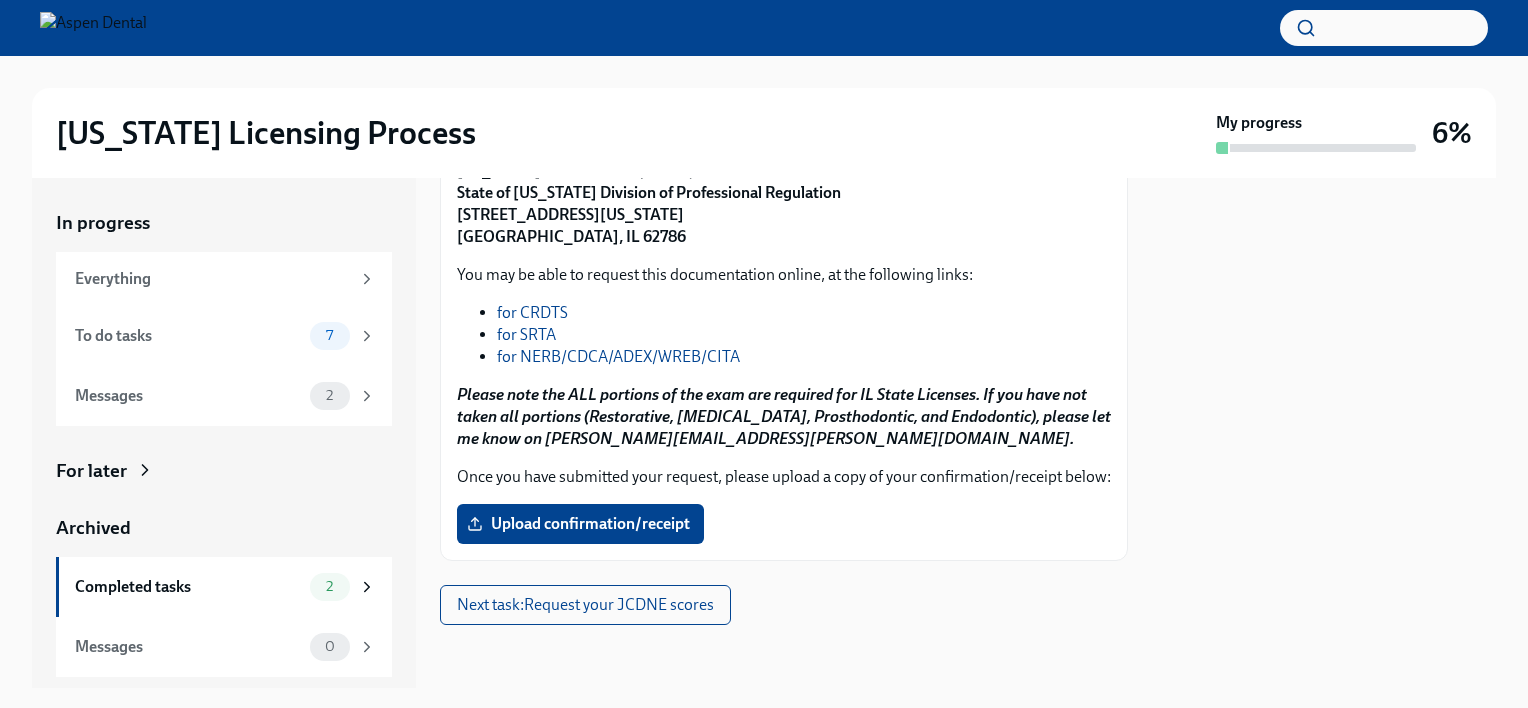 scroll, scrollTop: 370, scrollLeft: 0, axis: vertical 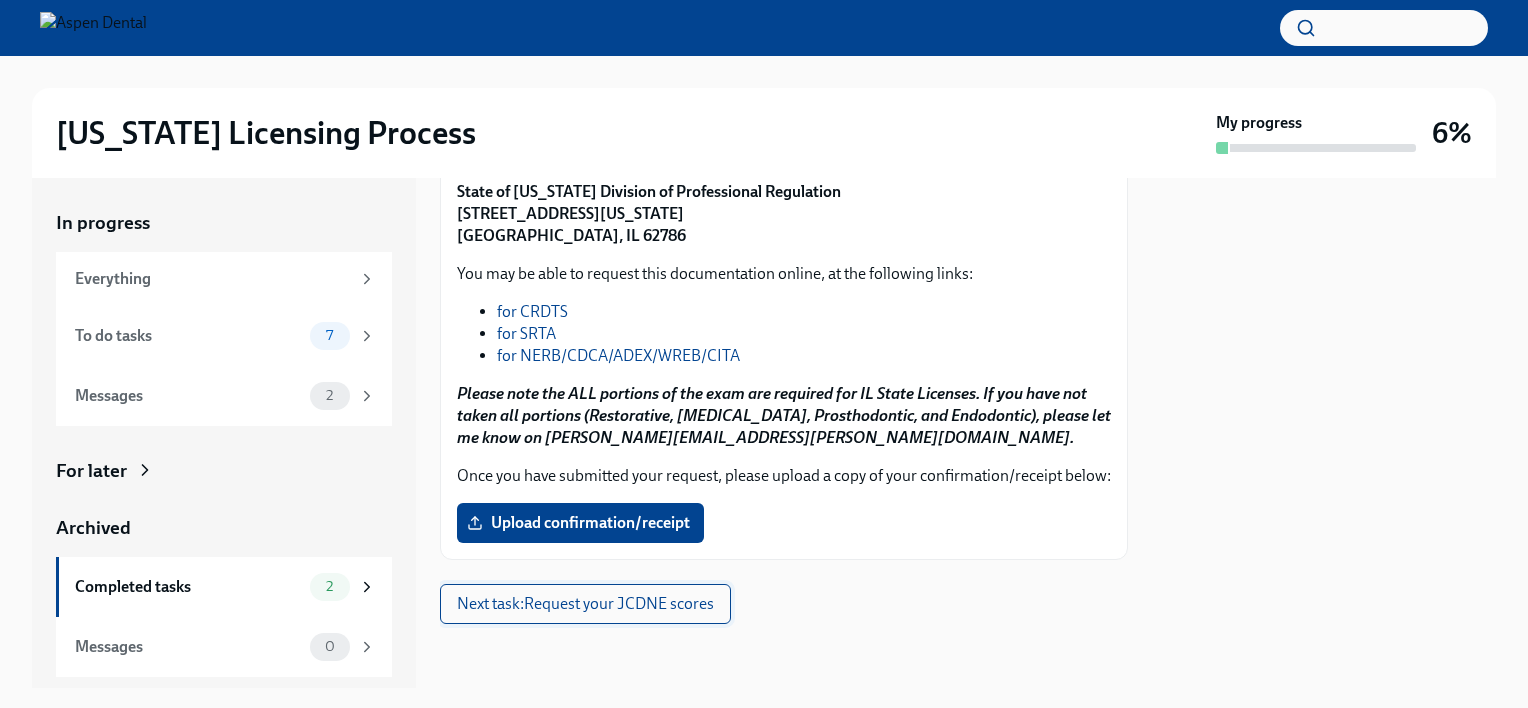 click on "Next task :  Request your JCDNE scores" at bounding box center [585, 604] 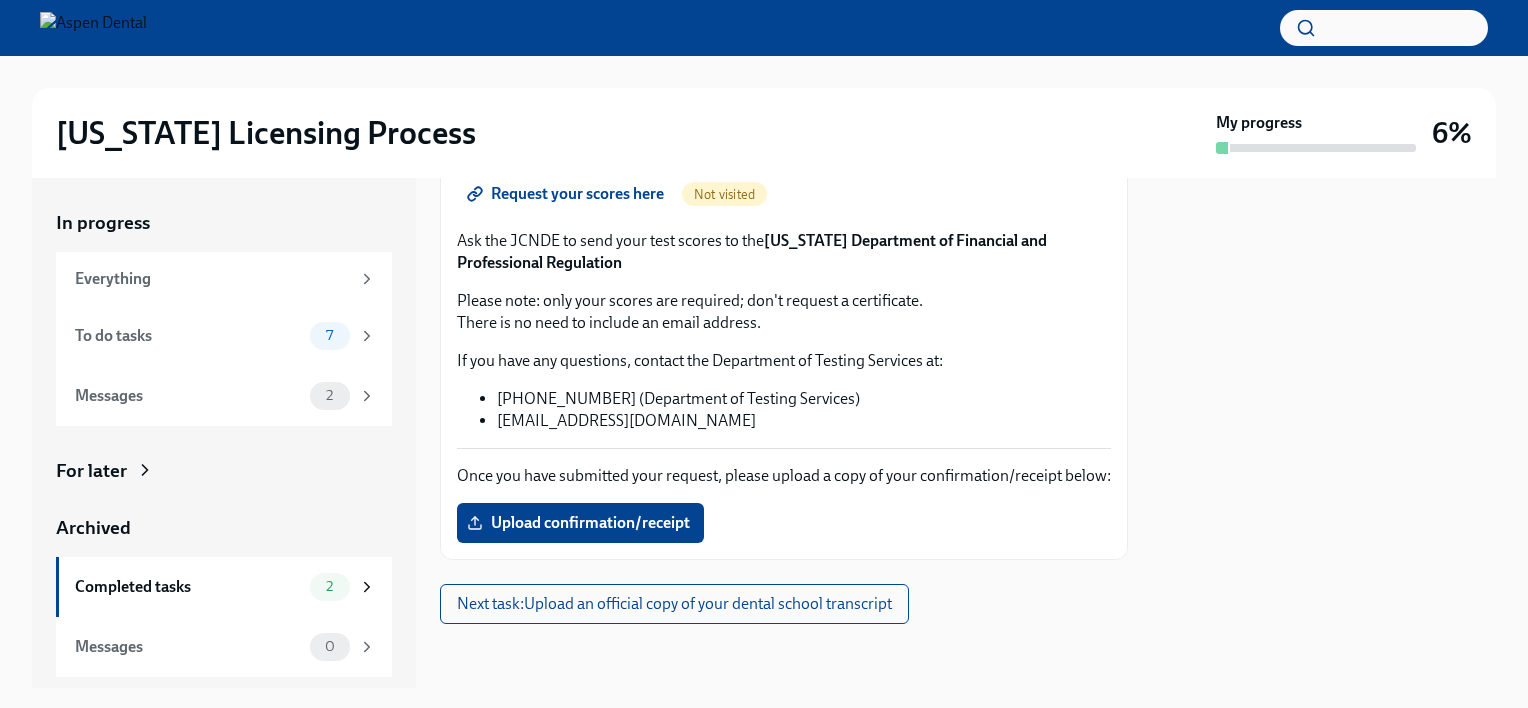 scroll, scrollTop: 196, scrollLeft: 0, axis: vertical 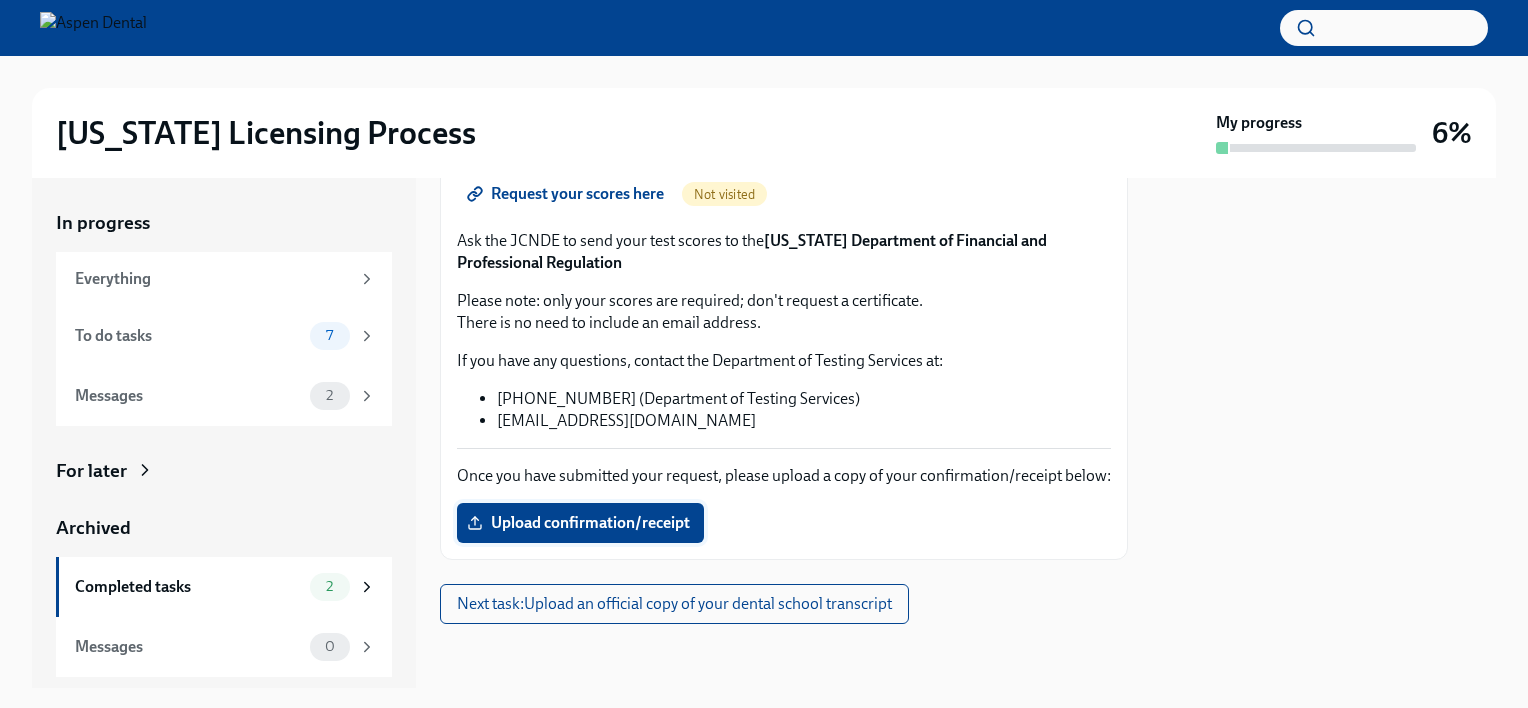 click on "Upload confirmation/receipt" at bounding box center (580, 523) 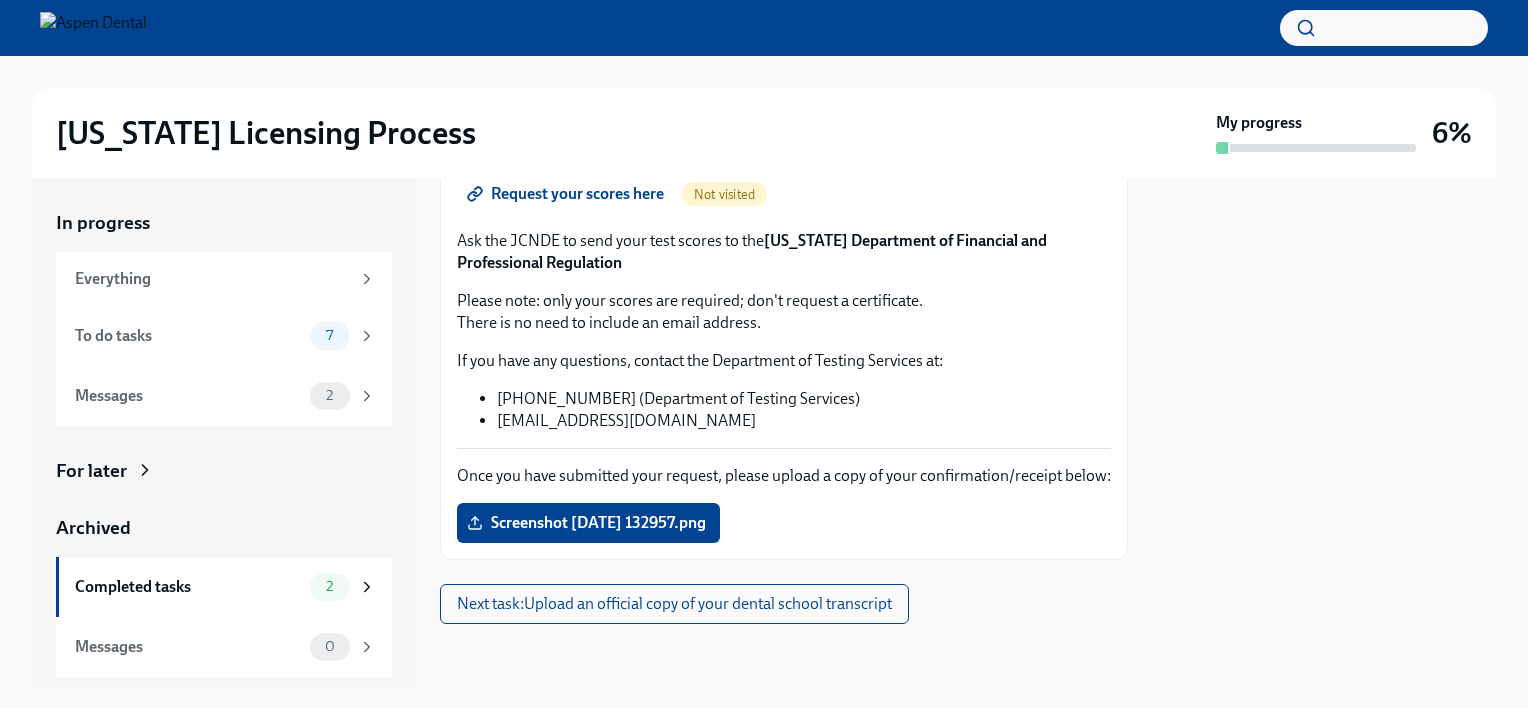 scroll, scrollTop: 296, scrollLeft: 0, axis: vertical 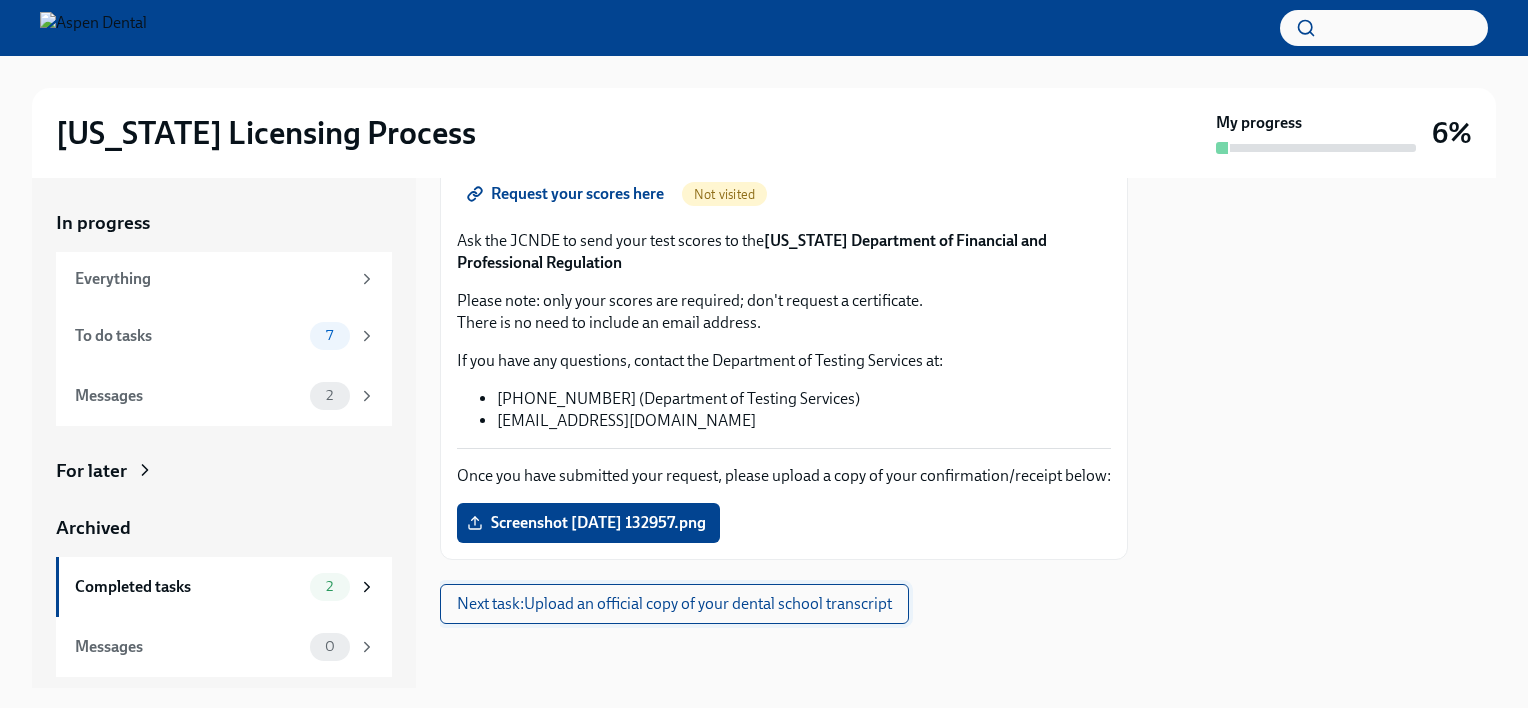 click on "Next task :  Upload an official copy of your dental school transcript" at bounding box center [674, 604] 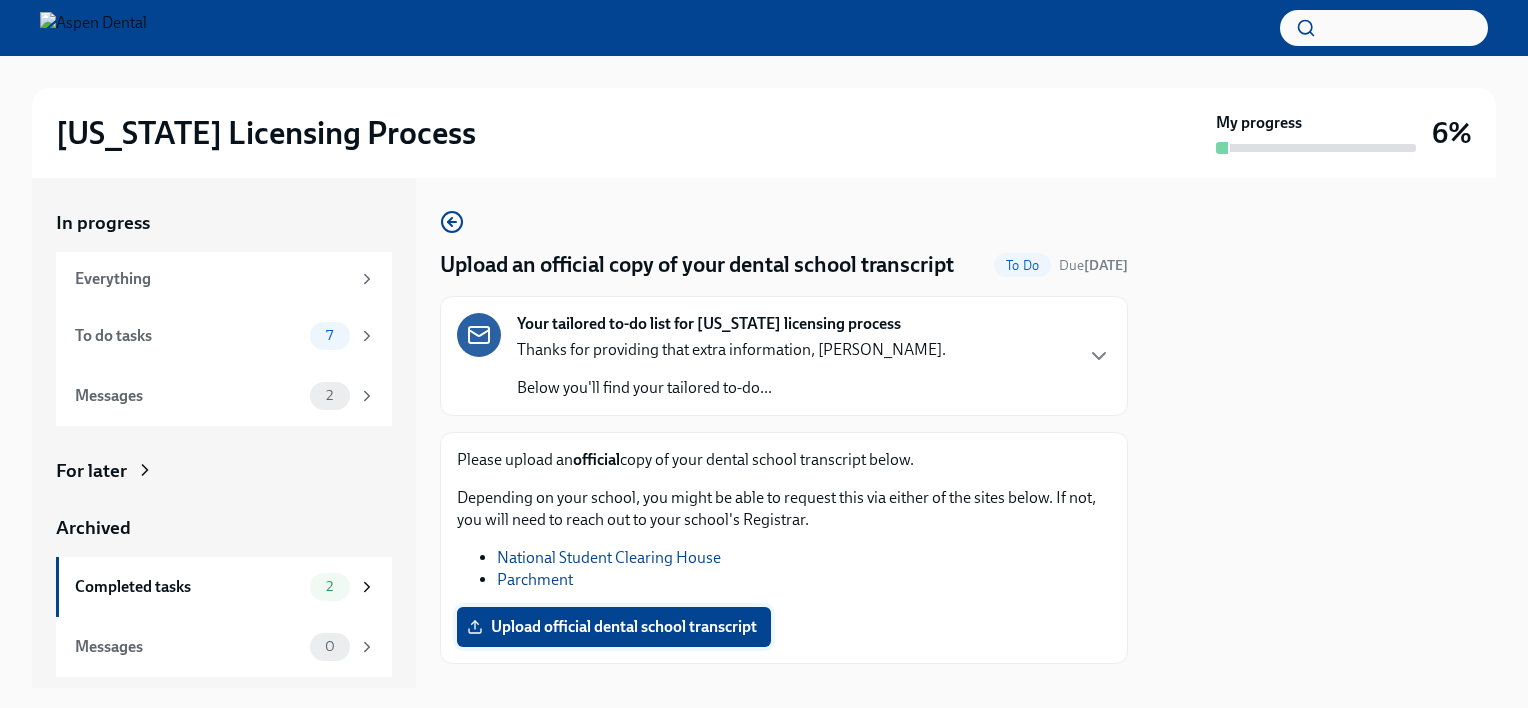 click on "Upload official dental school transcript" at bounding box center (614, 627) 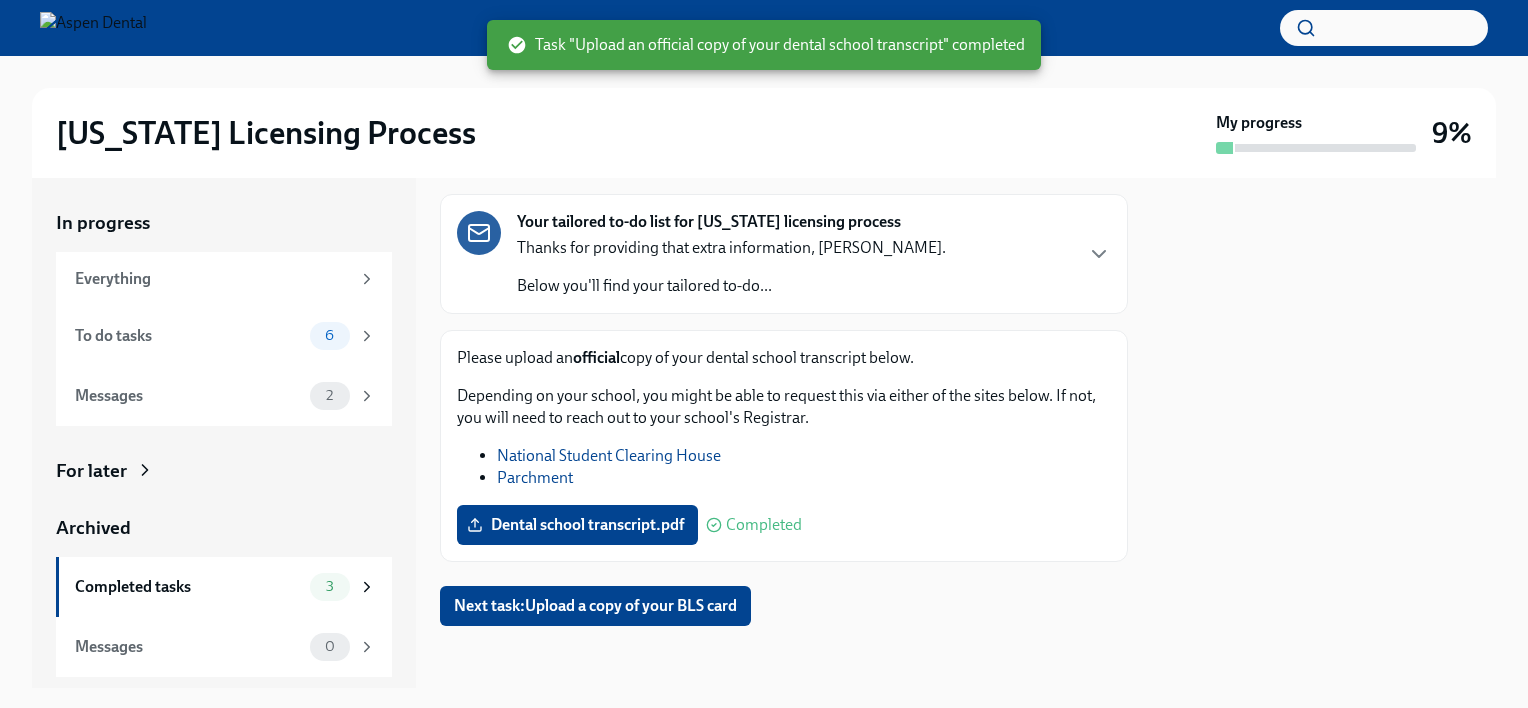 scroll, scrollTop: 103, scrollLeft: 0, axis: vertical 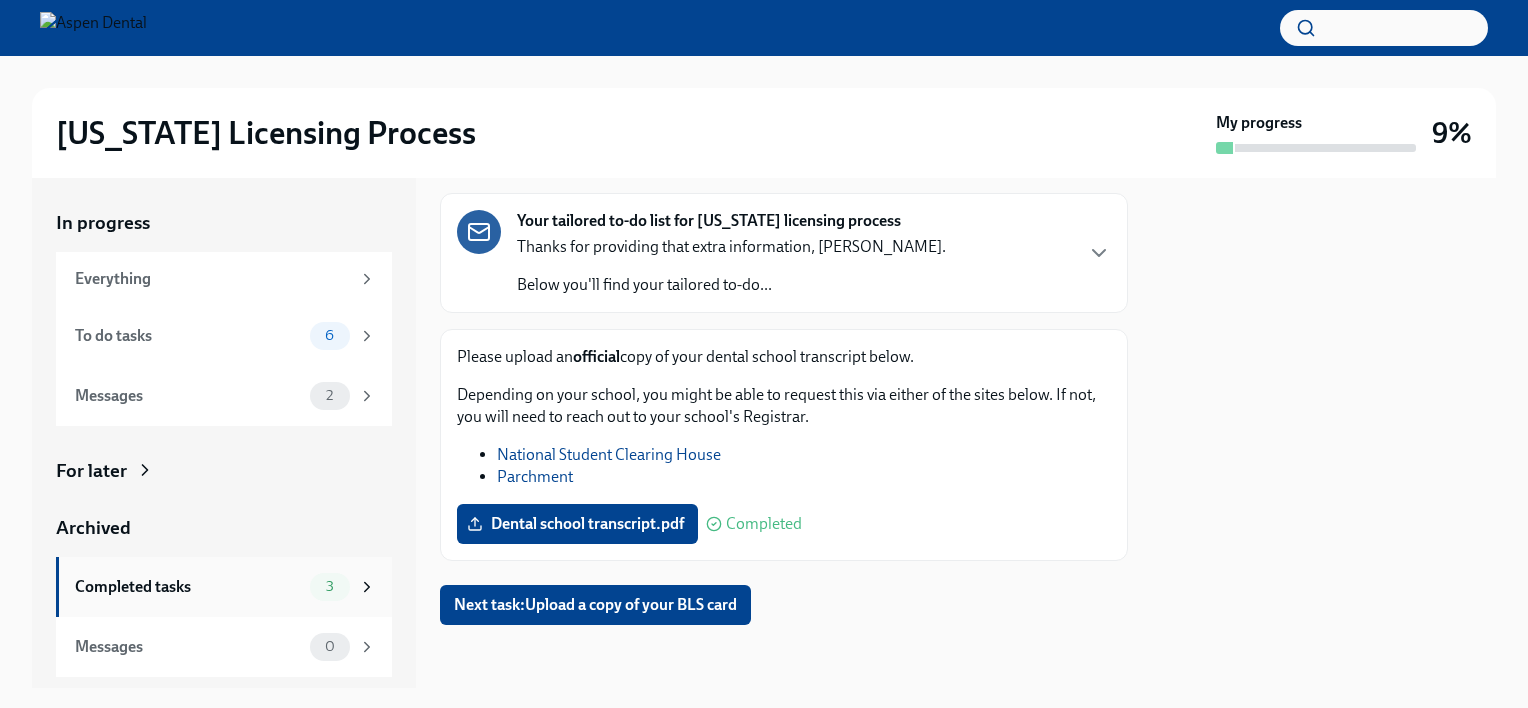 click on "Completed tasks" at bounding box center (188, 587) 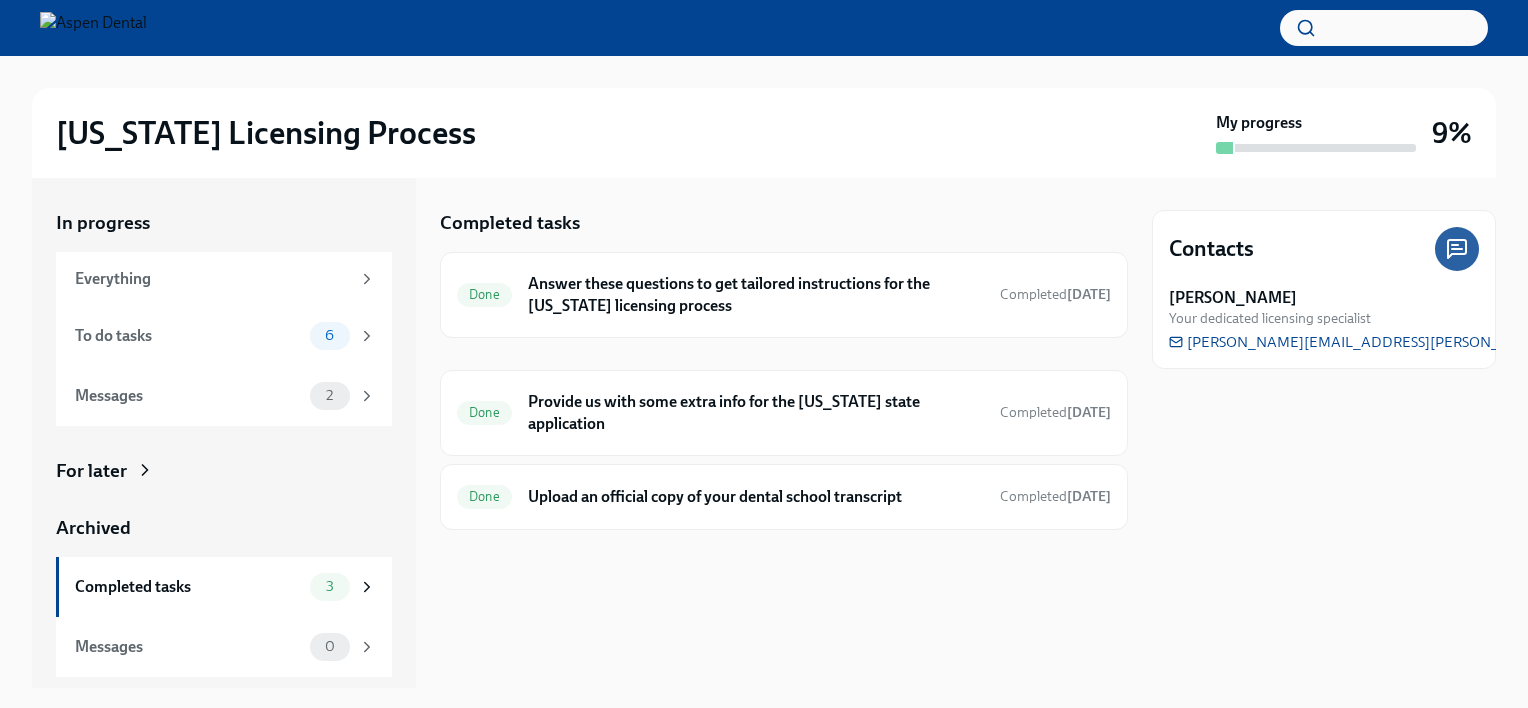drag, startPoint x: 1336, startPoint y: 337, endPoint x: 1233, endPoint y: 420, distance: 132.28 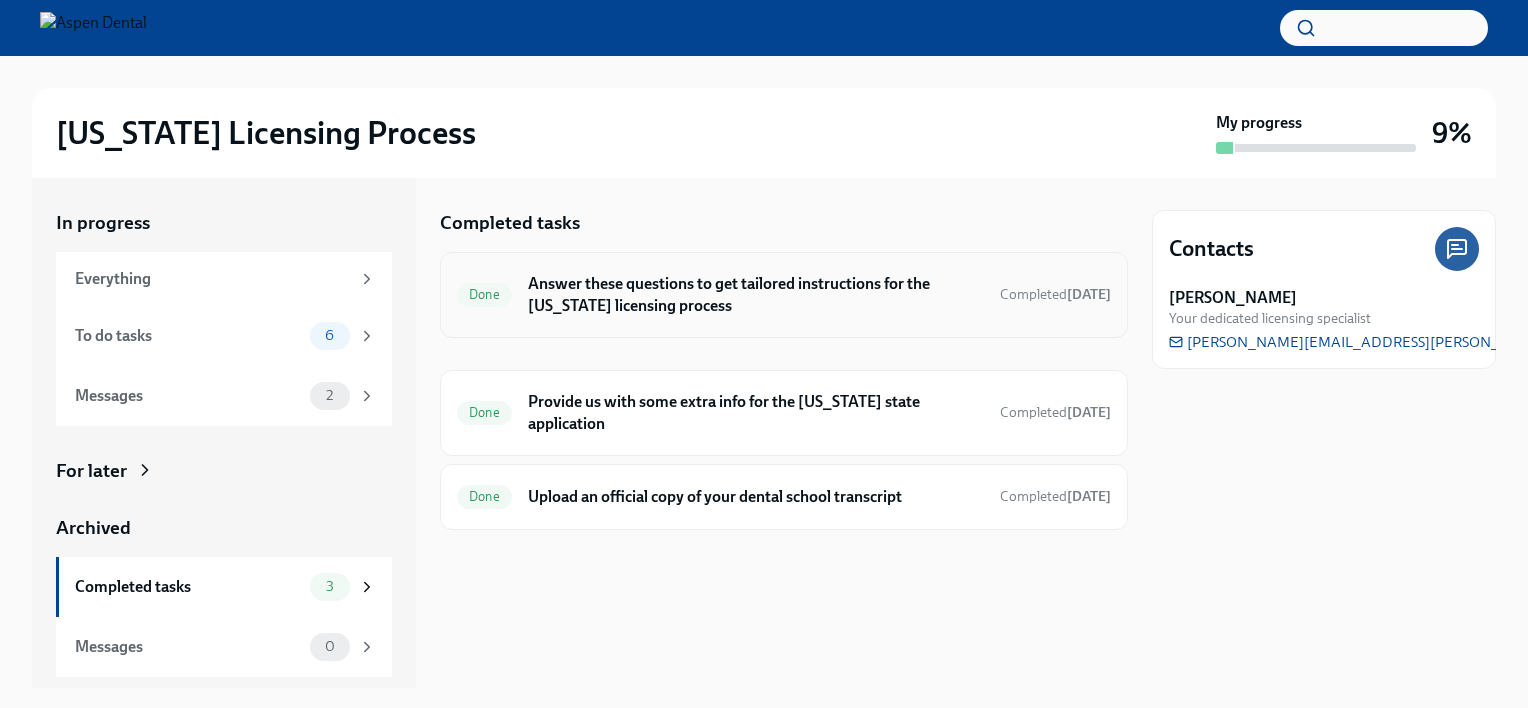 click on "Answer these questions to get tailored instructions for the [US_STATE] licensing process" at bounding box center (756, 295) 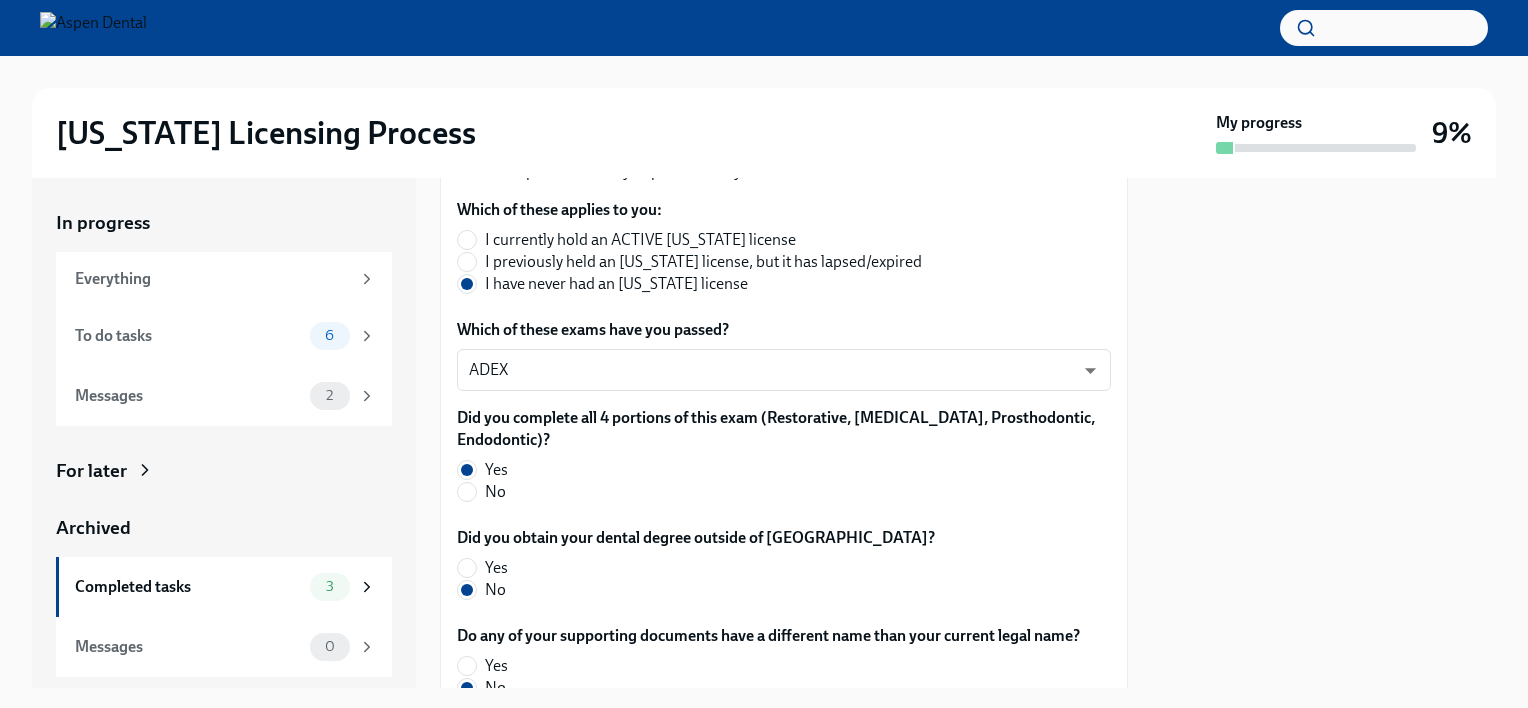 scroll, scrollTop: 500, scrollLeft: 0, axis: vertical 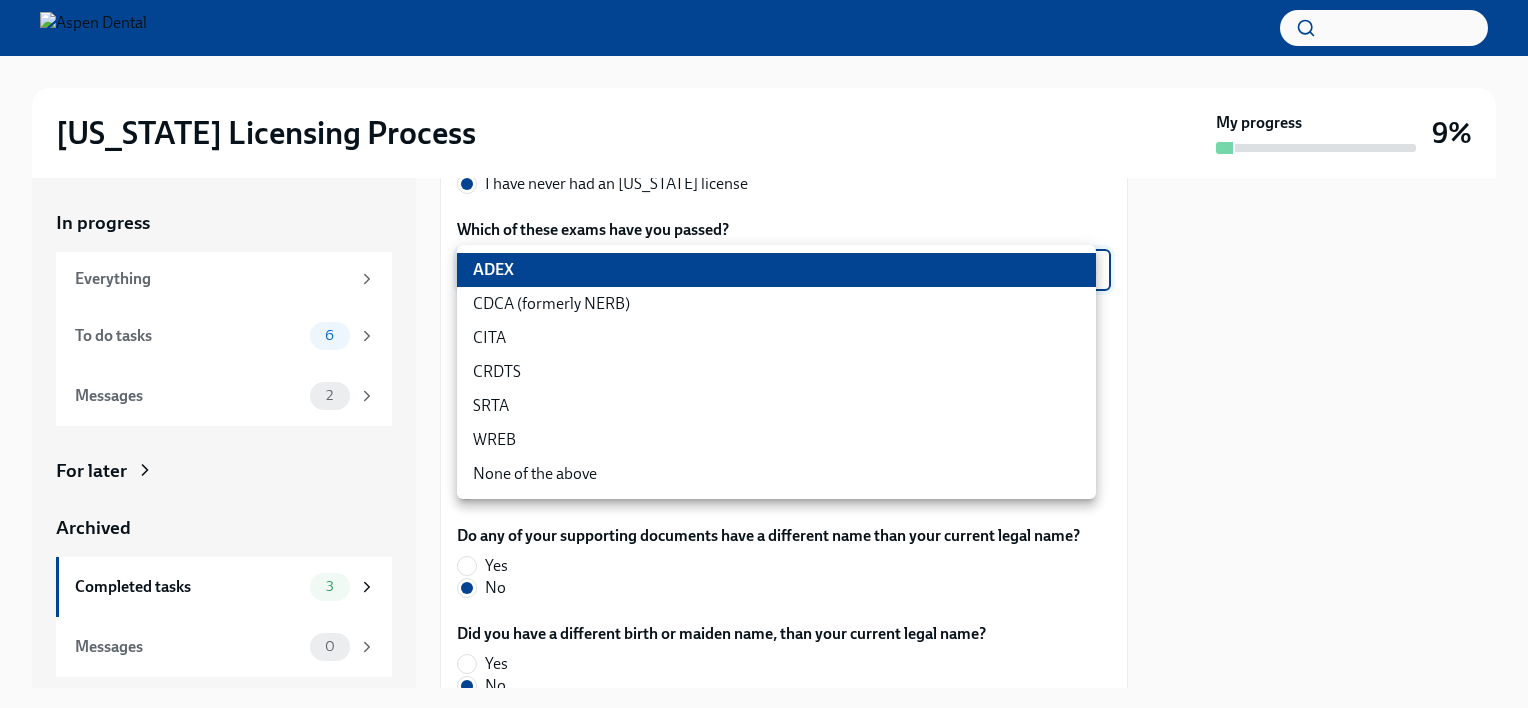 click on "[US_STATE] Licensing Process My progress 9% In progress Everything To do tasks 6 Messages 2 For later Archived Completed tasks 3 Messages 0 Answer these questions to get tailored instructions for the [US_STATE] licensing process Done Due  in a day Time to begin your [US_STATE] license application Hi [PERSON_NAME]!
We’re excited to support your next step with Aspen Dental and the  TAG Oral Ca ... The requirements for training at the OCC vary depending on your situation.
Please answer the questions below so we can only send you the relevant requirements, and make this process as easy as possible for you! Which of these applies to you: I currently hold an ACTIVE [US_STATE] license I previously held an [US_STATE] license, but it has lapsed/expired I have never had an [US_STATE] license Which of these exams have you passed? ADEX pxo-W3vNi ​ Did you complete all 4 portions of this exam (Restorative, [MEDICAL_DATA], Prosthodontic, Endodontic)? Yes No Did you obtain your dental degree outside of [GEOGRAPHIC_DATA]? Yes No" at bounding box center (764, 354) 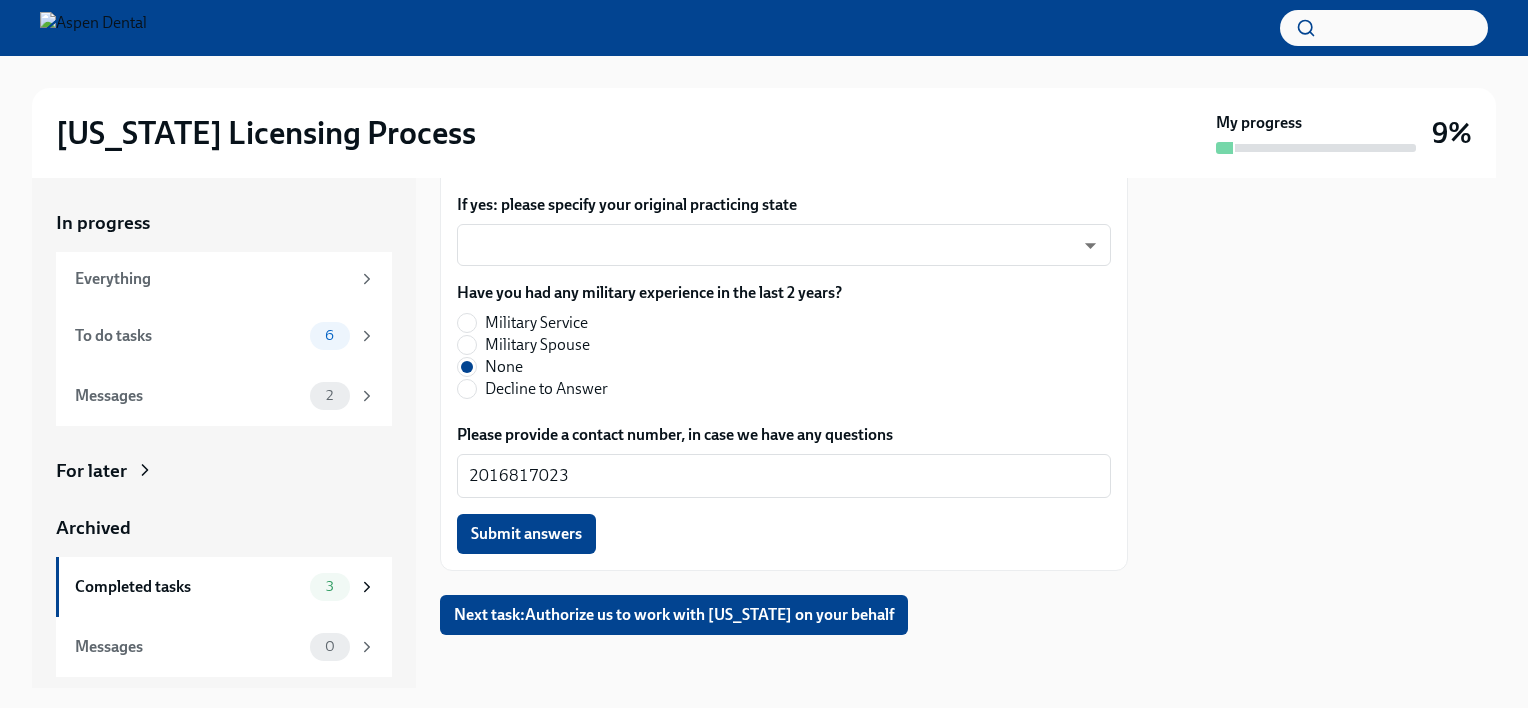 scroll, scrollTop: 2431, scrollLeft: 0, axis: vertical 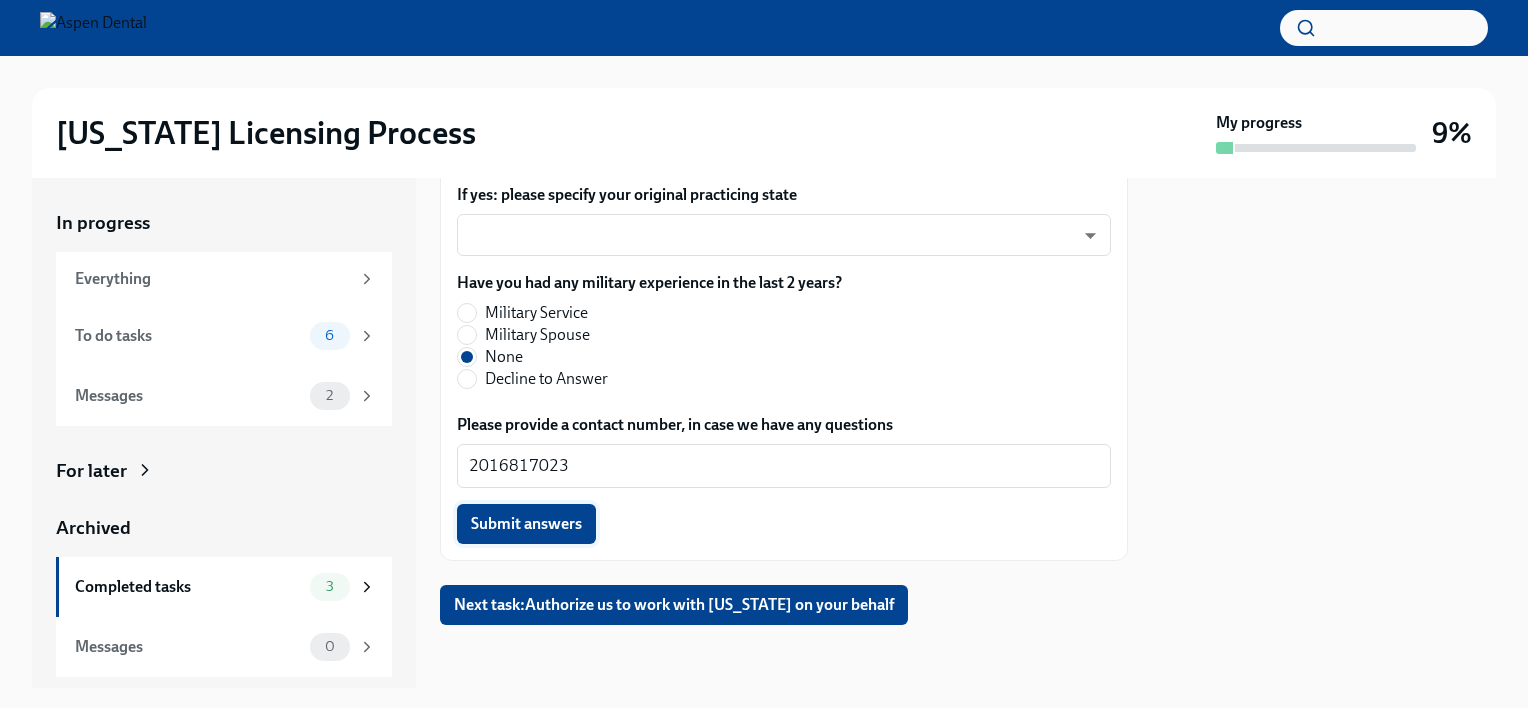 click on "Submit answers" at bounding box center [526, 524] 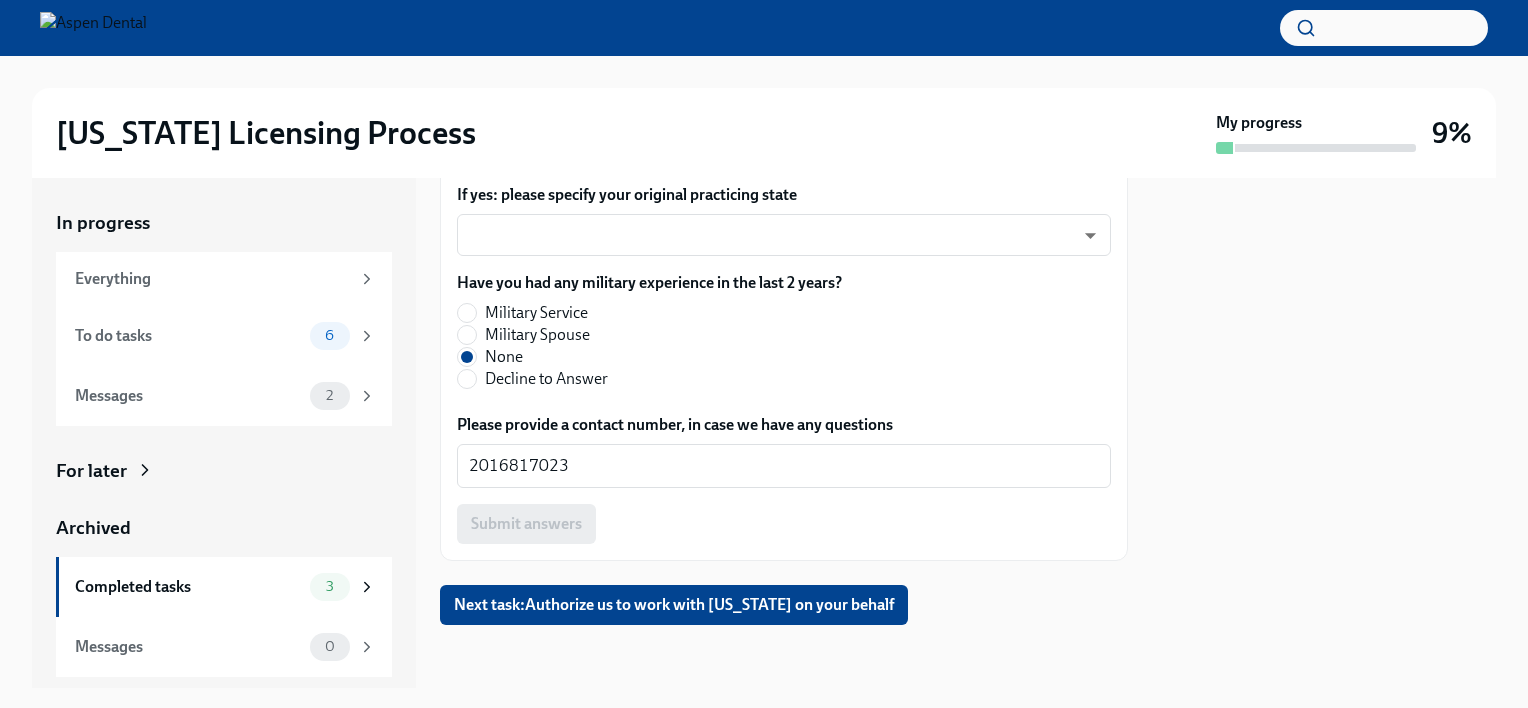 type on "e-q9ZXIKT" 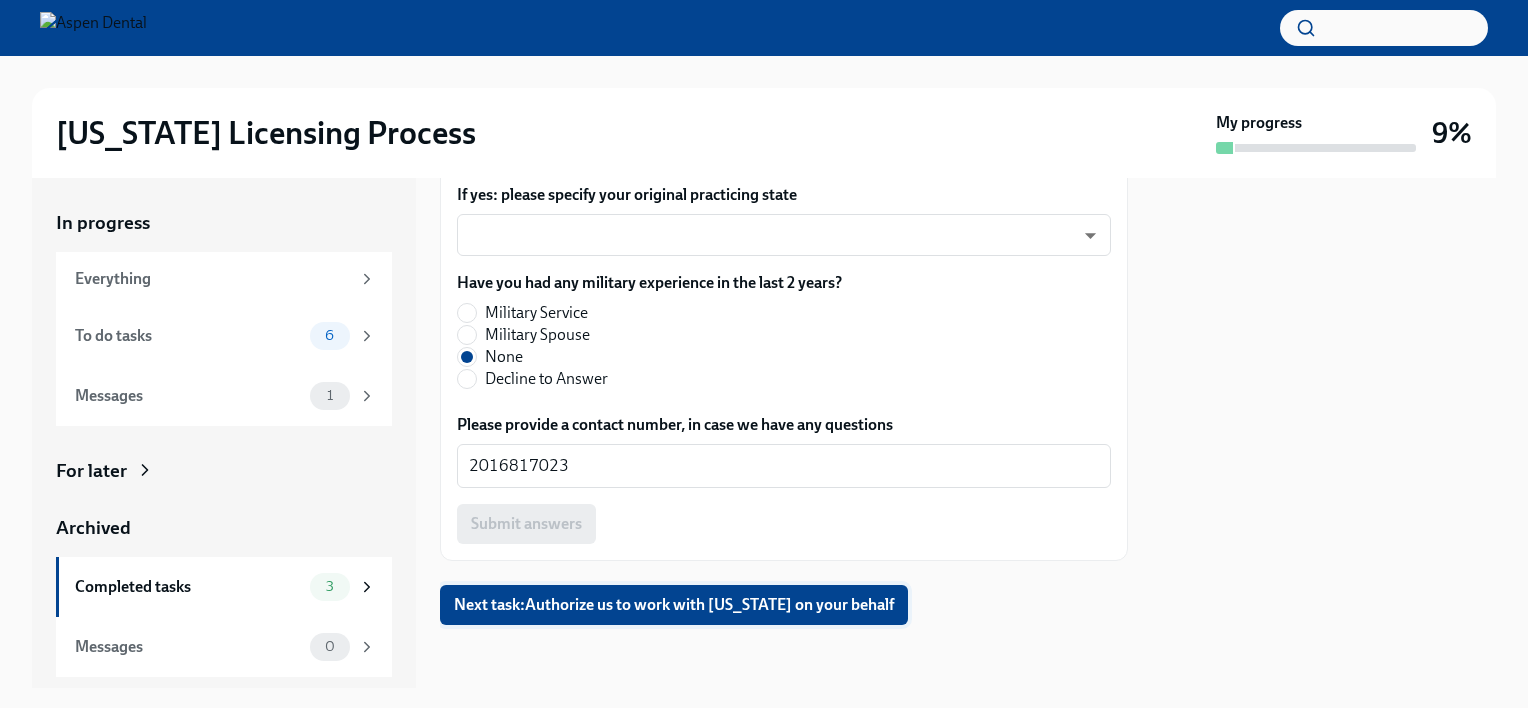 click on "Next task :  Authorize us to work with [US_STATE] on your behalf" at bounding box center [674, 605] 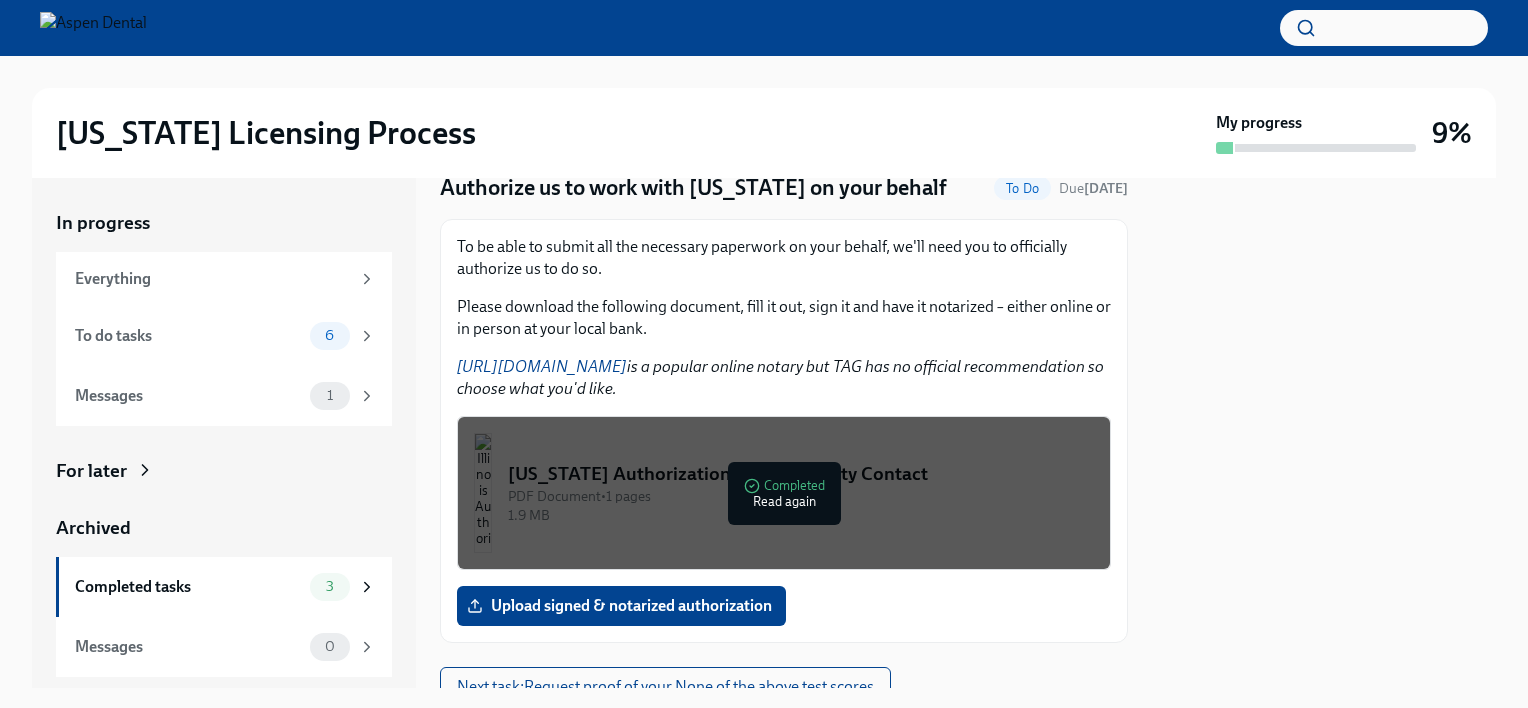 scroll, scrollTop: 158, scrollLeft: 0, axis: vertical 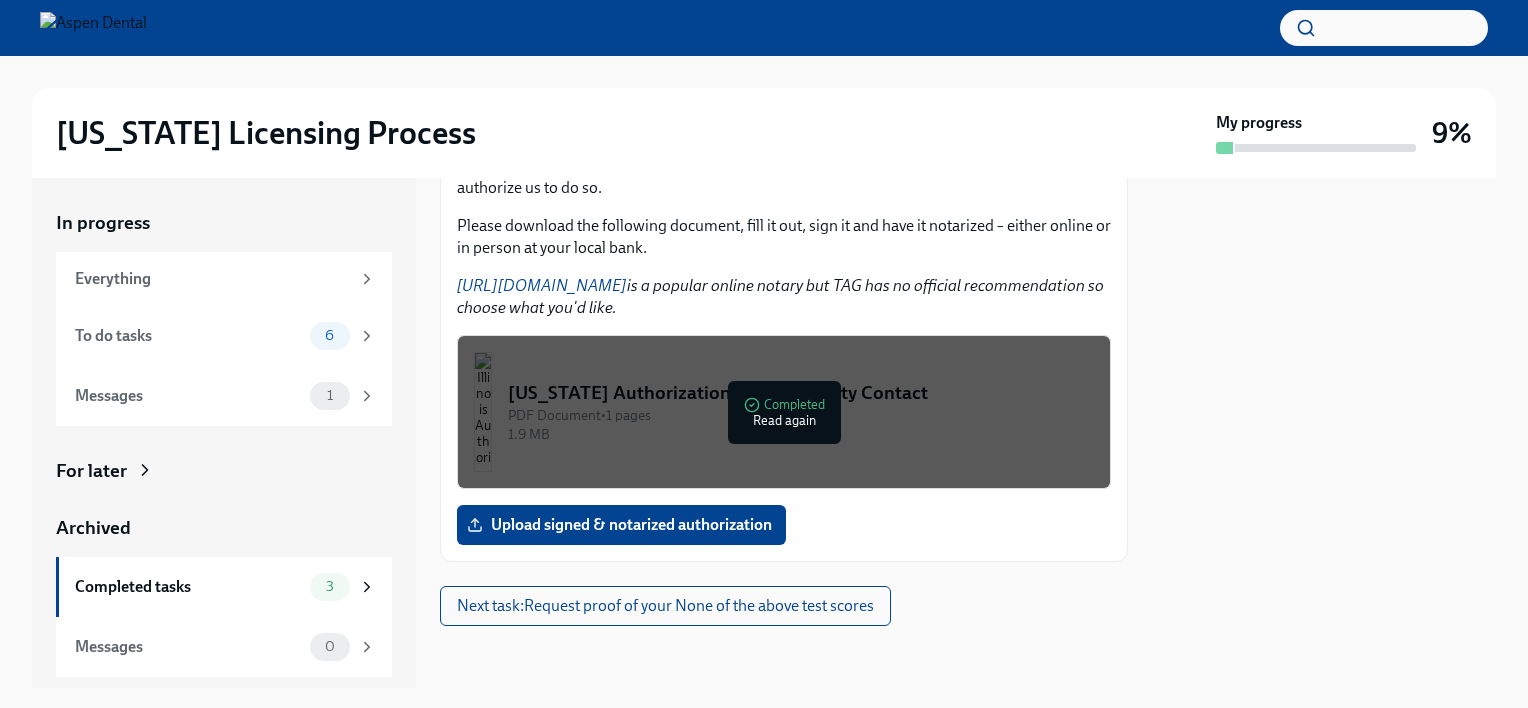 click on "1.9 MB" at bounding box center [801, 434] 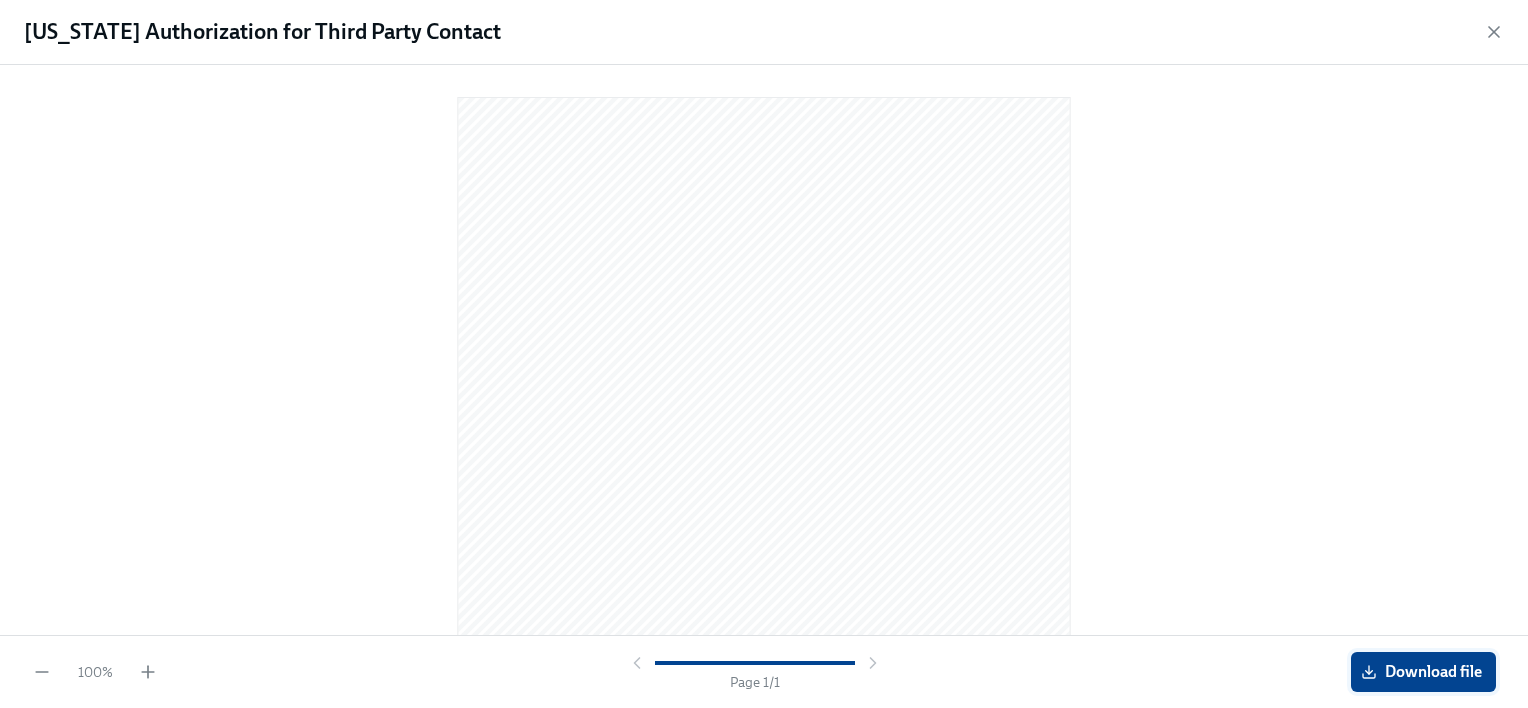 click on "Download file" at bounding box center (1423, 672) 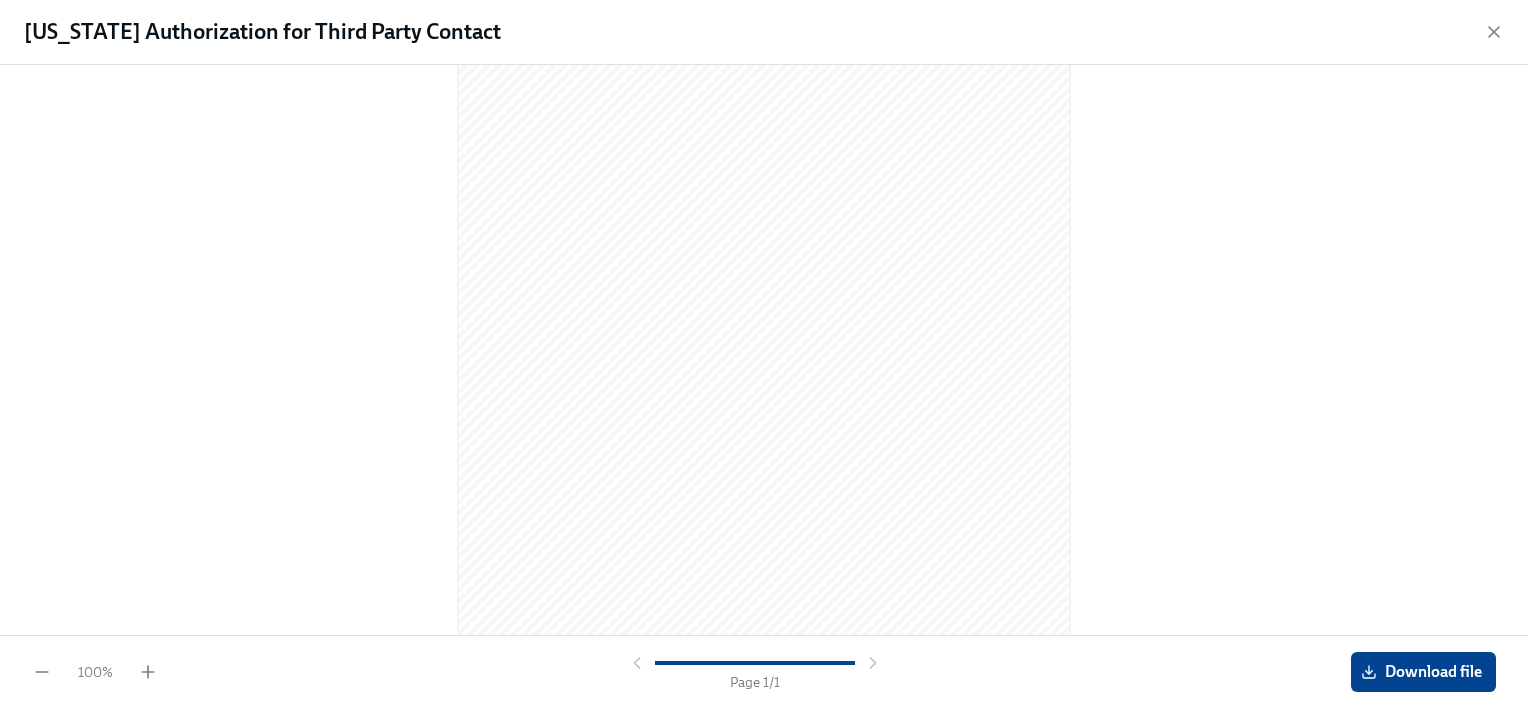 scroll, scrollTop: 0, scrollLeft: 0, axis: both 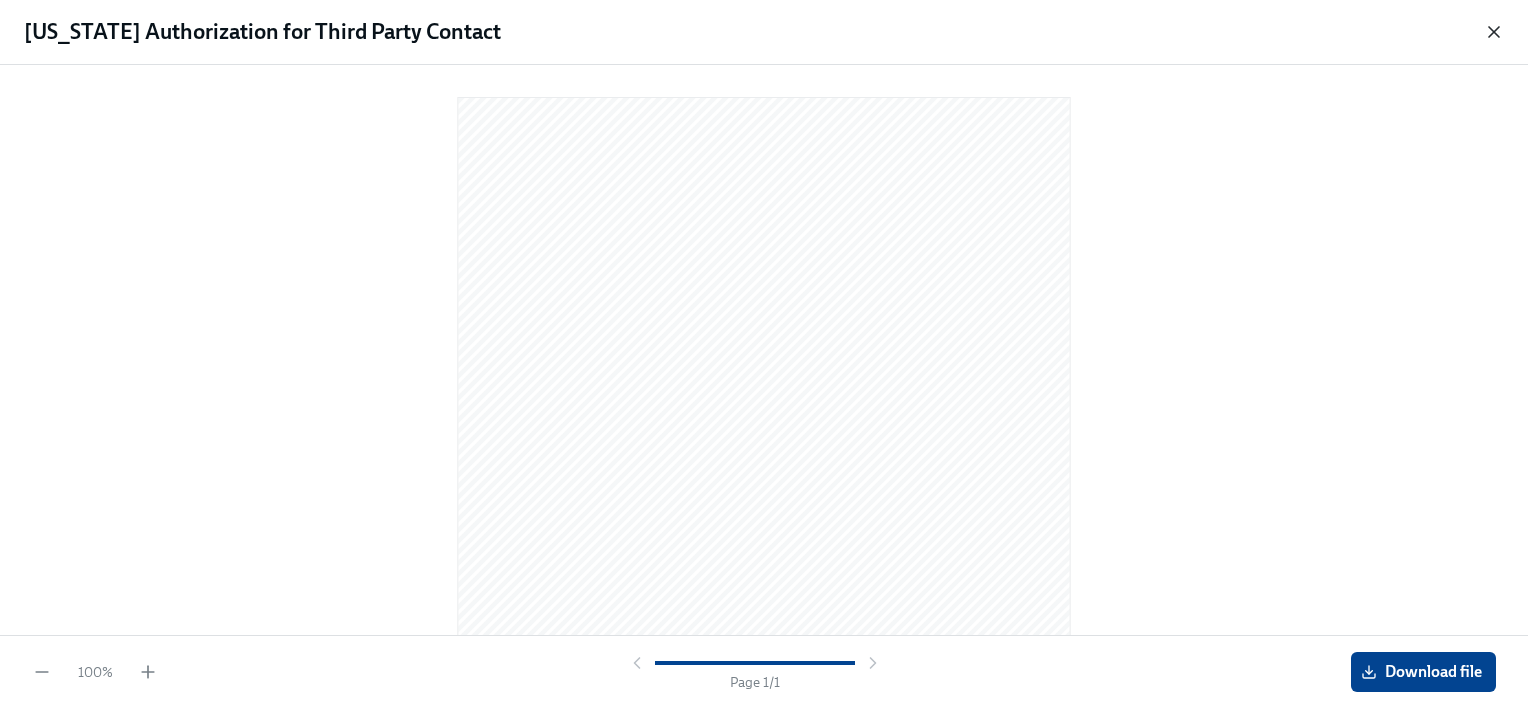 click 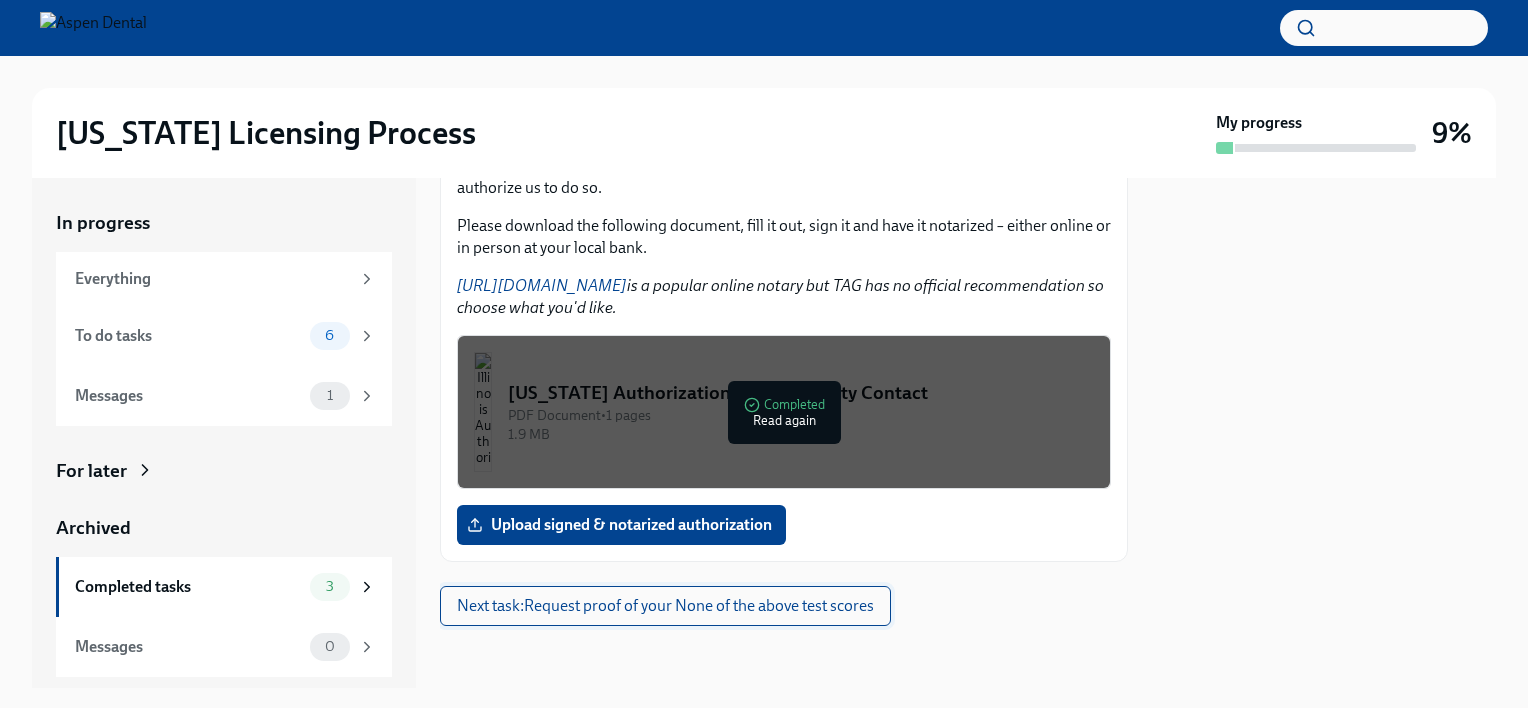 click on "Next task :  Request proof of your None of the above test scores" at bounding box center [665, 606] 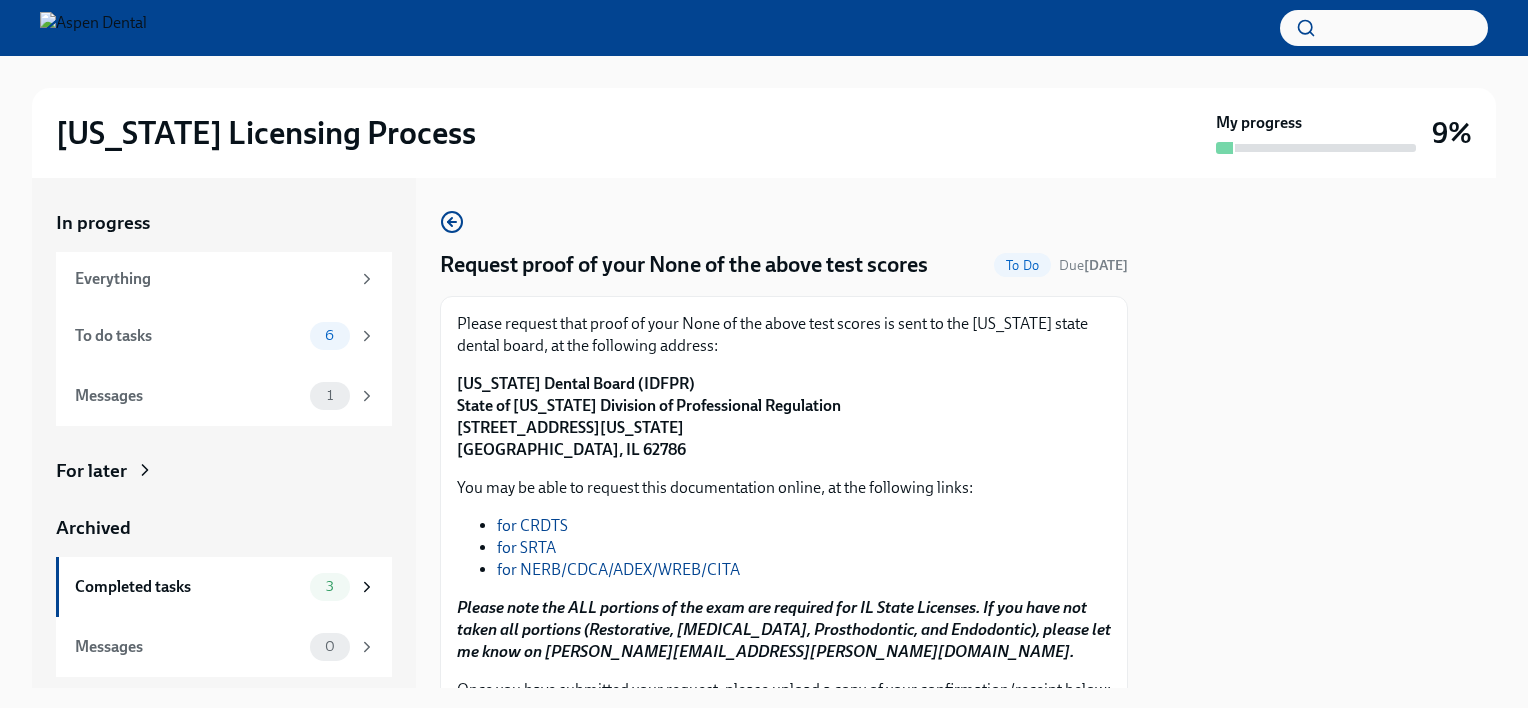 scroll, scrollTop: 235, scrollLeft: 0, axis: vertical 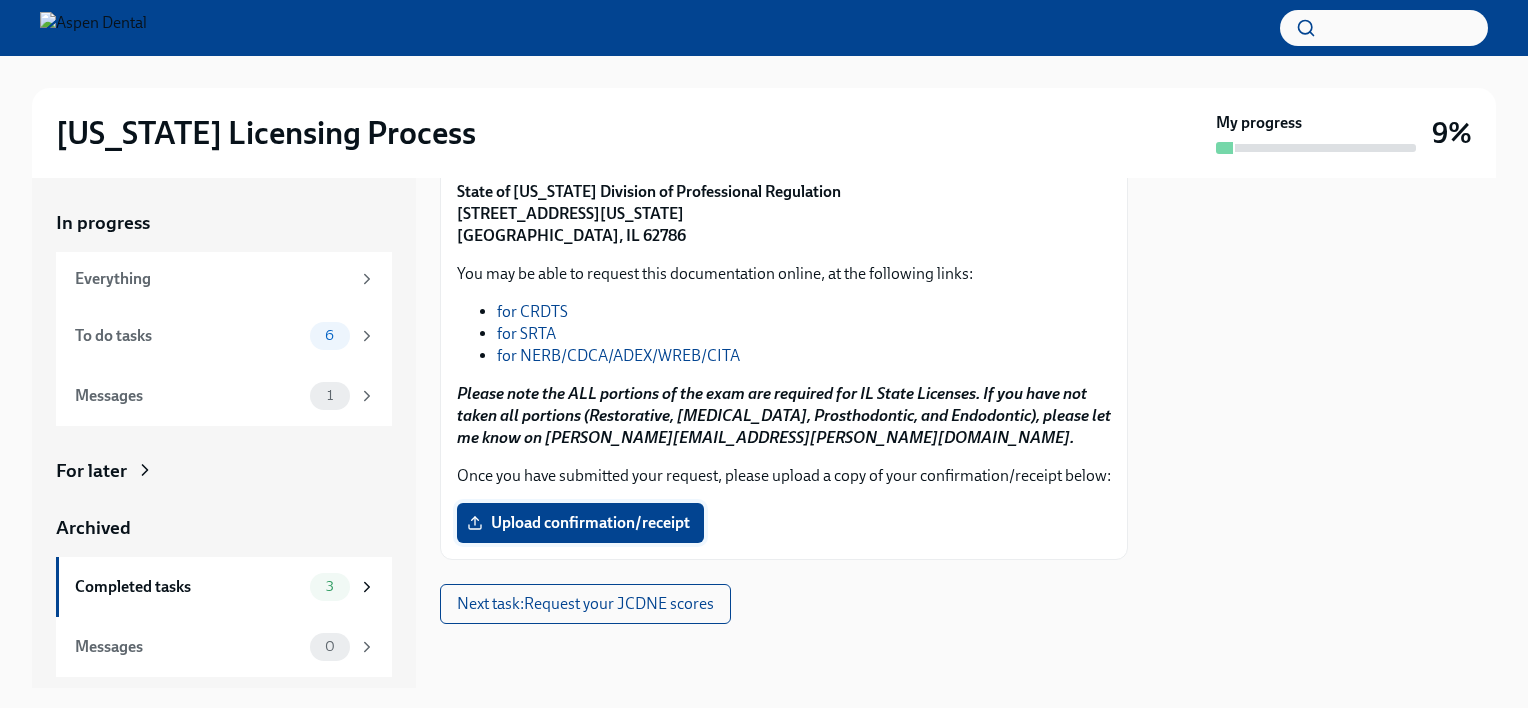 click on "Upload confirmation/receipt" at bounding box center [580, 523] 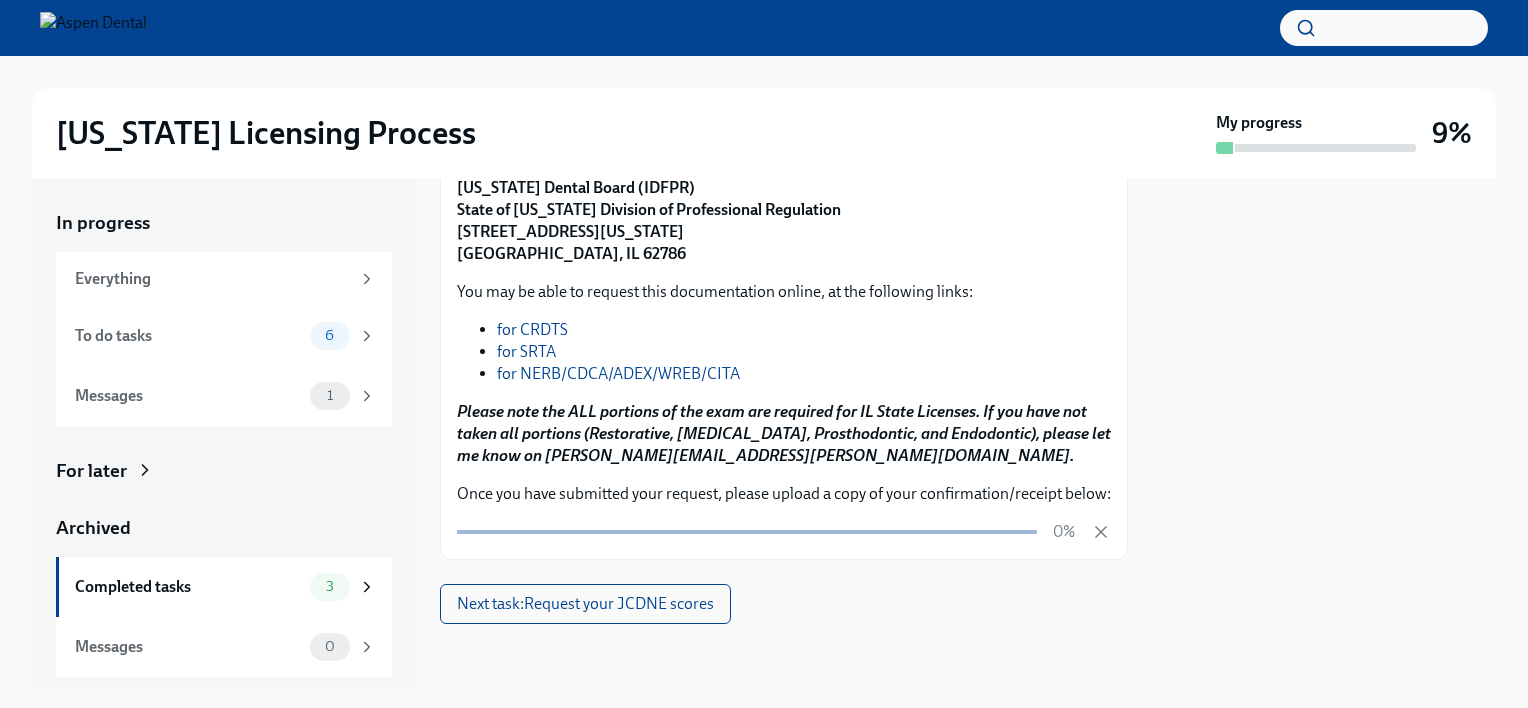 scroll, scrollTop: 216, scrollLeft: 0, axis: vertical 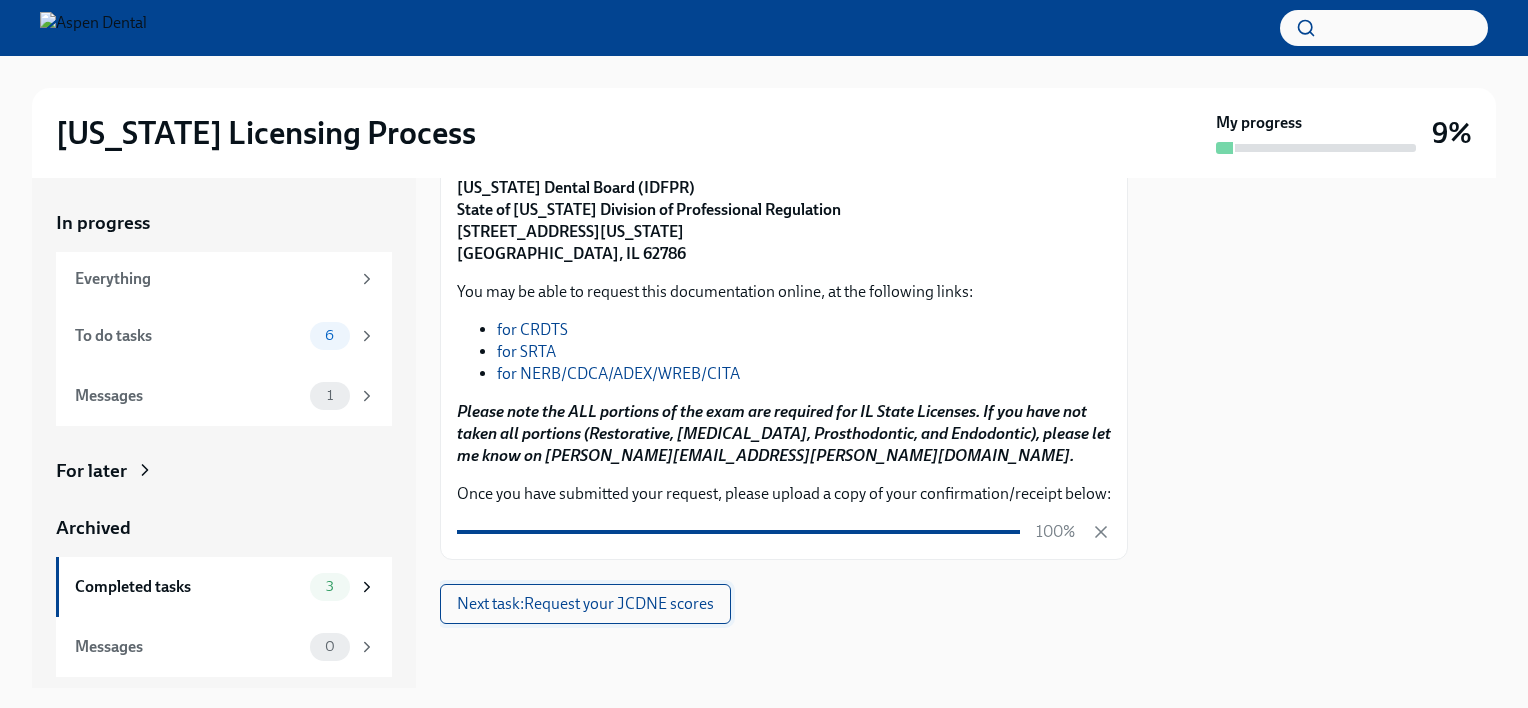 click on "Next task :  Request your JCDNE scores" at bounding box center [585, 604] 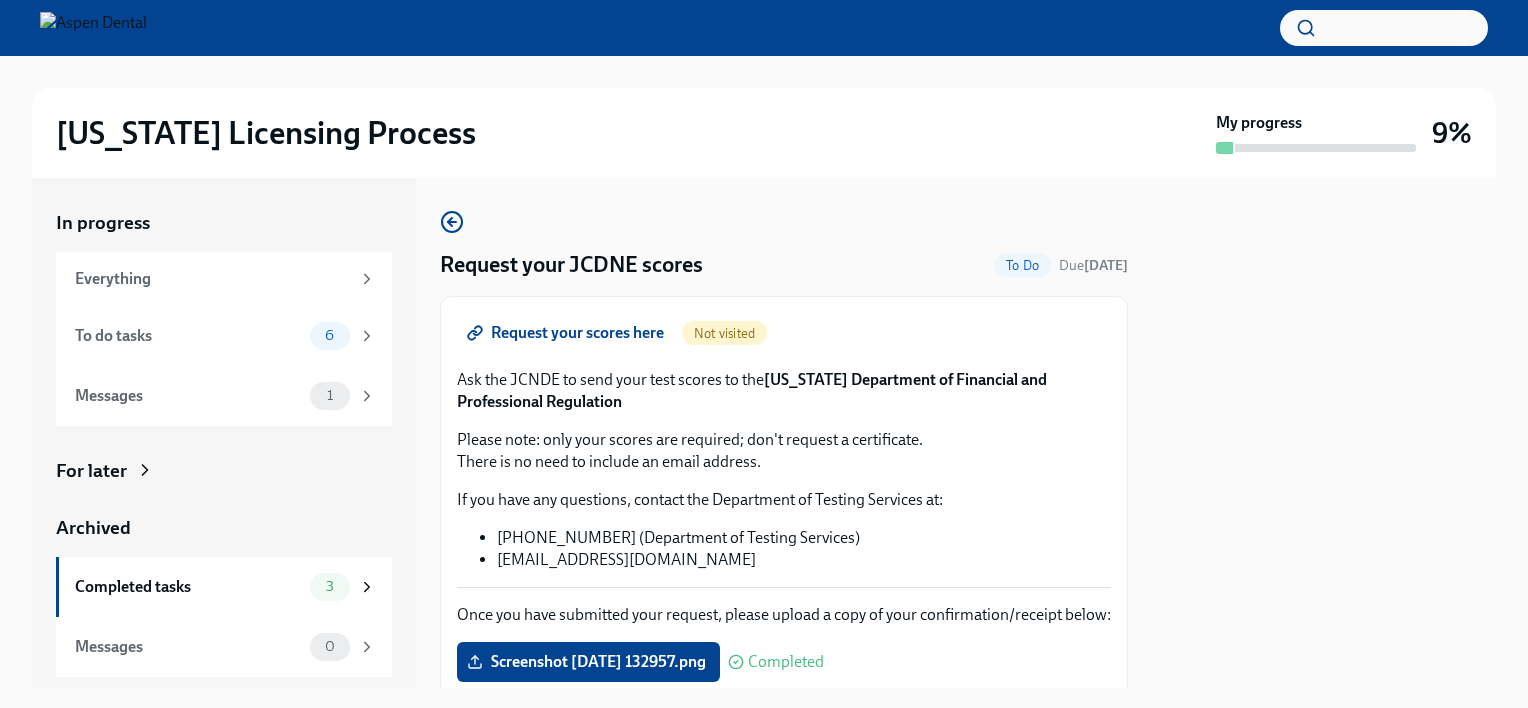 scroll, scrollTop: 100, scrollLeft: 0, axis: vertical 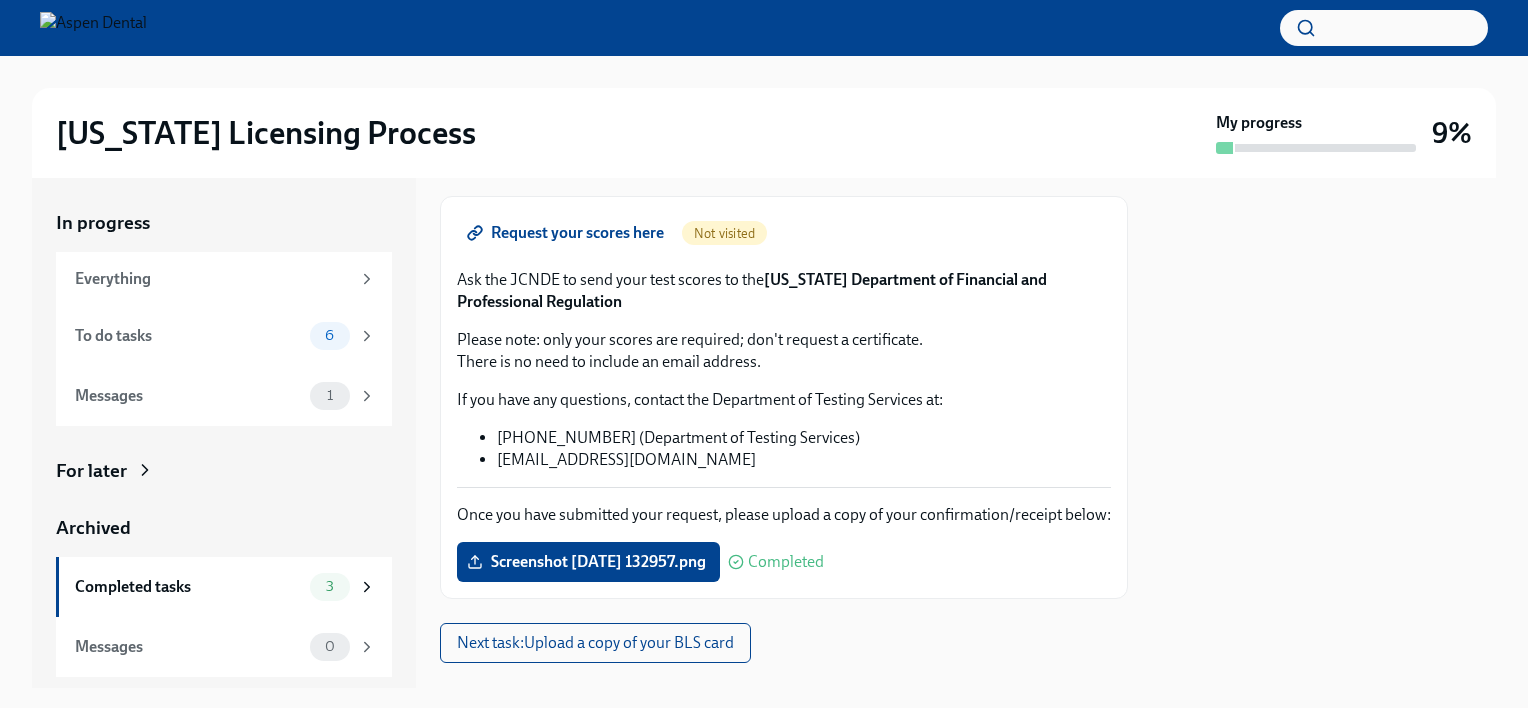 click on "Request your scores here" at bounding box center [567, 233] 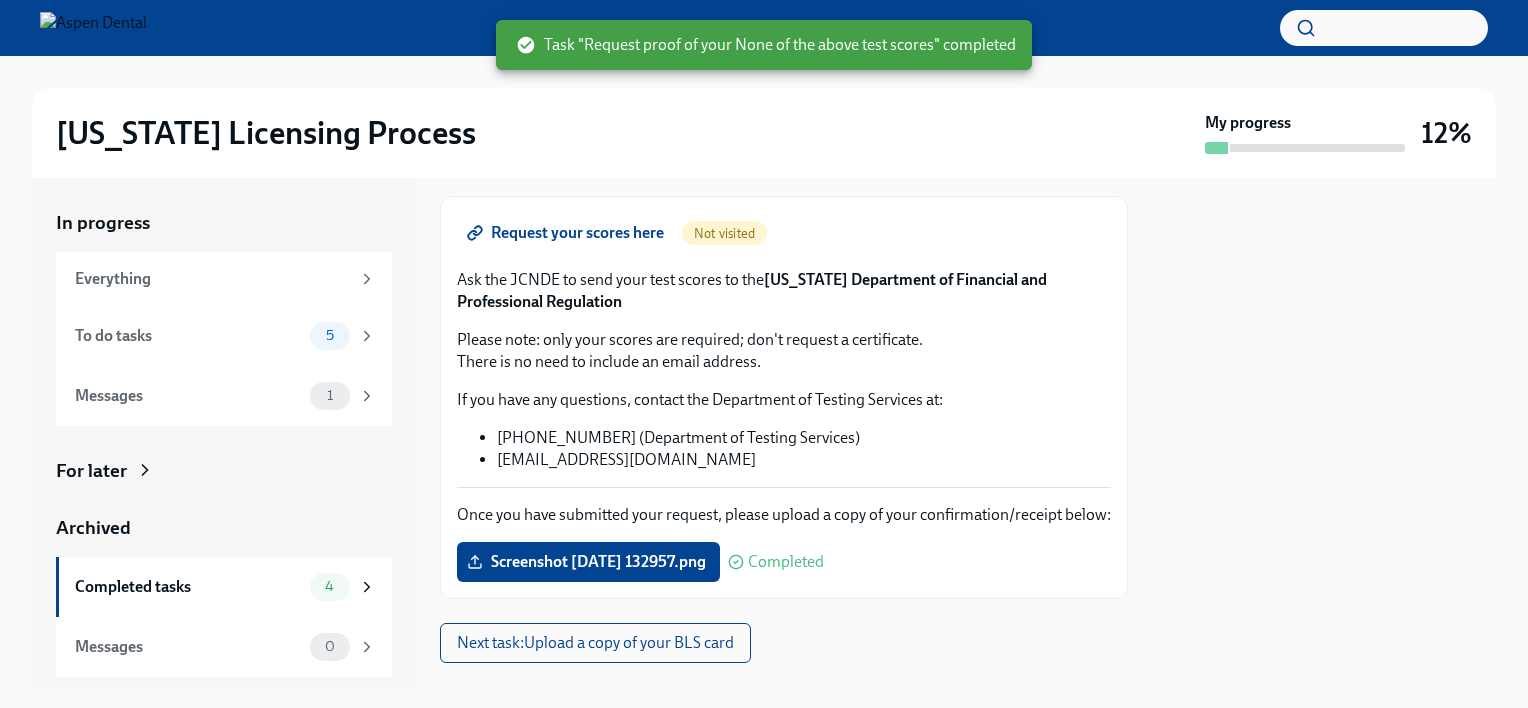 scroll, scrollTop: 160, scrollLeft: 0, axis: vertical 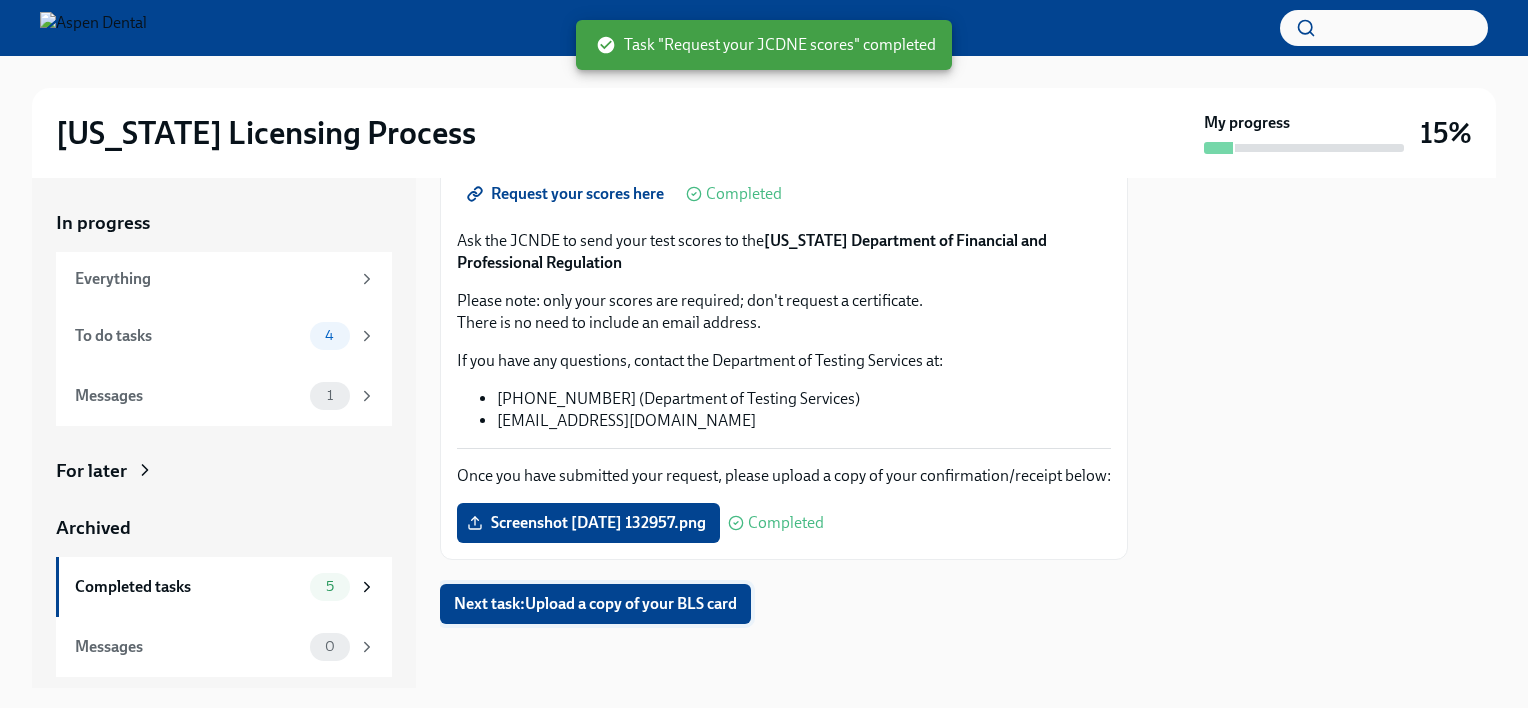 click on "Next task :  Upload a copy of your BLS card" at bounding box center (595, 604) 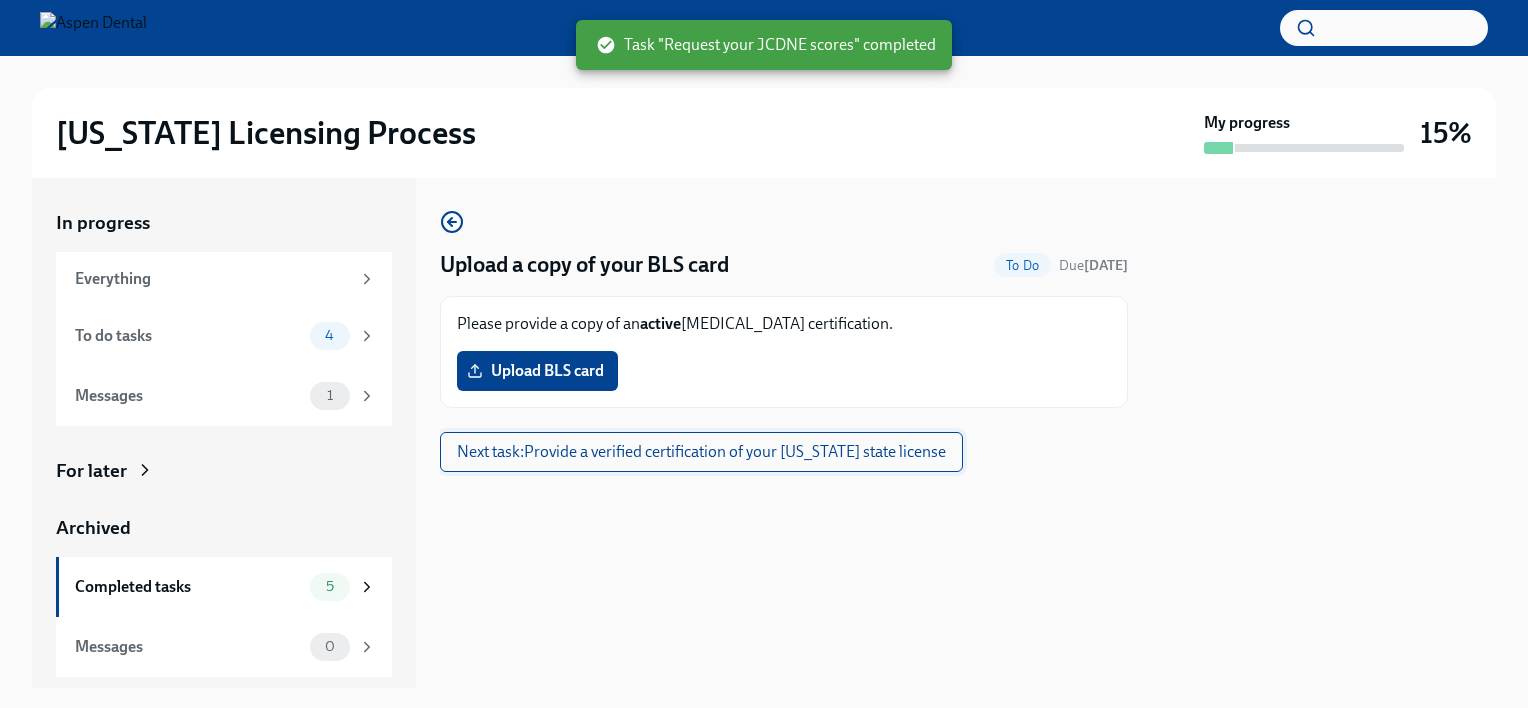 scroll, scrollTop: 0, scrollLeft: 0, axis: both 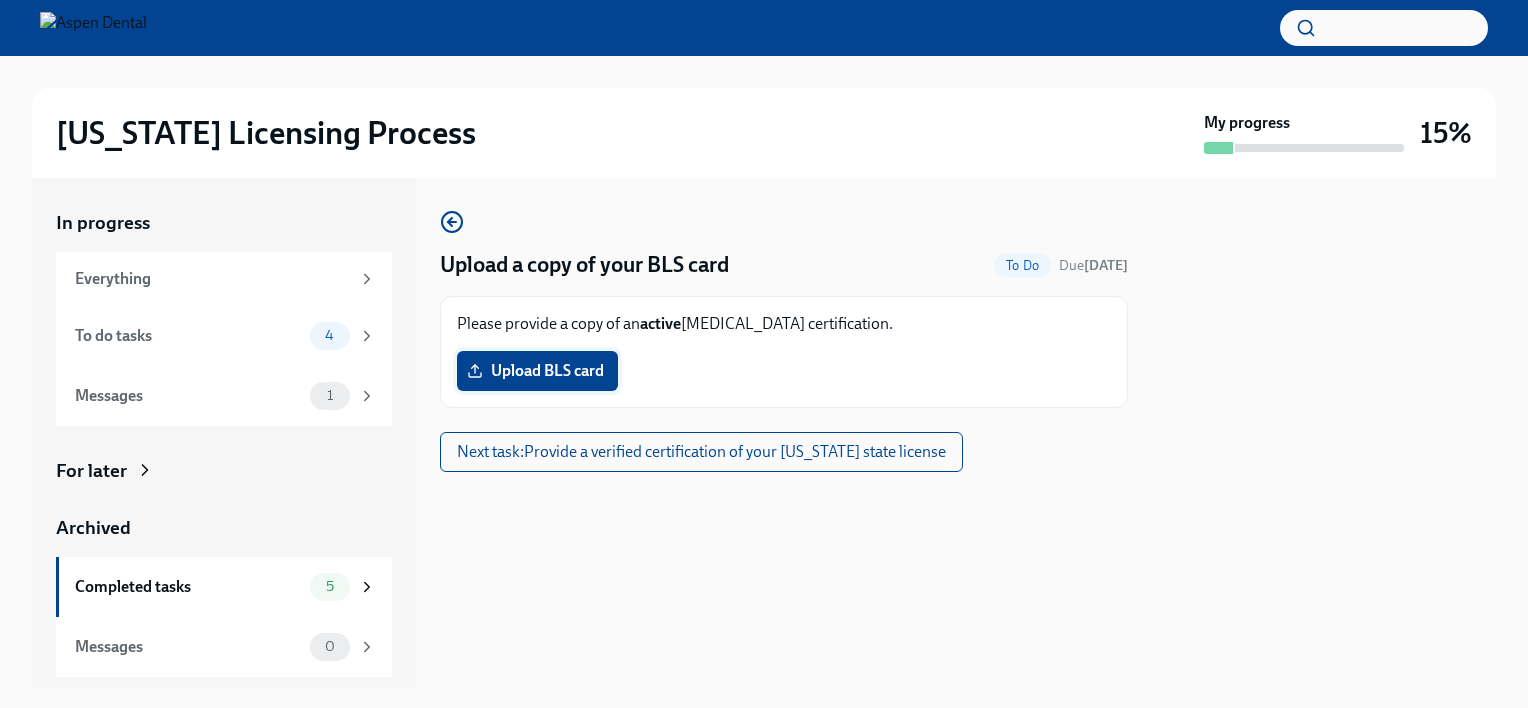 click on "Upload BLS card" at bounding box center (537, 371) 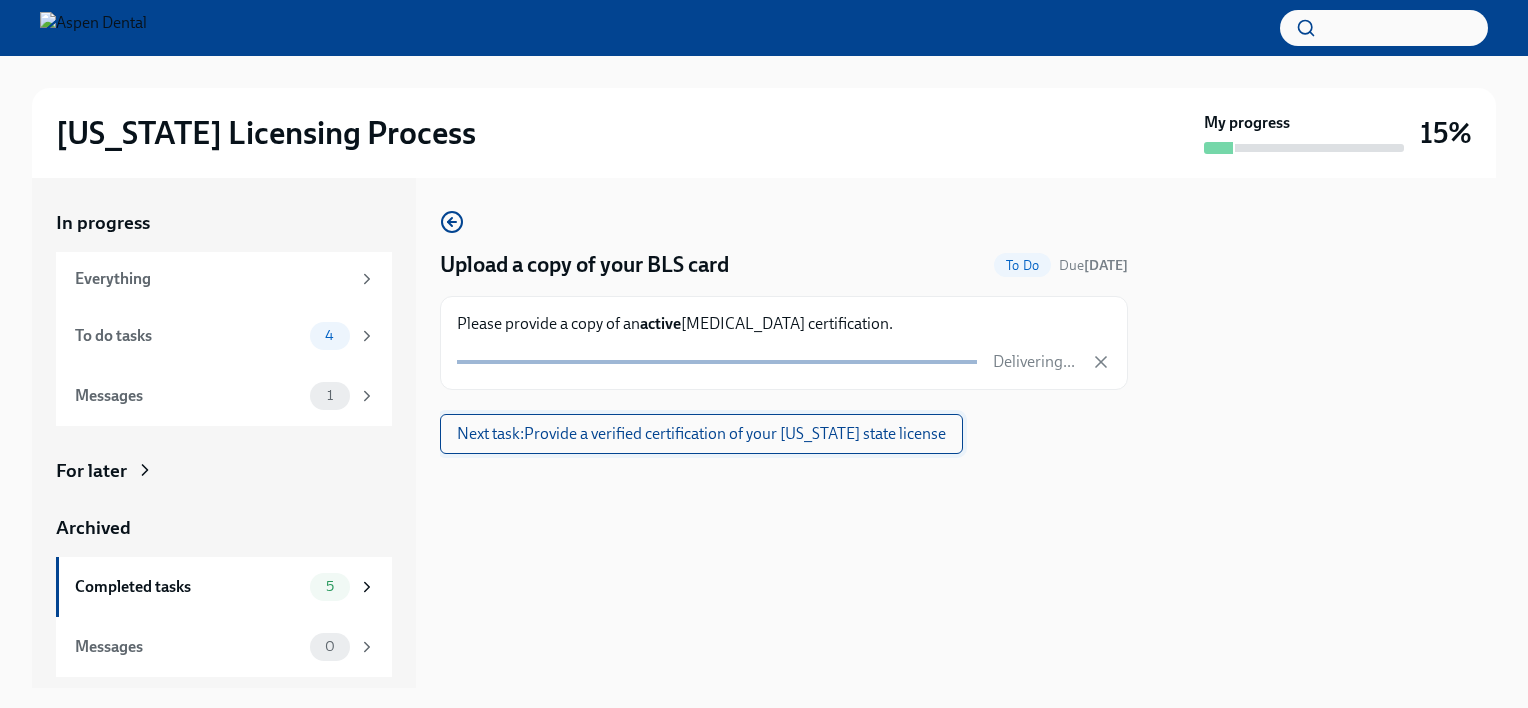 click on "Next task :  Provide a verified certification of your [US_STATE] state license" at bounding box center (701, 434) 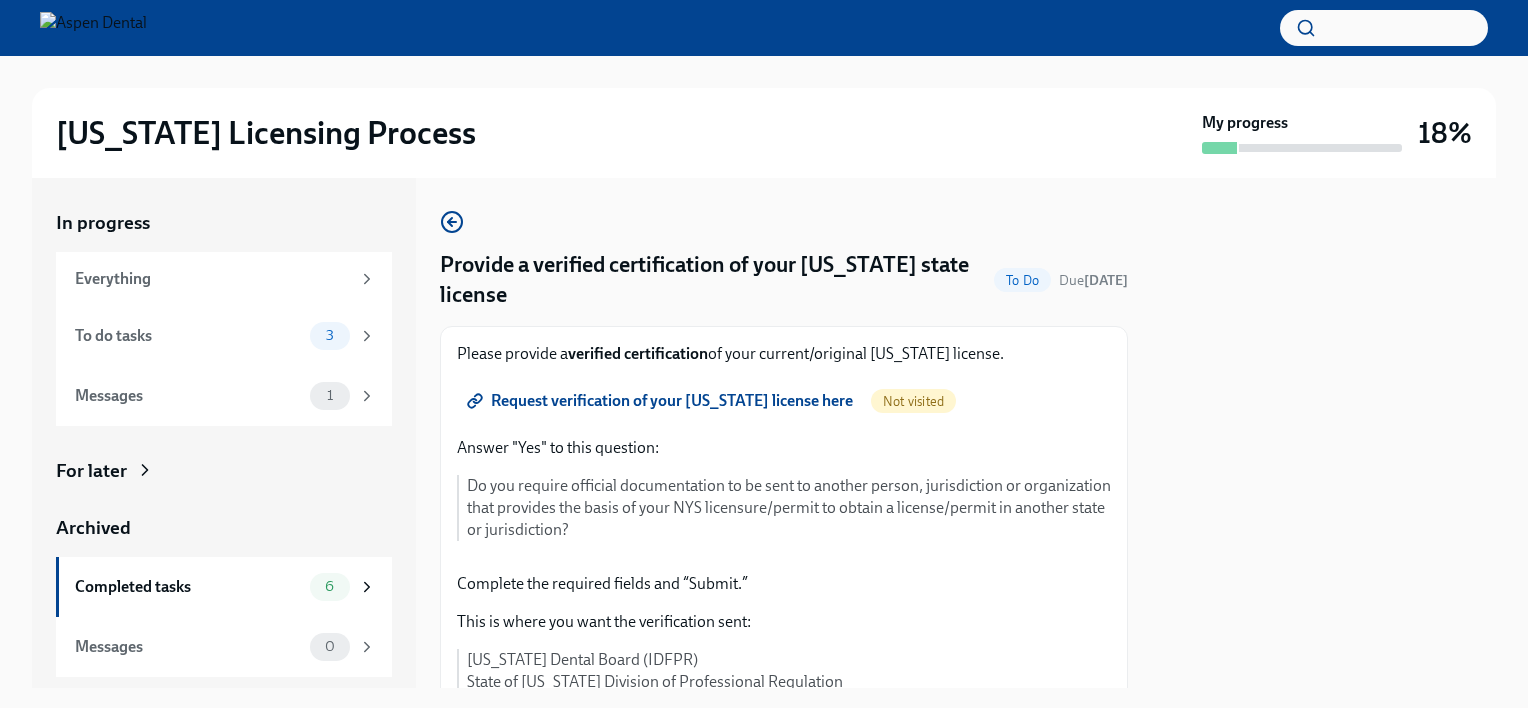 scroll, scrollTop: 100, scrollLeft: 0, axis: vertical 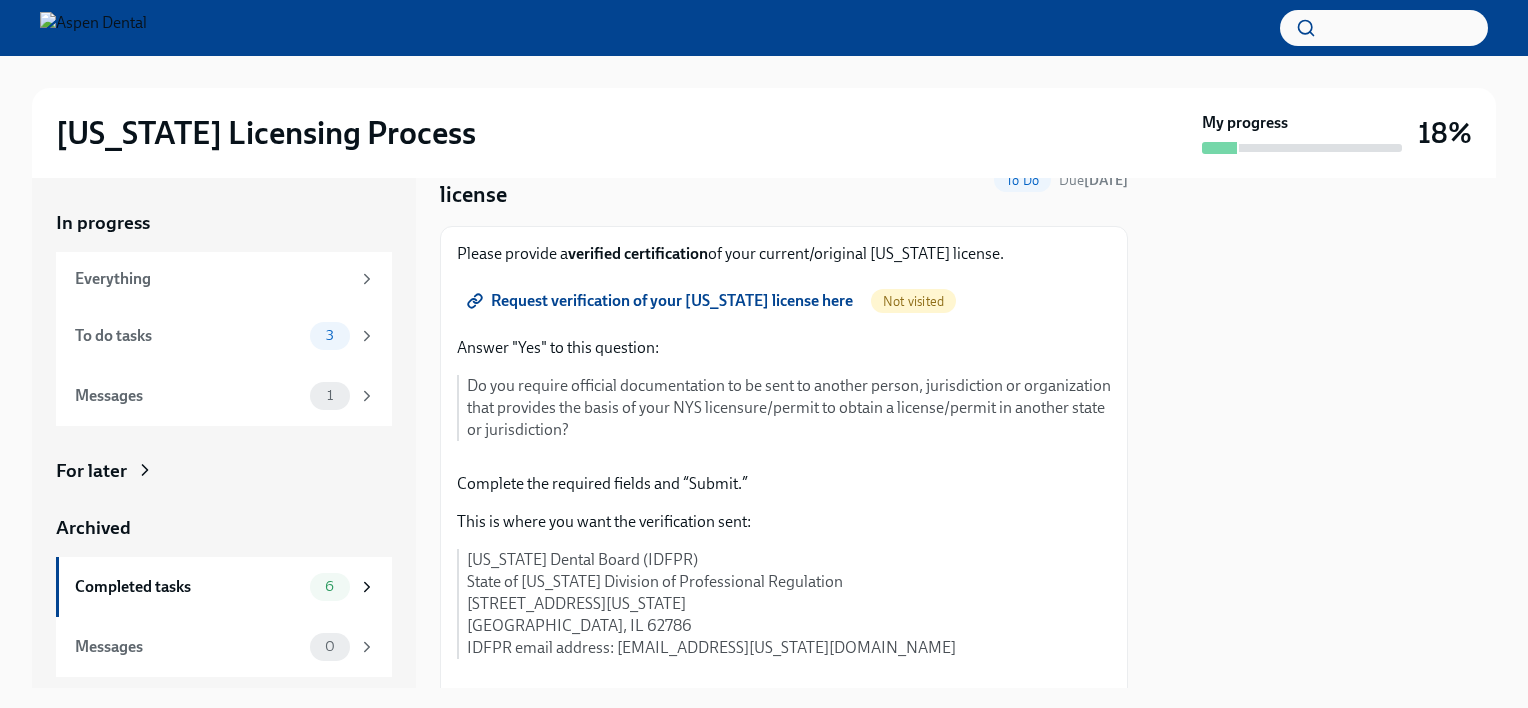 click on "Request verification of your [US_STATE] license here" at bounding box center (662, 301) 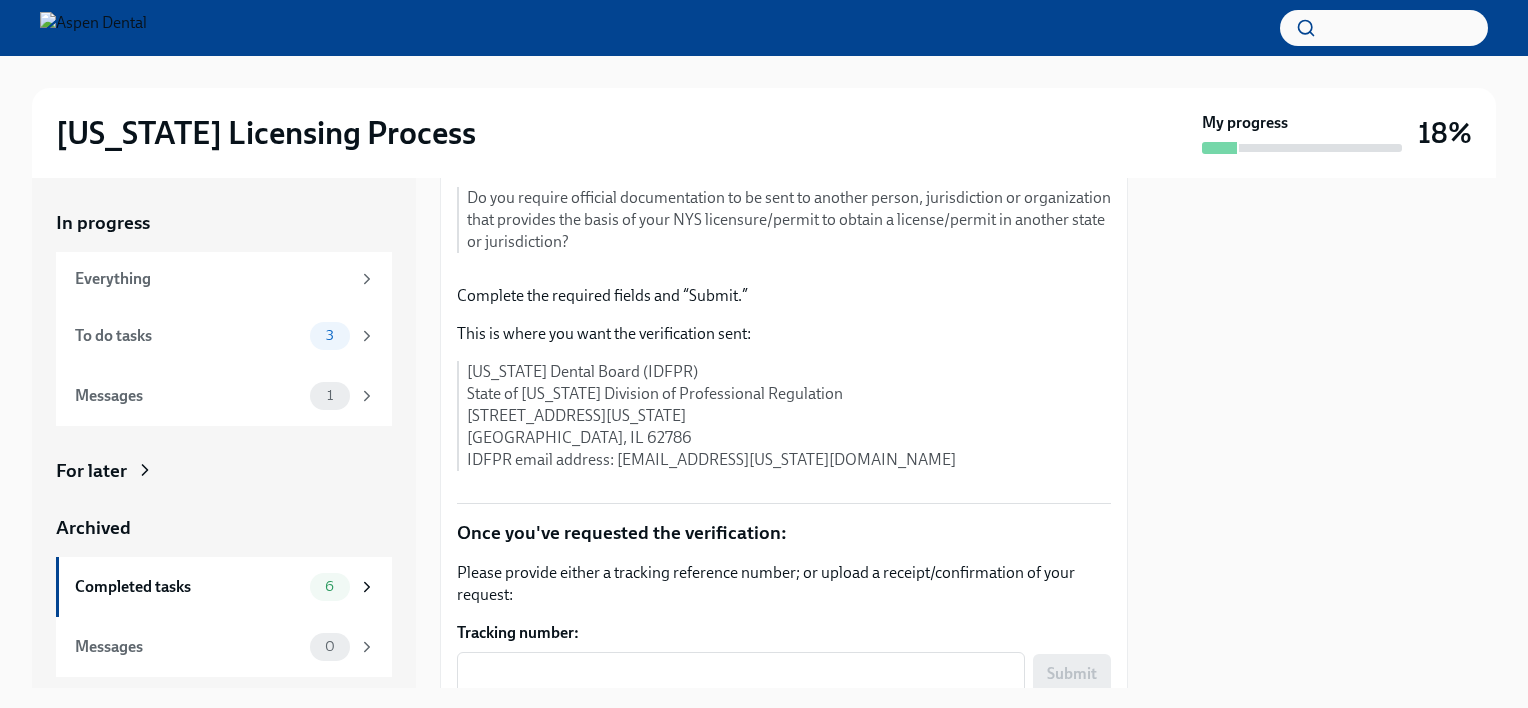 scroll, scrollTop: 300, scrollLeft: 0, axis: vertical 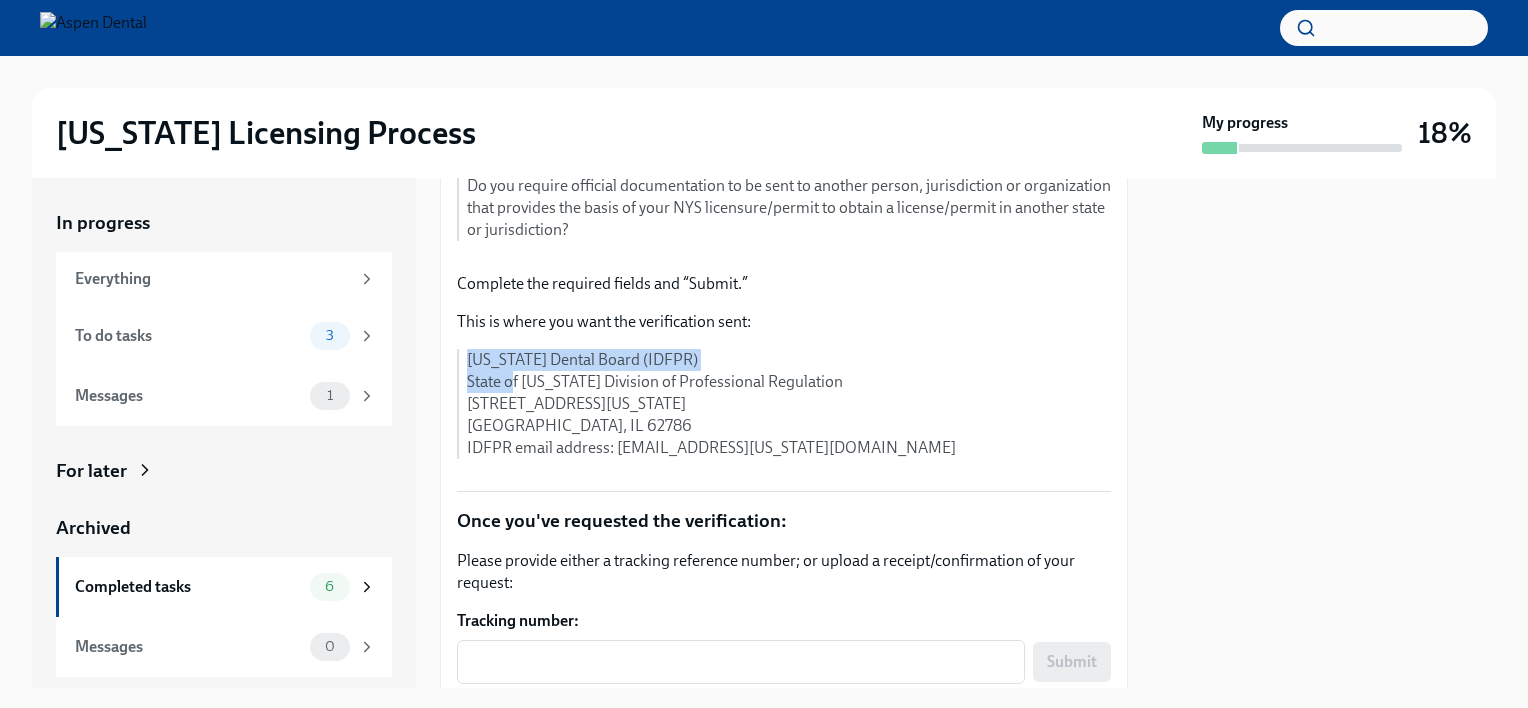 drag, startPoint x: 661, startPoint y: 356, endPoint x: 523, endPoint y: 374, distance: 139.16896 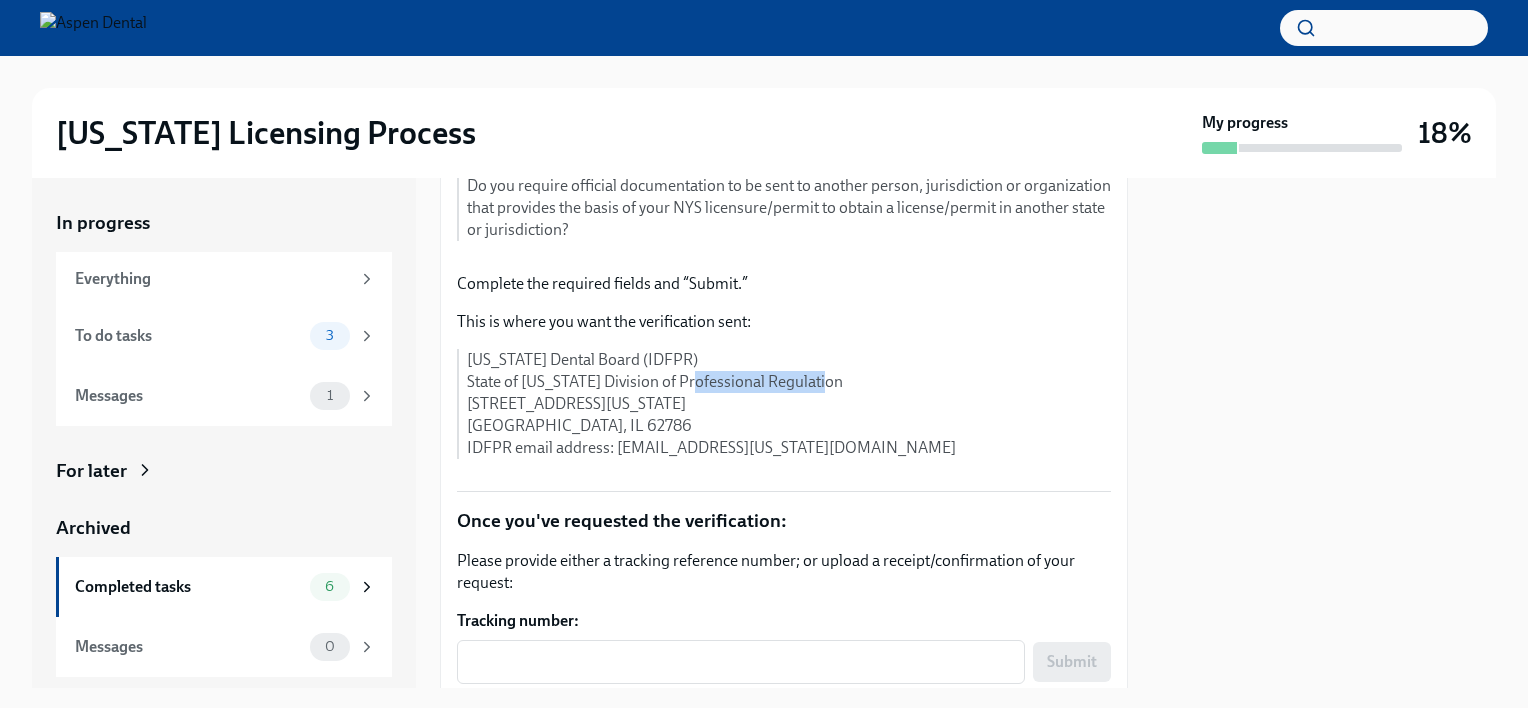 drag, startPoint x: 814, startPoint y: 372, endPoint x: 638, endPoint y: 380, distance: 176.18172 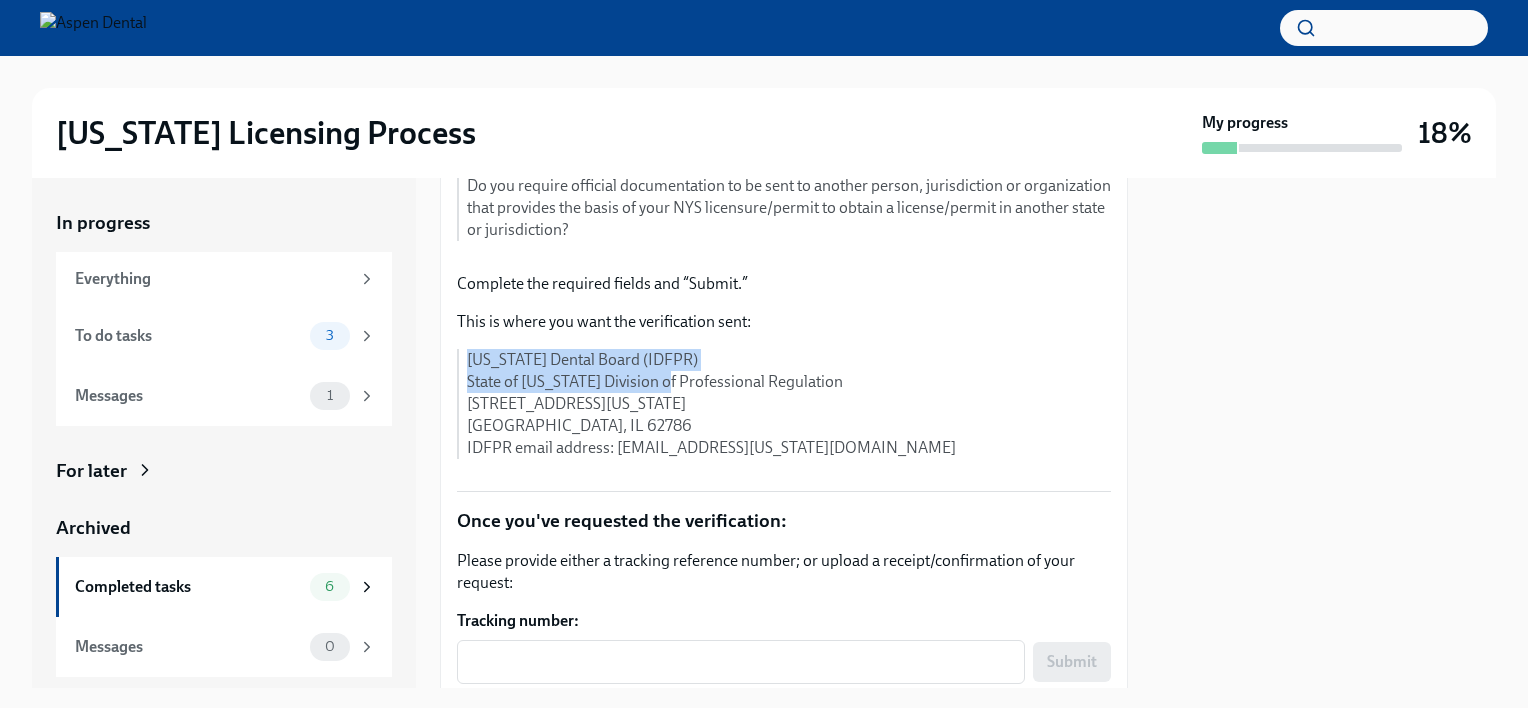 drag, startPoint x: 638, startPoint y: 380, endPoint x: 460, endPoint y: 365, distance: 178.6309 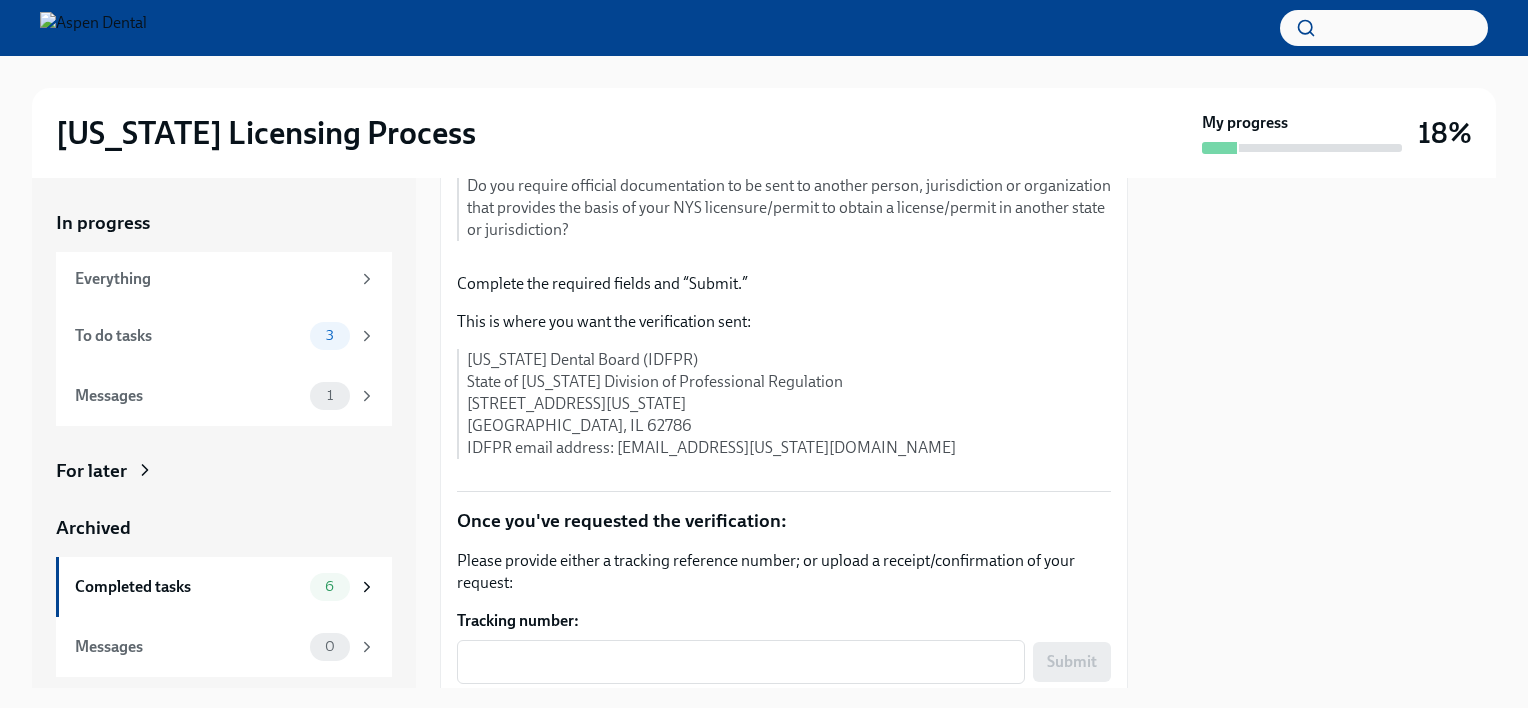 click on "[US_STATE] Dental Board (IDFPR)
State of [US_STATE] Division of Professional Regulation
[STREET_ADDRESS][US_STATE]
IDFPR email address: [EMAIL_ADDRESS][US_STATE][DOMAIN_NAME]" at bounding box center (789, 404) 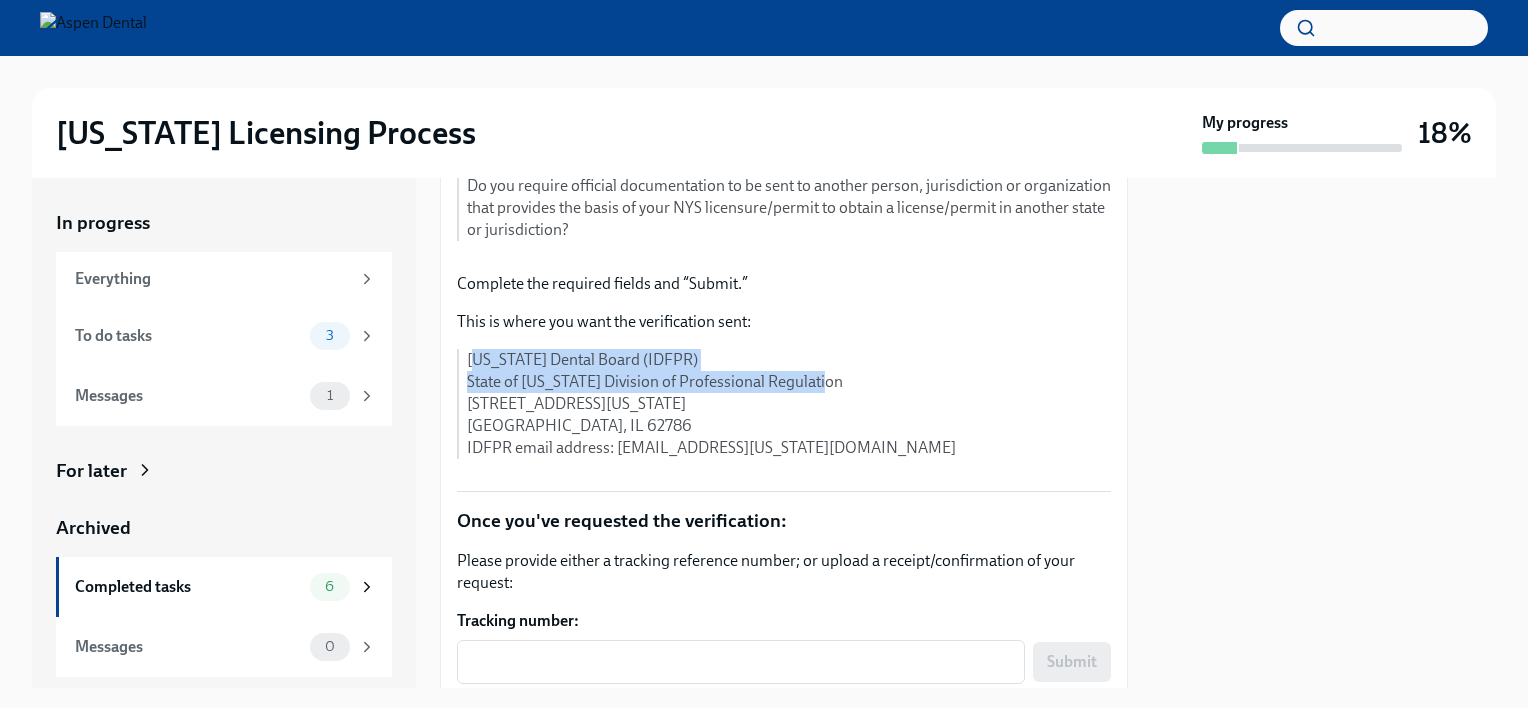 drag, startPoint x: 472, startPoint y: 363, endPoint x: 812, endPoint y: 380, distance: 340.42474 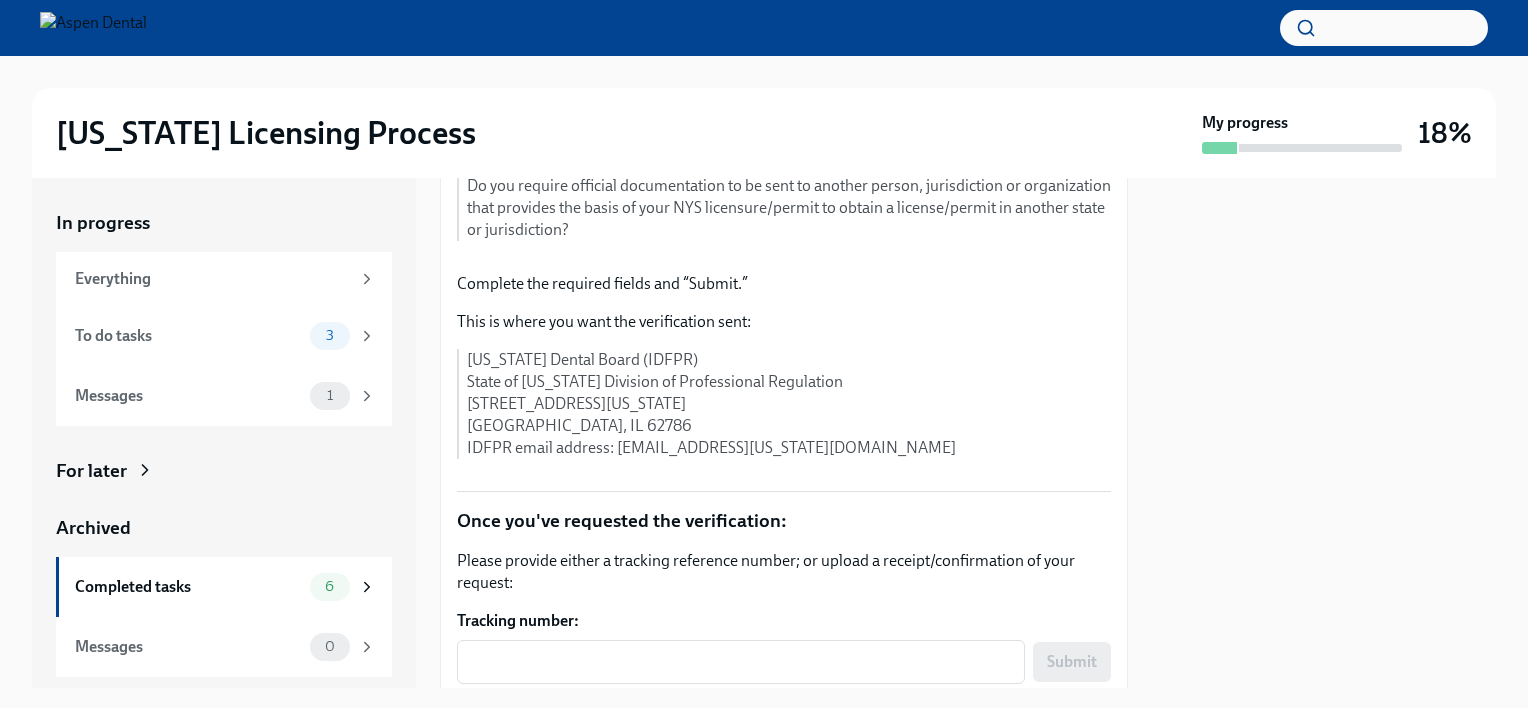 click on "[US_STATE] Dental Board (IDFPR)
State of [US_STATE] Division of Professional Regulation
[STREET_ADDRESS][US_STATE]
IDFPR email address: [EMAIL_ADDRESS][US_STATE][DOMAIN_NAME]" at bounding box center [789, 404] 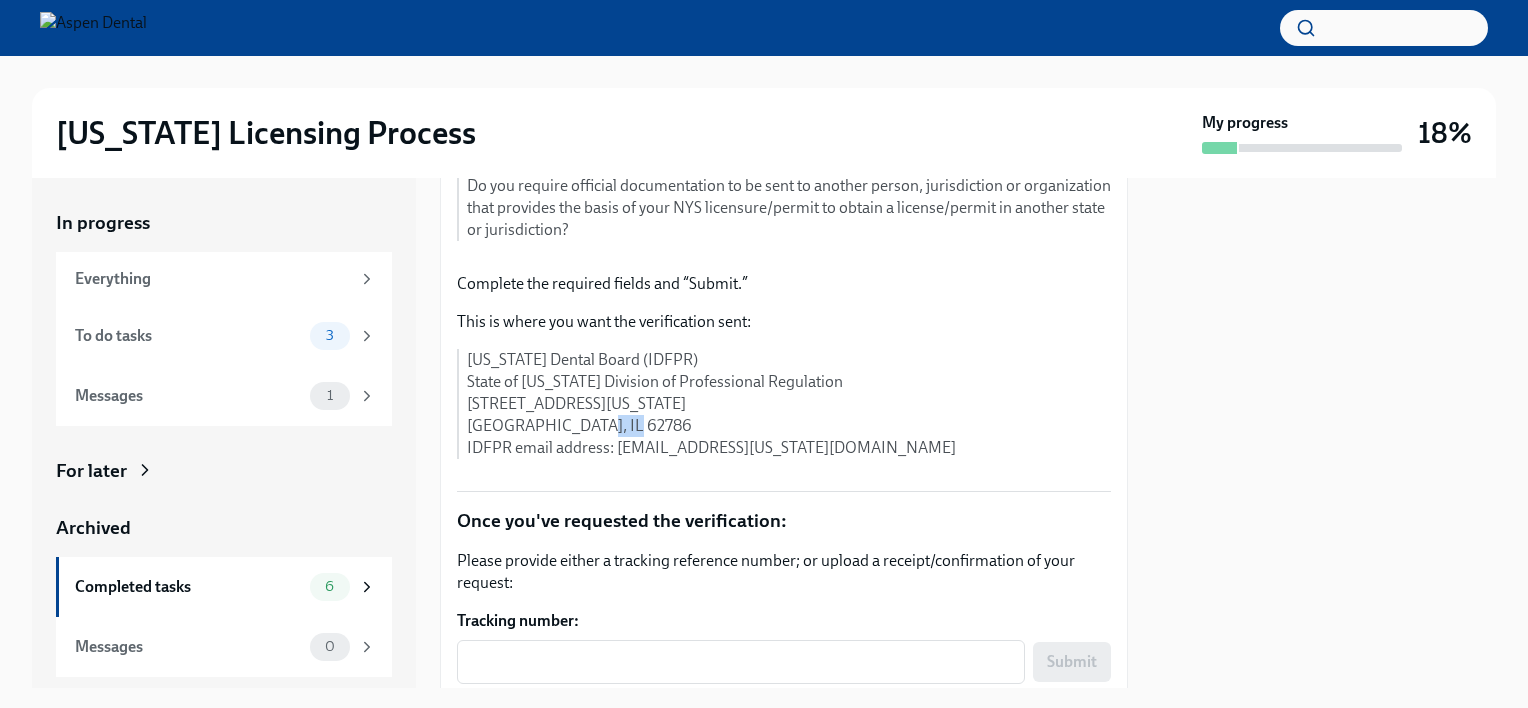 click on "[US_STATE] Dental Board (IDFPR)
State of [US_STATE] Division of Professional Regulation
[STREET_ADDRESS][US_STATE]
IDFPR email address: [EMAIL_ADDRESS][US_STATE][DOMAIN_NAME]" at bounding box center [789, 404] 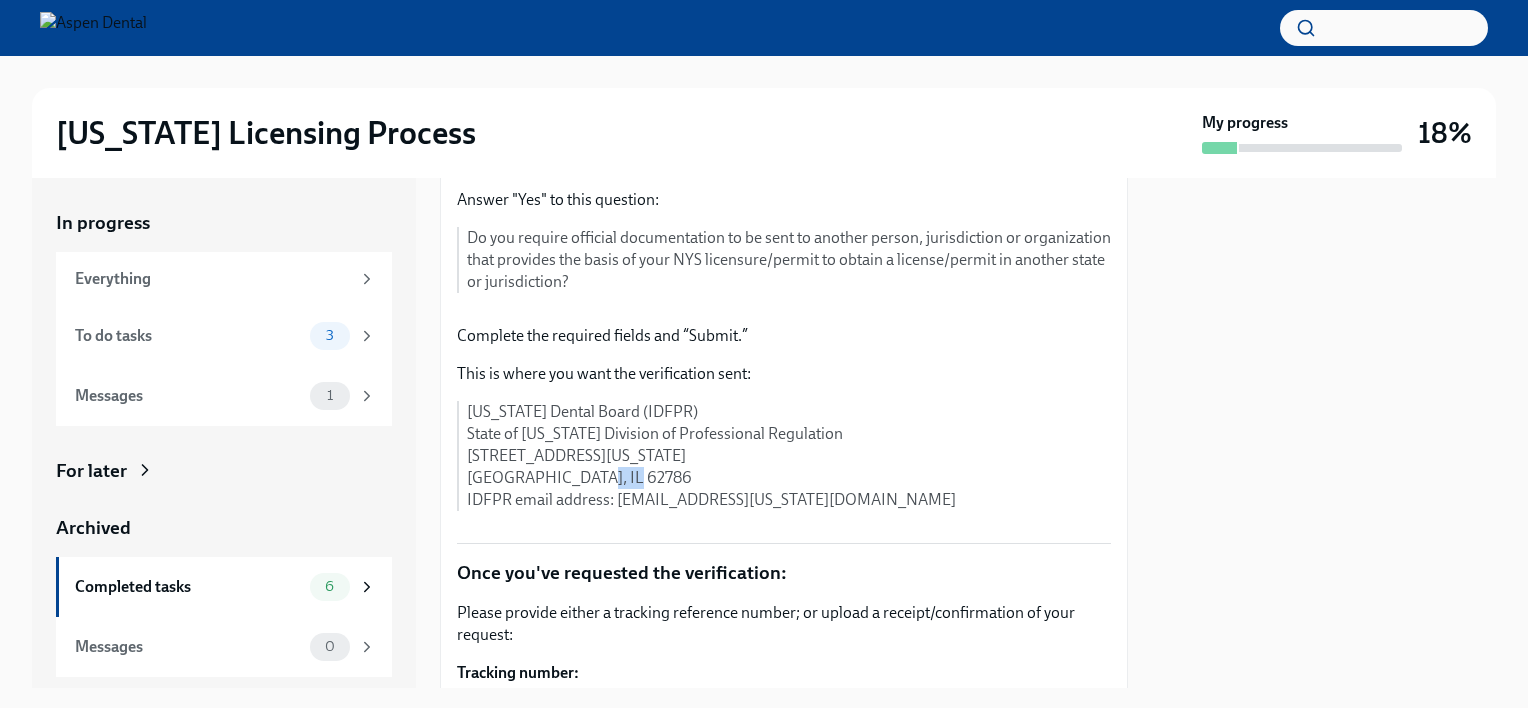 scroll, scrollTop: 470, scrollLeft: 0, axis: vertical 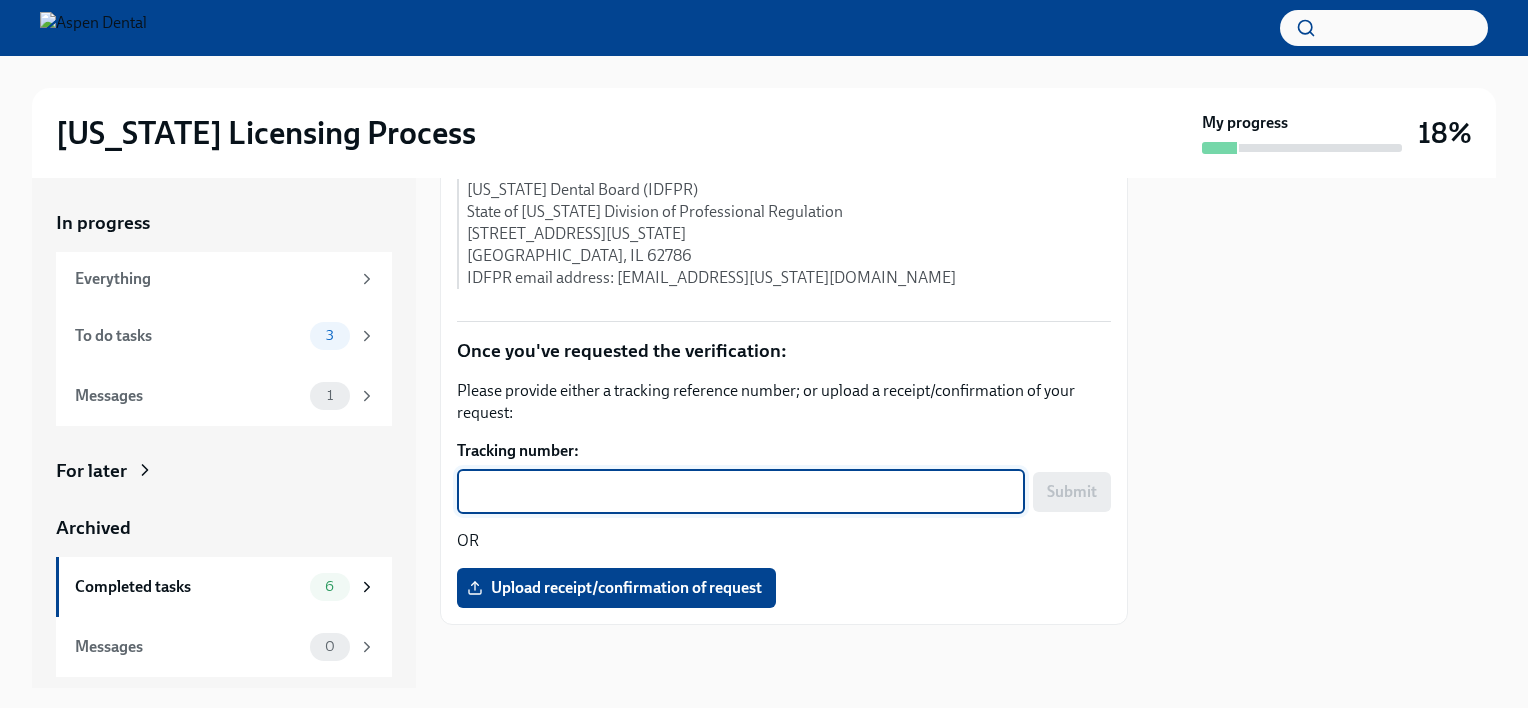 drag, startPoint x: 572, startPoint y: 504, endPoint x: 522, endPoint y: 496, distance: 50.635956 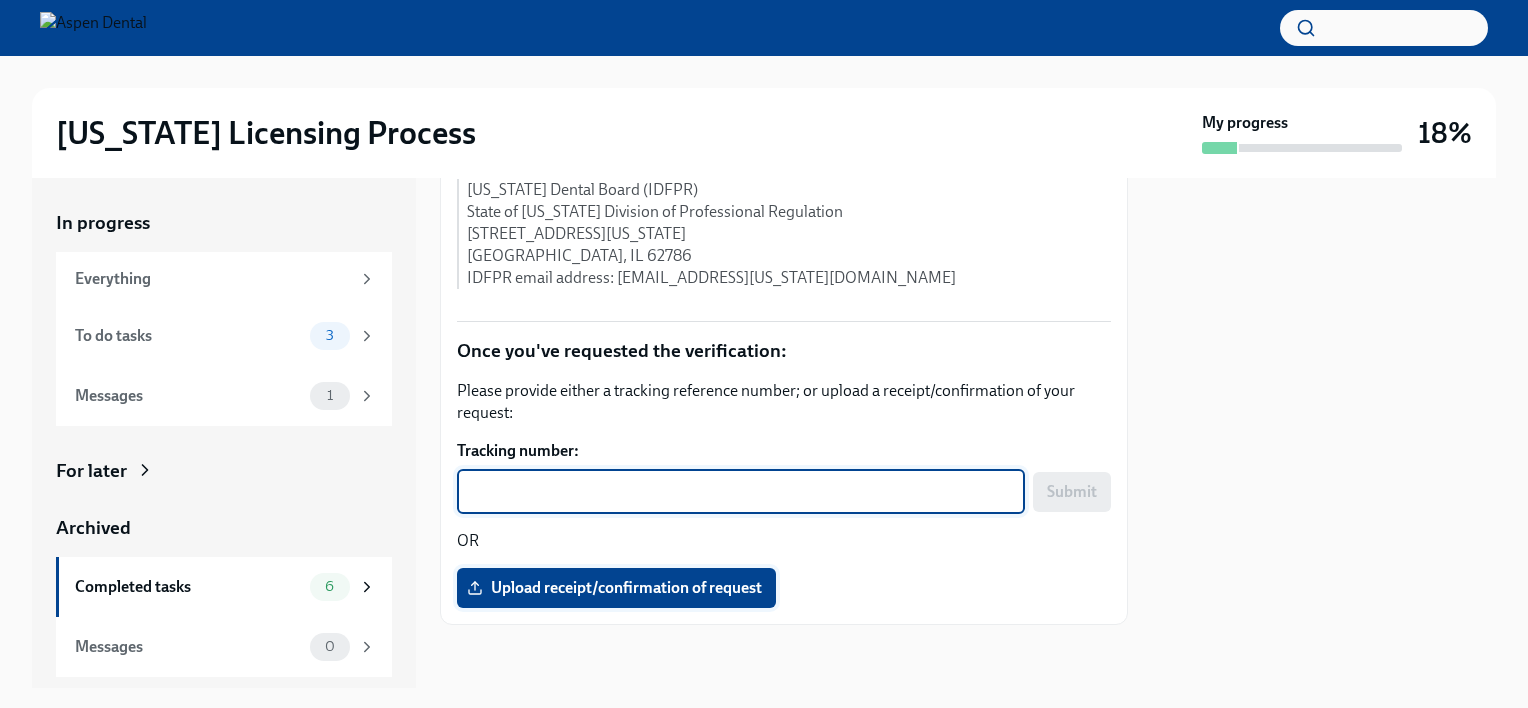 click on "Upload receipt/confirmation of request" at bounding box center (616, 588) 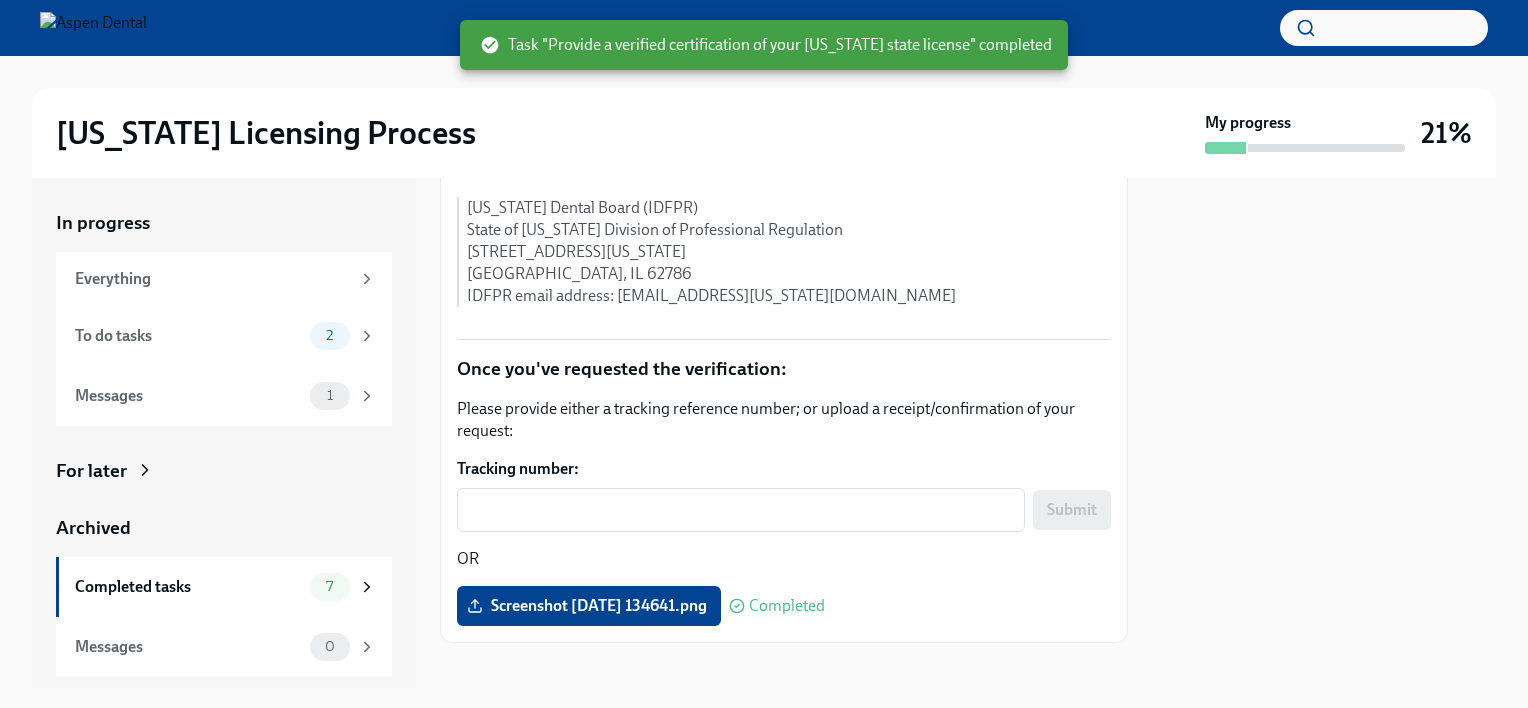 scroll, scrollTop: 470, scrollLeft: 0, axis: vertical 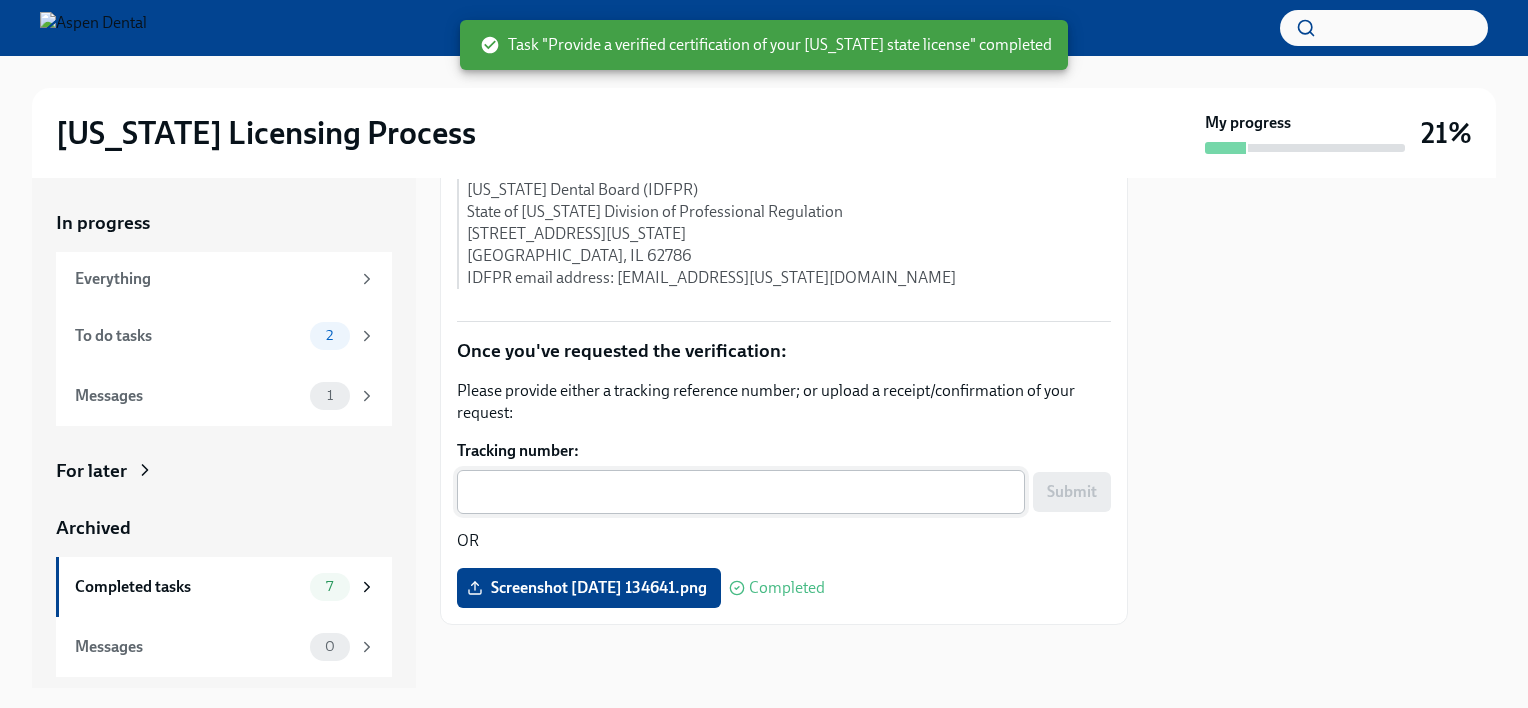 click on "x ​" at bounding box center [741, 492] 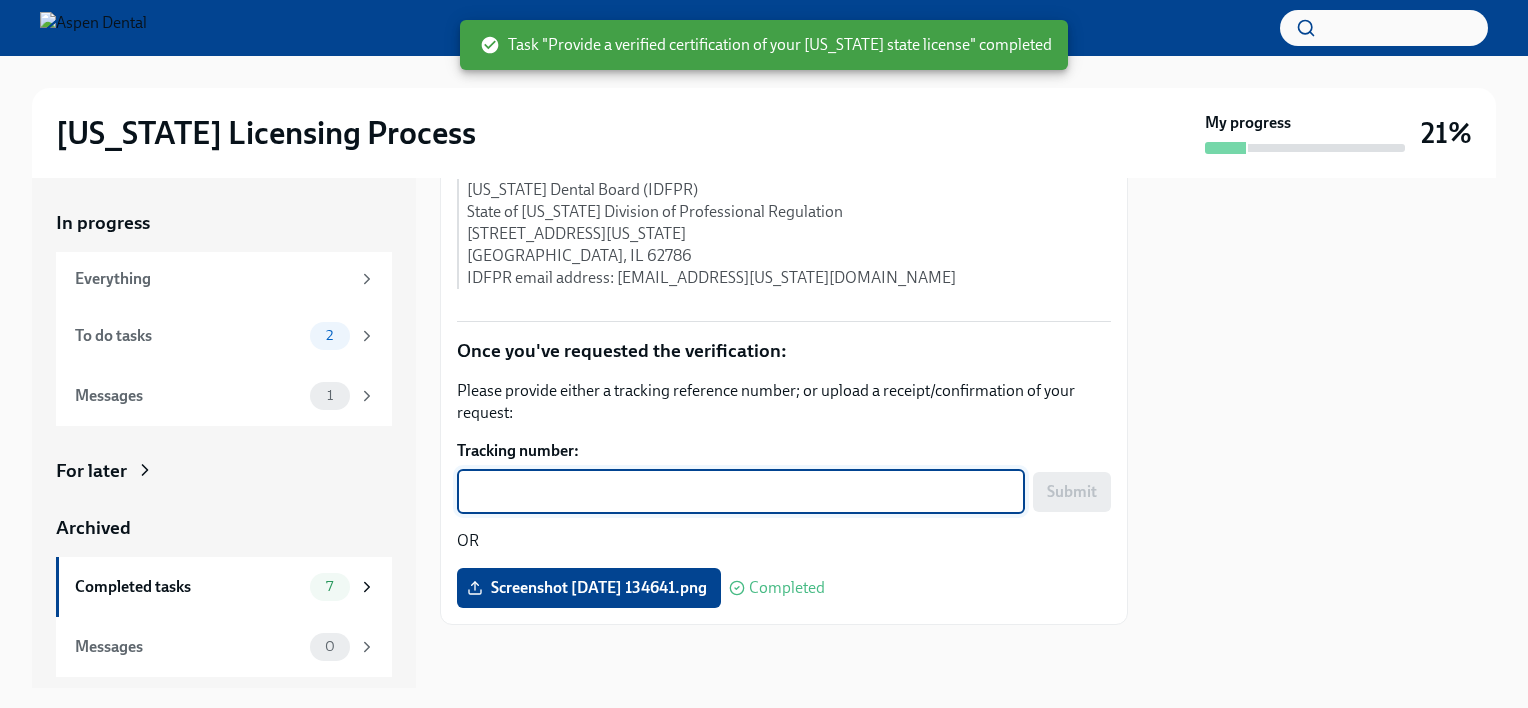 paste on "7MW5ZMK5" 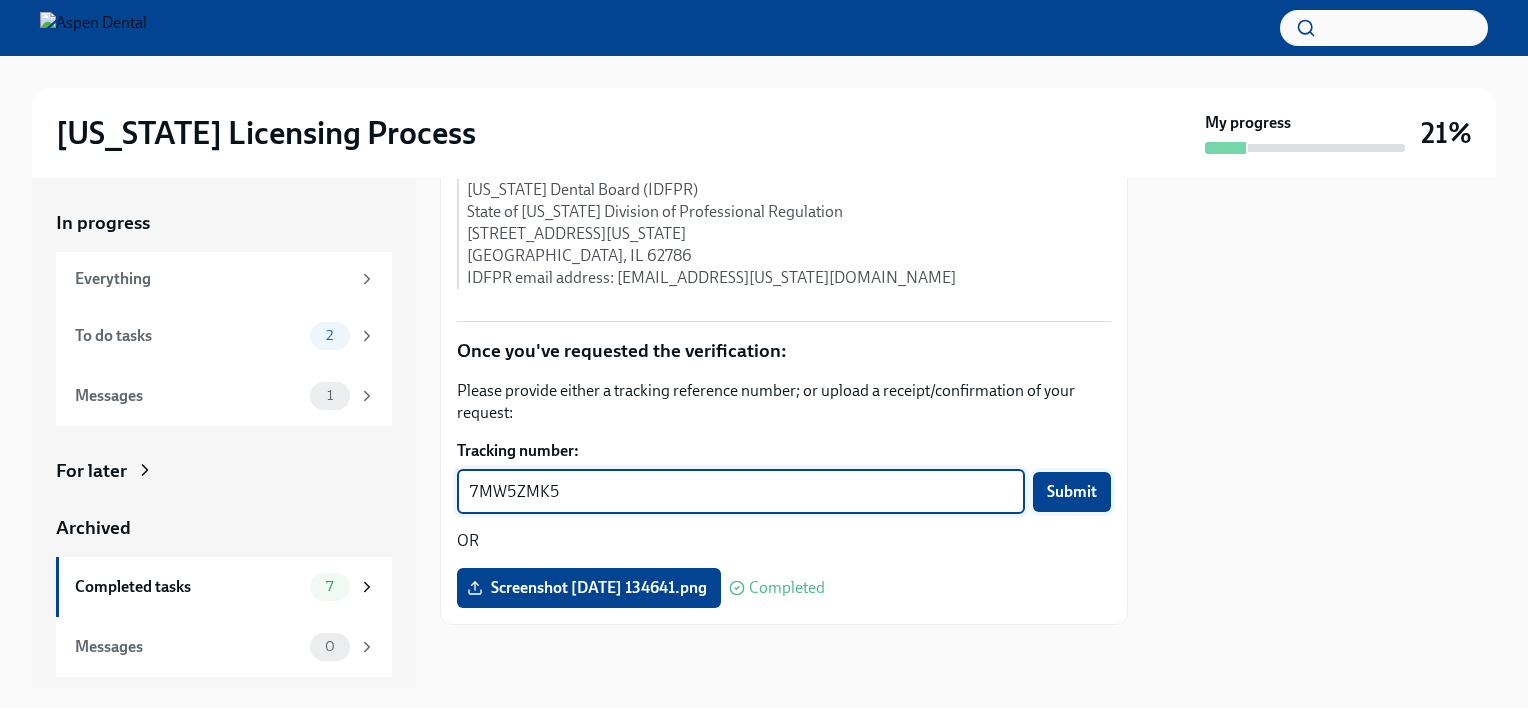 type on "7MW5ZMK5" 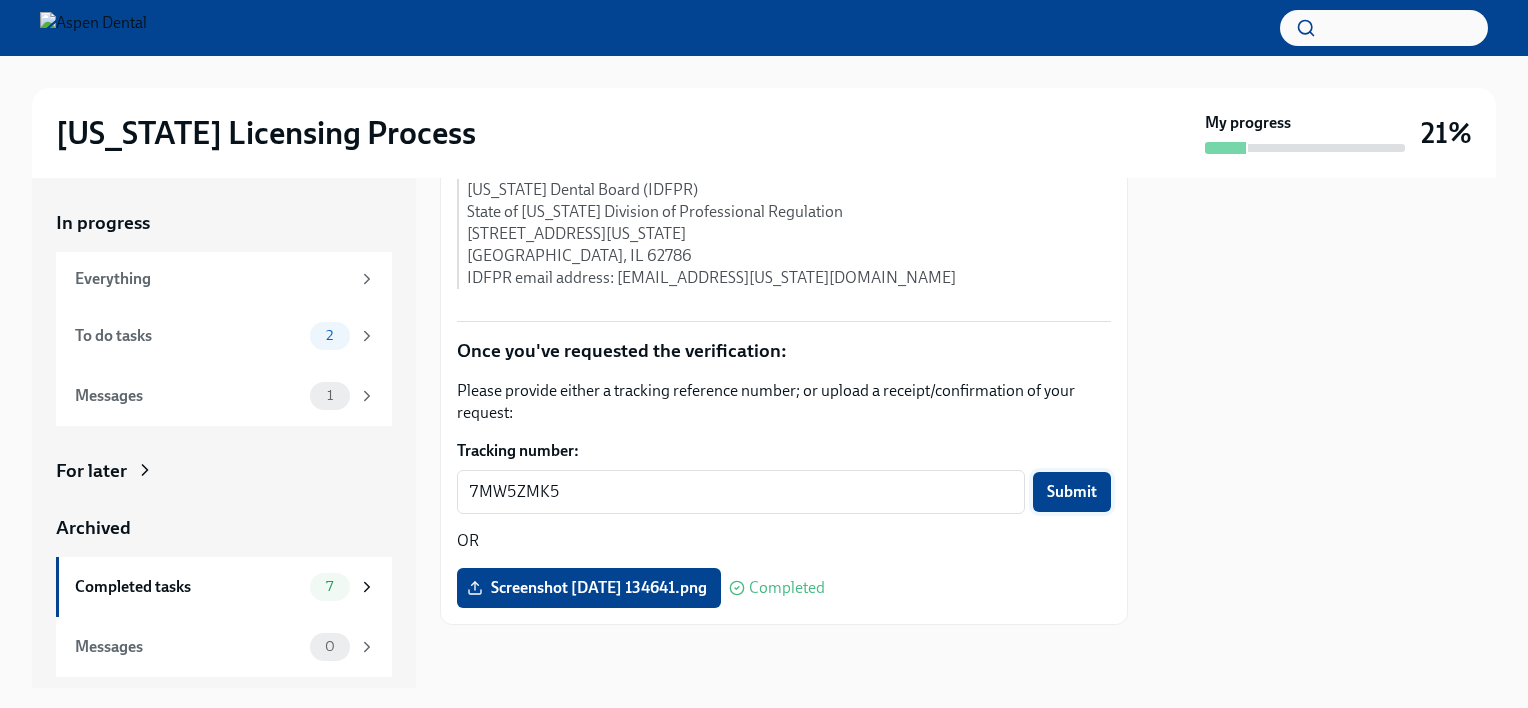 click on "Submit" at bounding box center [1072, 492] 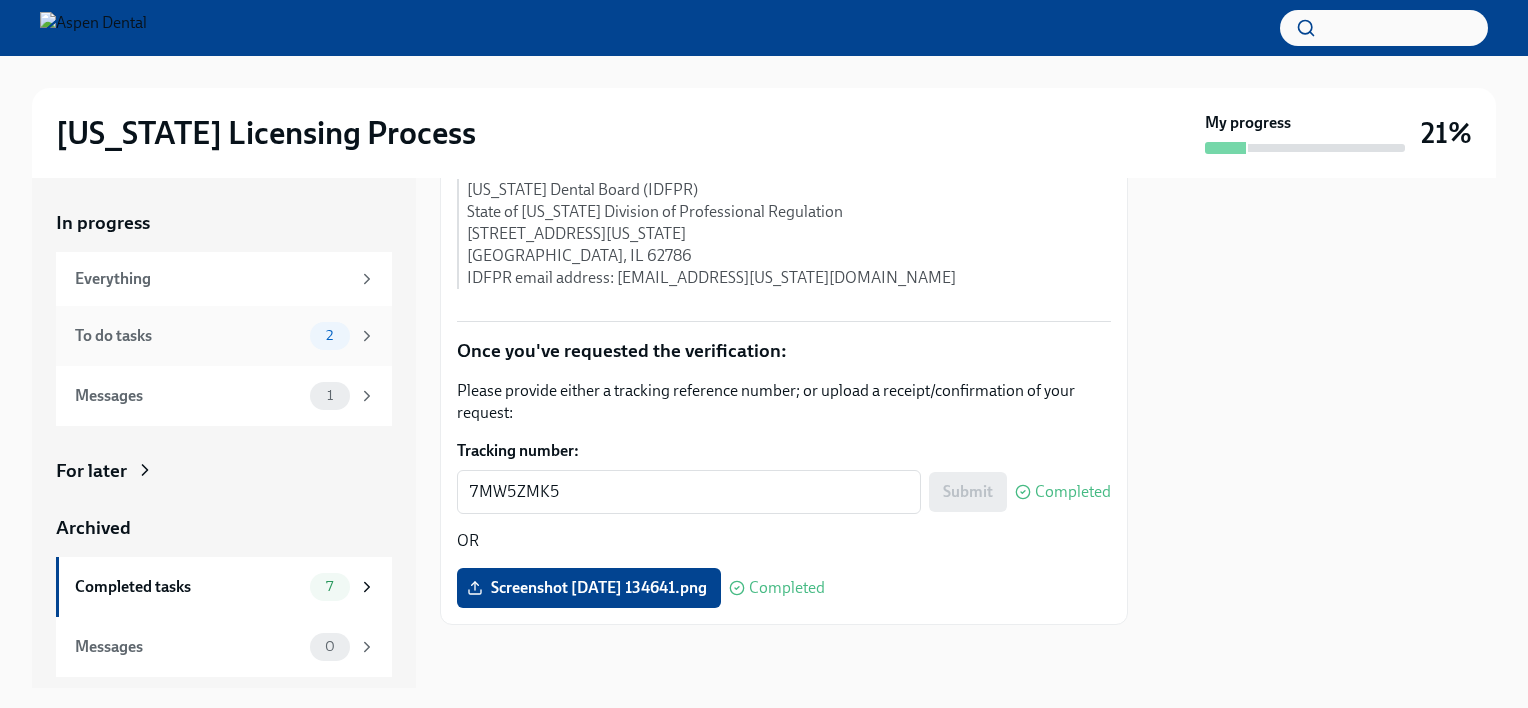 click on "To do tasks" at bounding box center [188, 336] 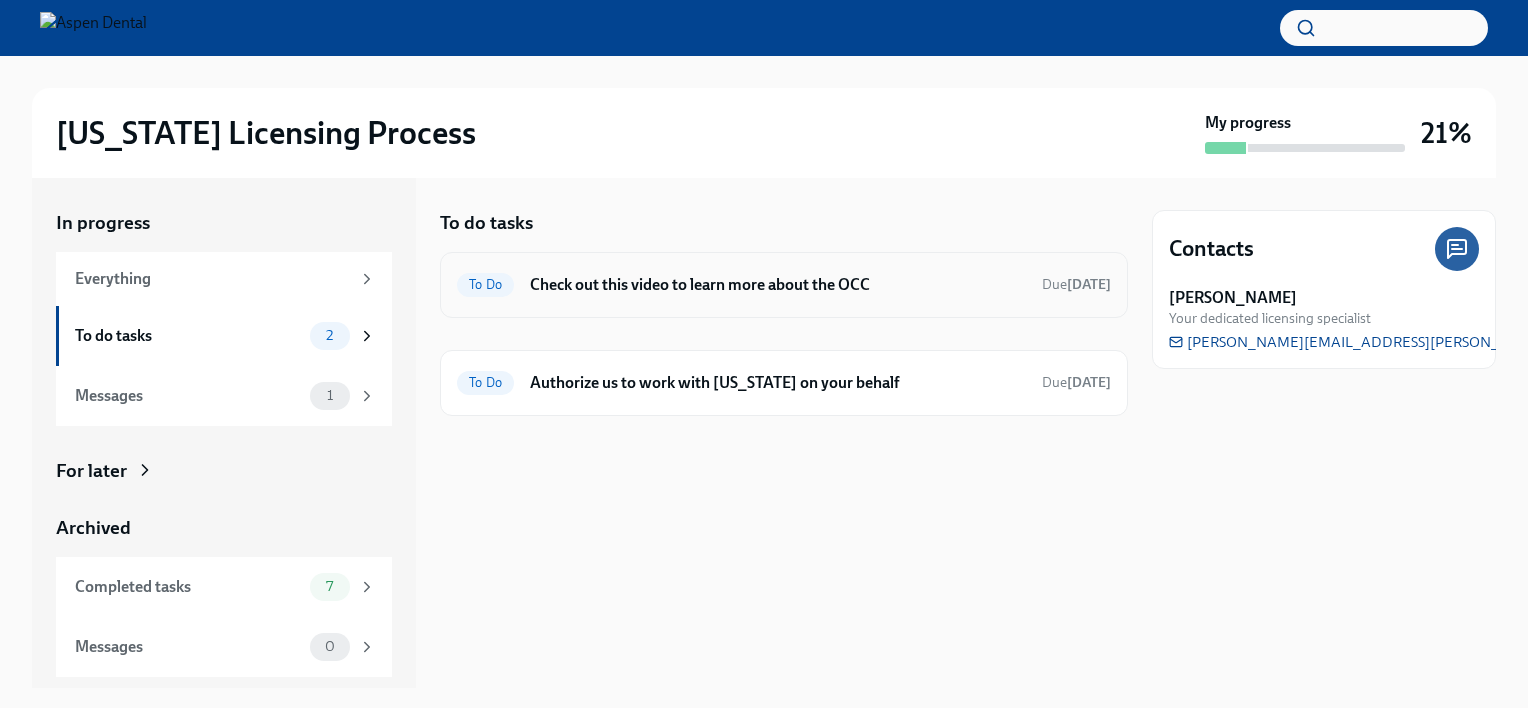 click on "Check out this video to learn more about the OCC" at bounding box center (778, 285) 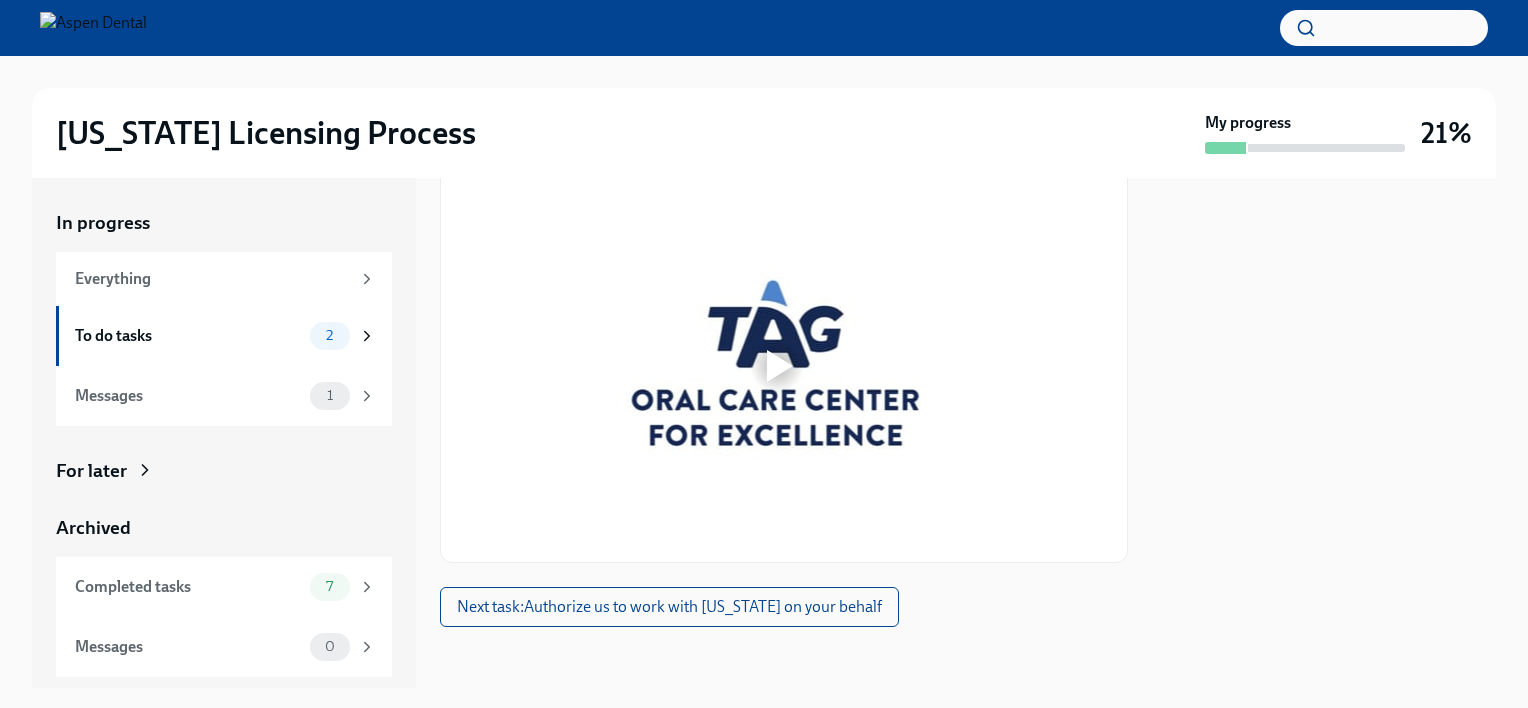 scroll, scrollTop: 346, scrollLeft: 0, axis: vertical 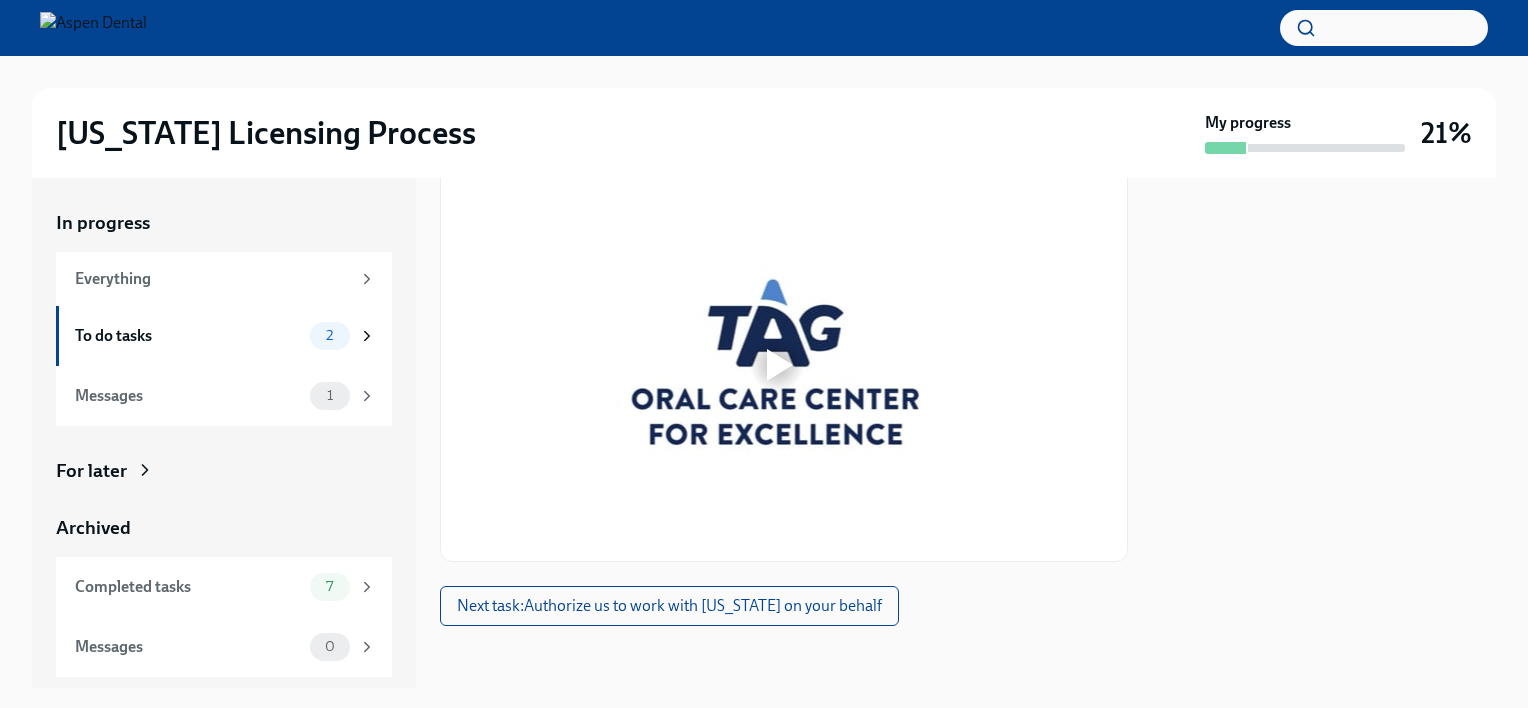 click at bounding box center (776, 365) 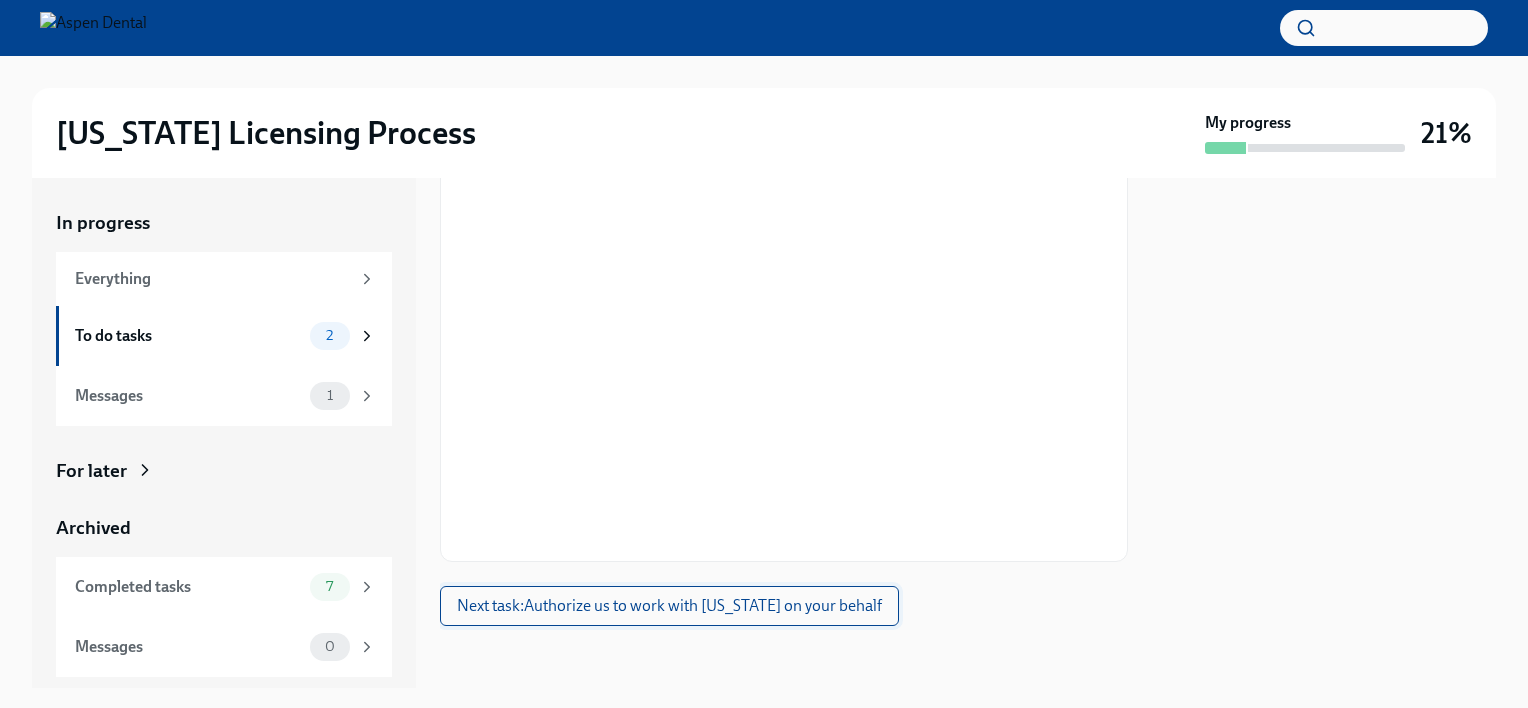 click on "Next task :  Authorize us to work with [US_STATE] on your behalf" at bounding box center (669, 606) 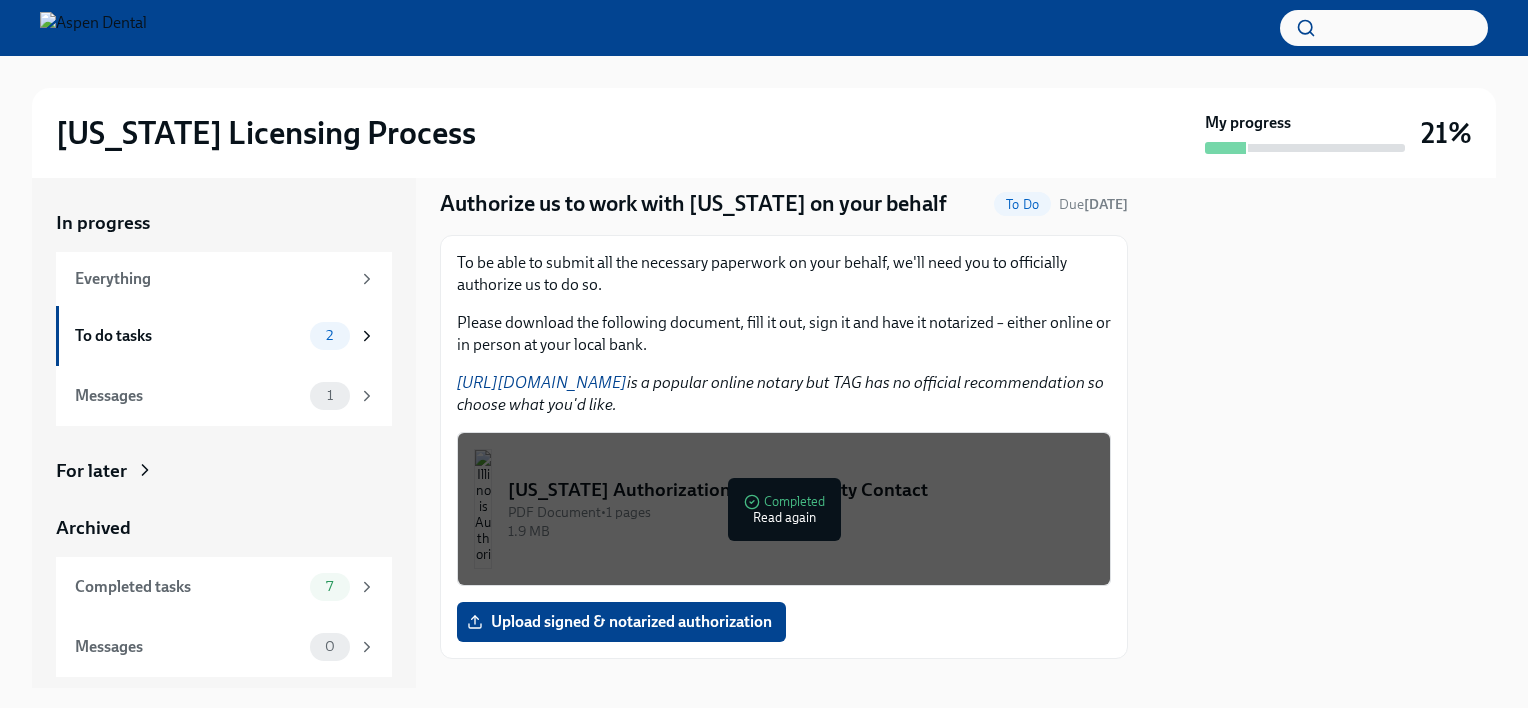 scroll, scrollTop: 95, scrollLeft: 0, axis: vertical 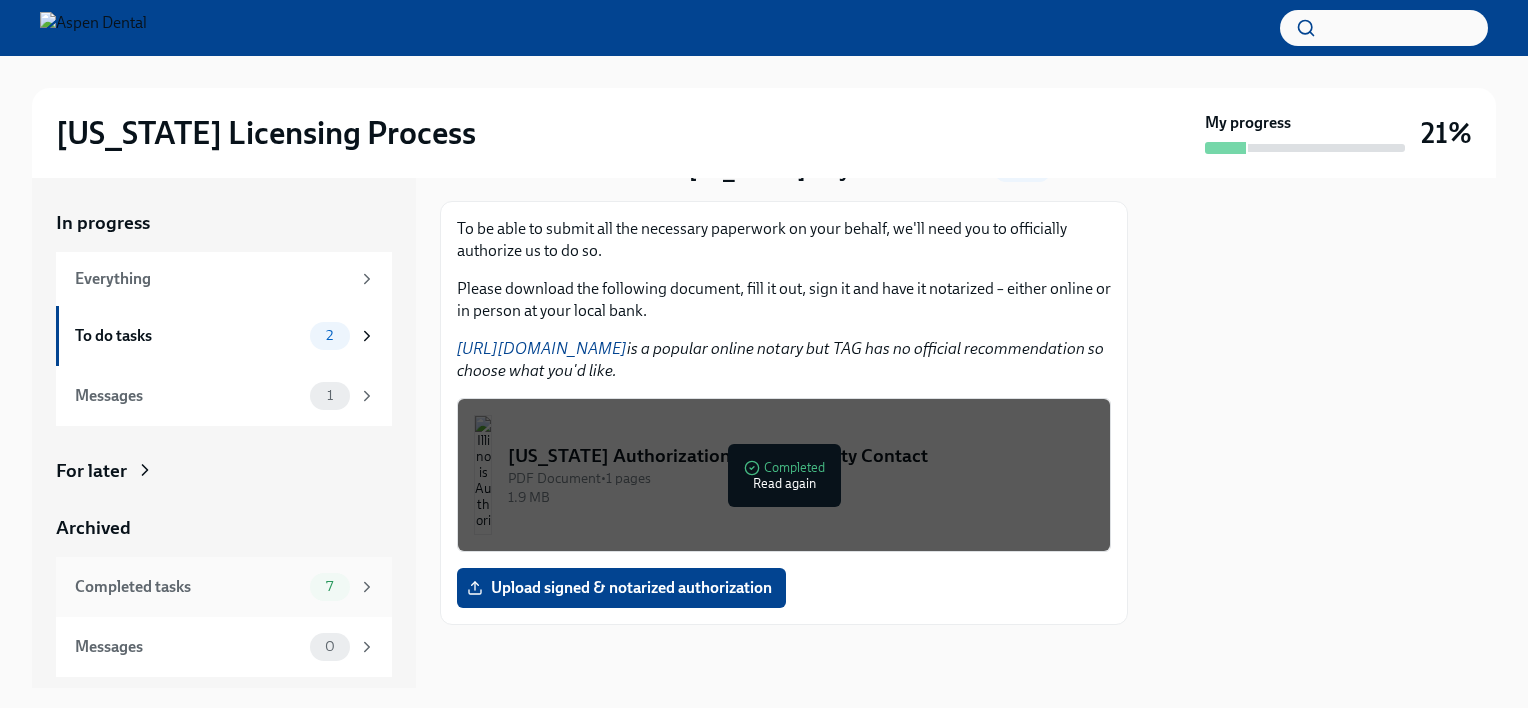 click on "Completed tasks" at bounding box center (188, 587) 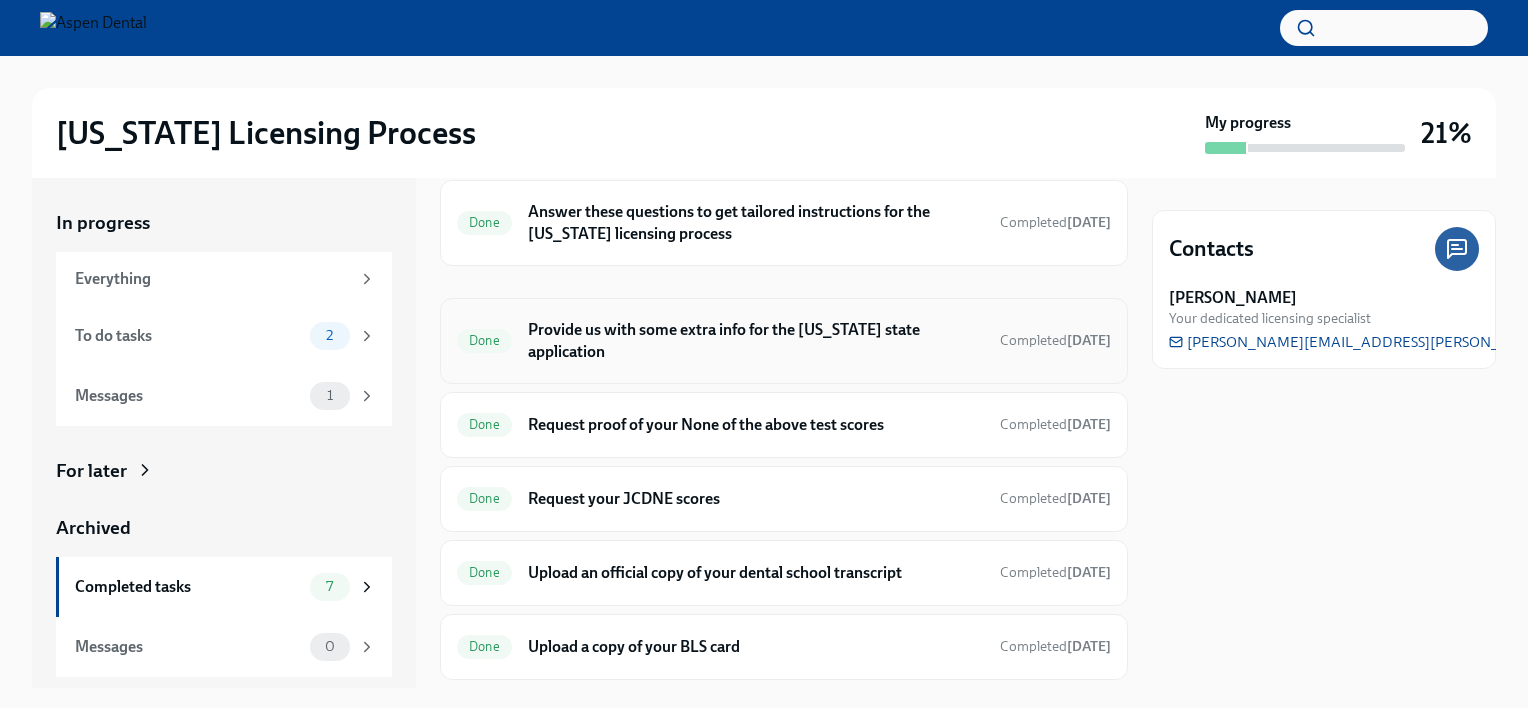 scroll, scrollTop: 0, scrollLeft: 0, axis: both 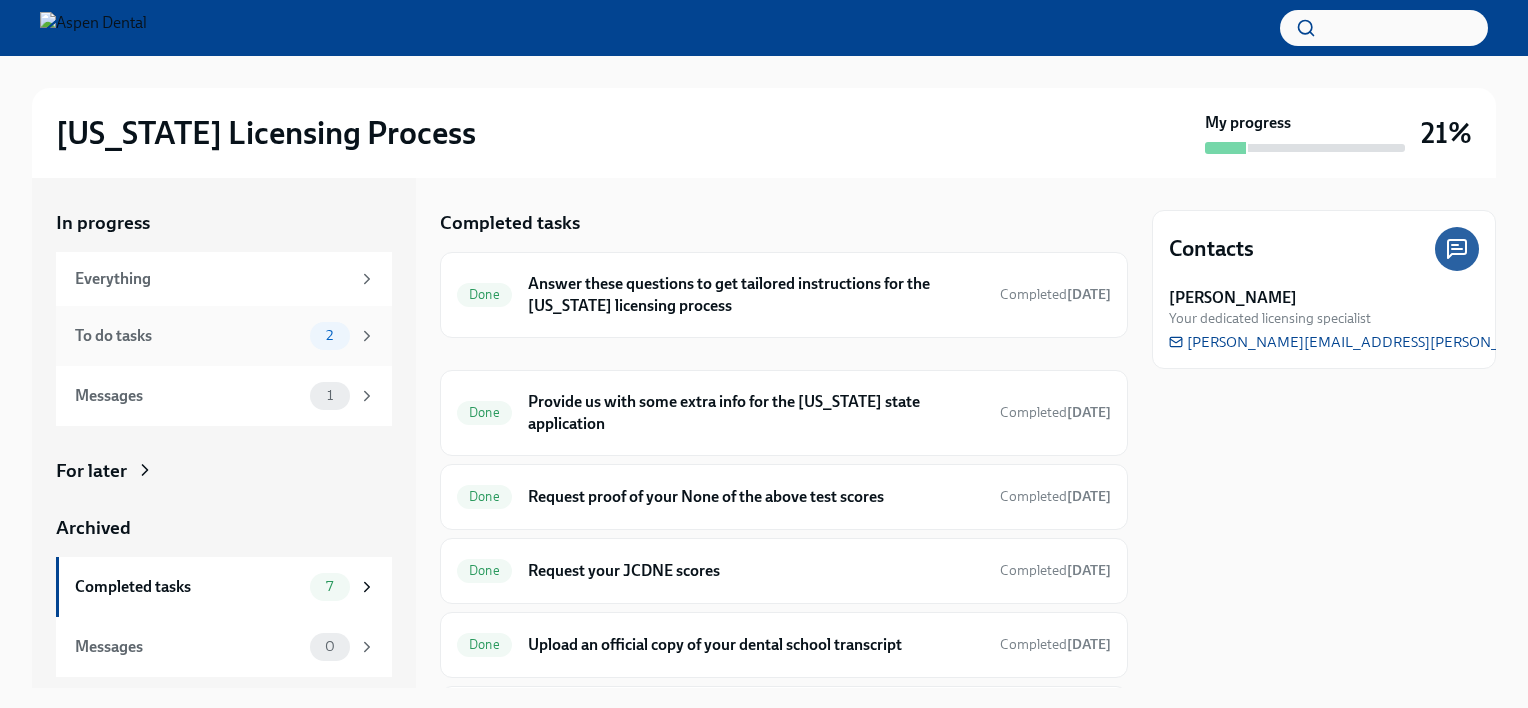 click on "To do tasks" at bounding box center [188, 336] 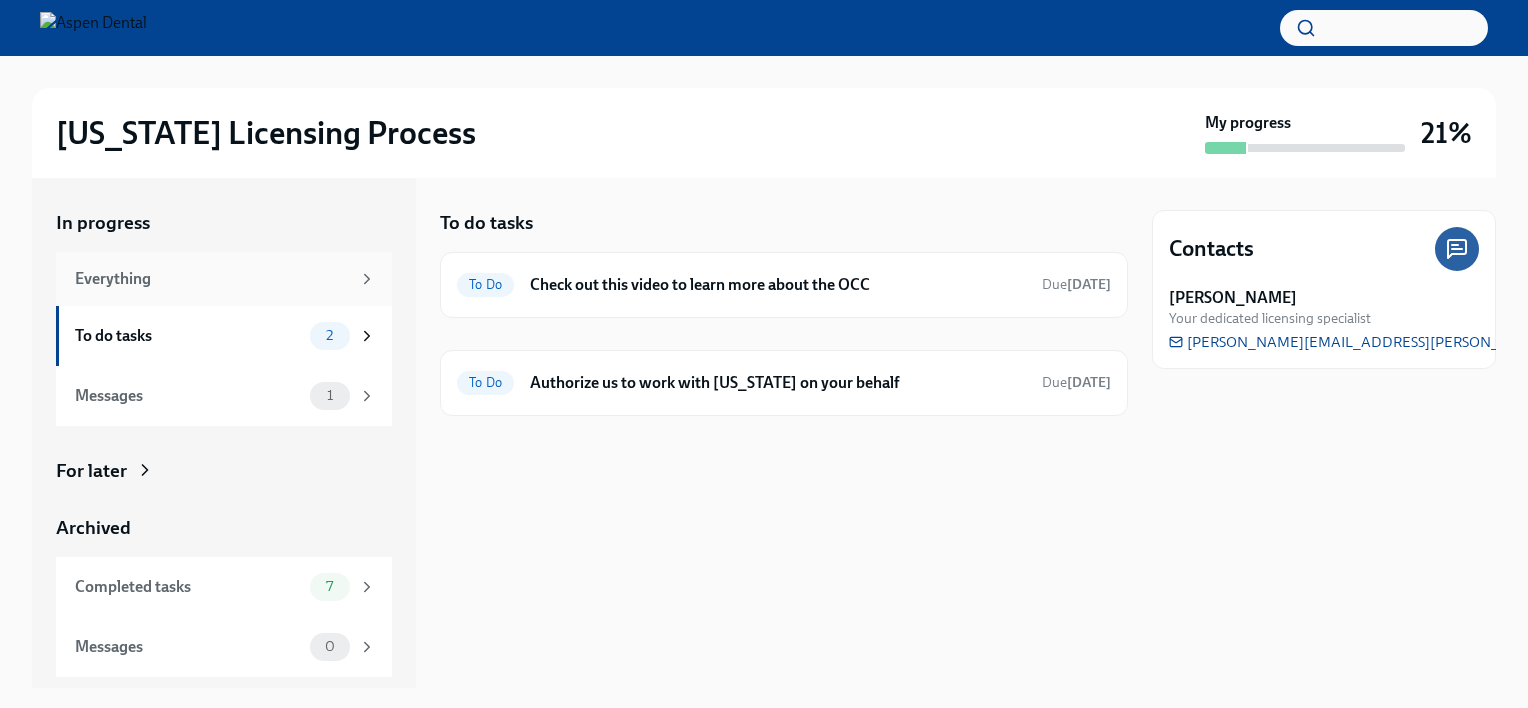 click on "Everything" at bounding box center [224, 279] 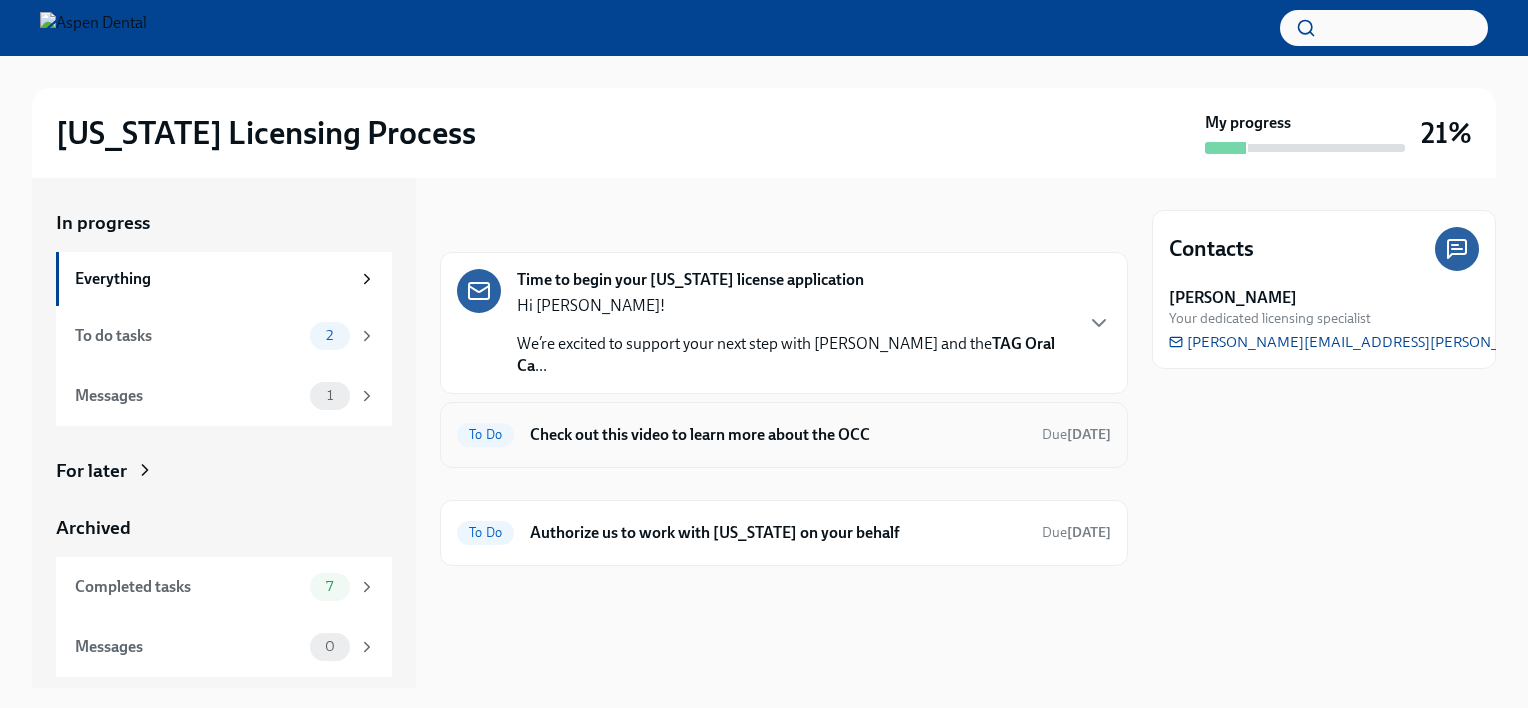 click on "Check out this video to learn more about the OCC" at bounding box center [778, 435] 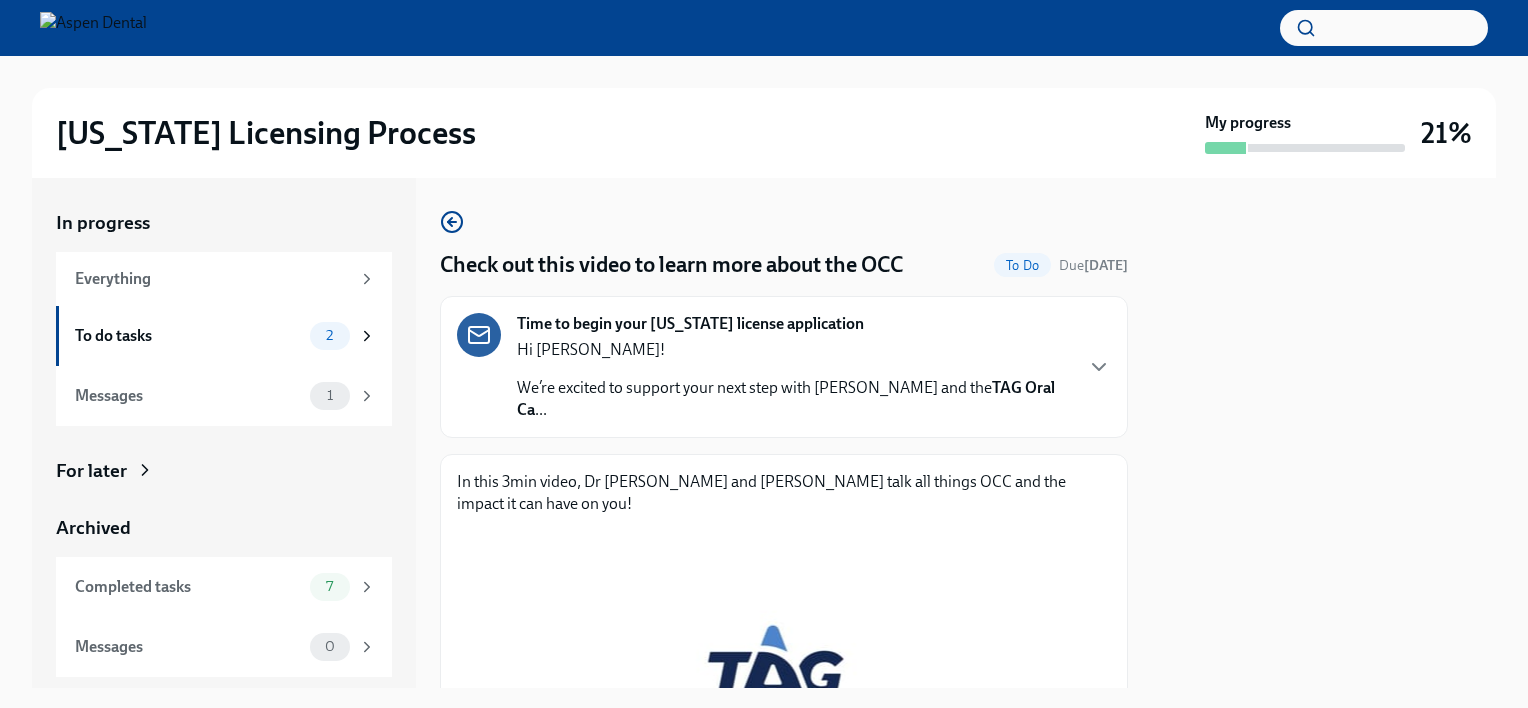click on "Hi [PERSON_NAME]!
We’re excited to support your next step with Aspen Dental and the  TAG Oral Ca ..." at bounding box center [794, 380] 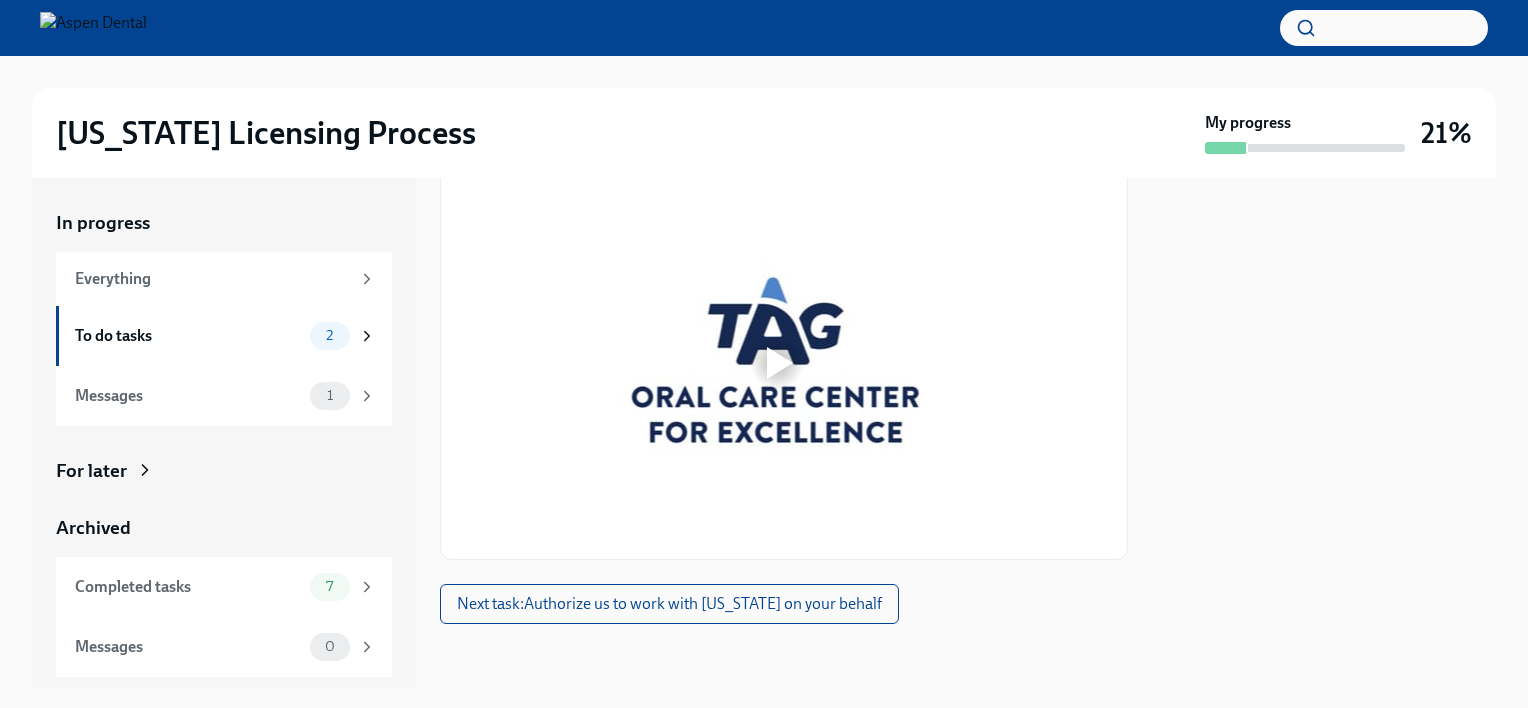 scroll, scrollTop: 1157, scrollLeft: 0, axis: vertical 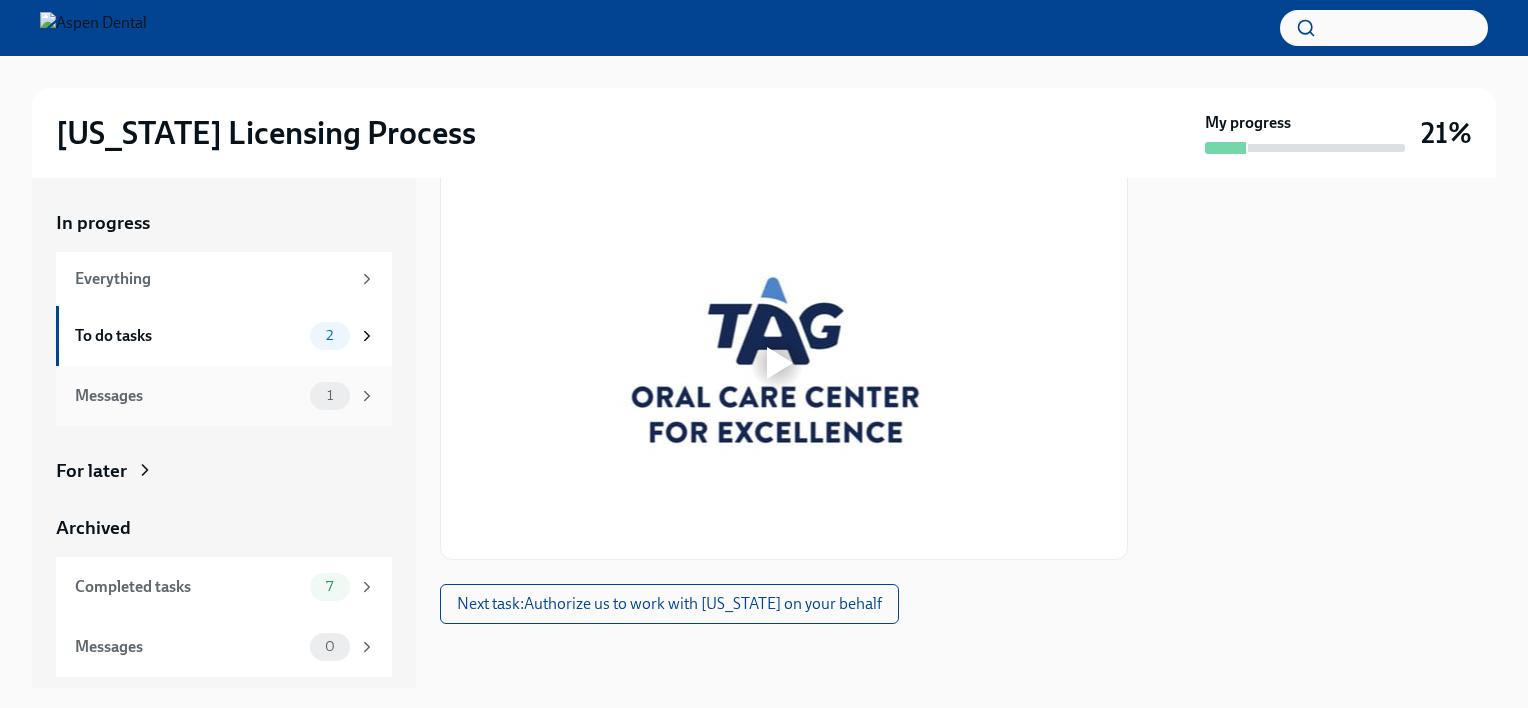 click on "Messages" at bounding box center [188, 396] 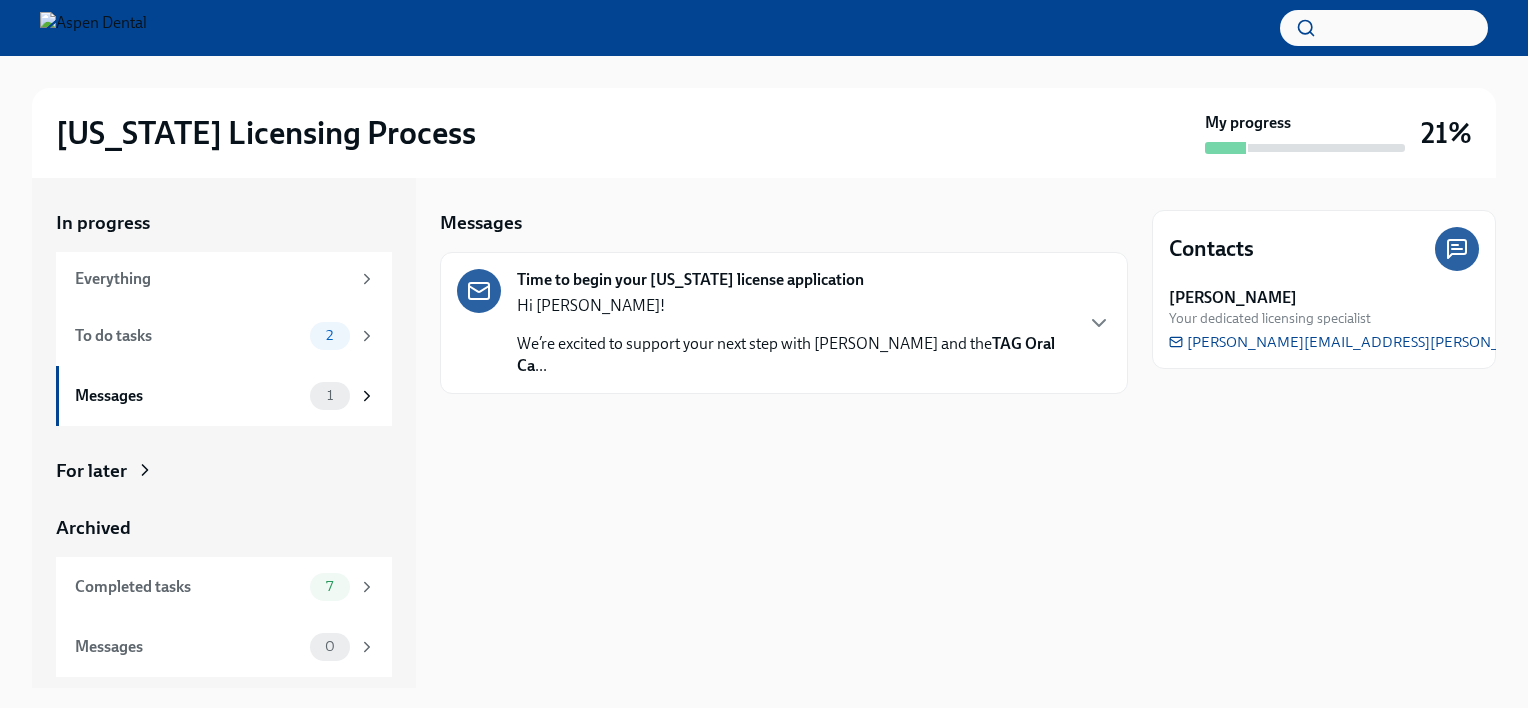 click on "Time to begin your [US_STATE] license application" at bounding box center [690, 280] 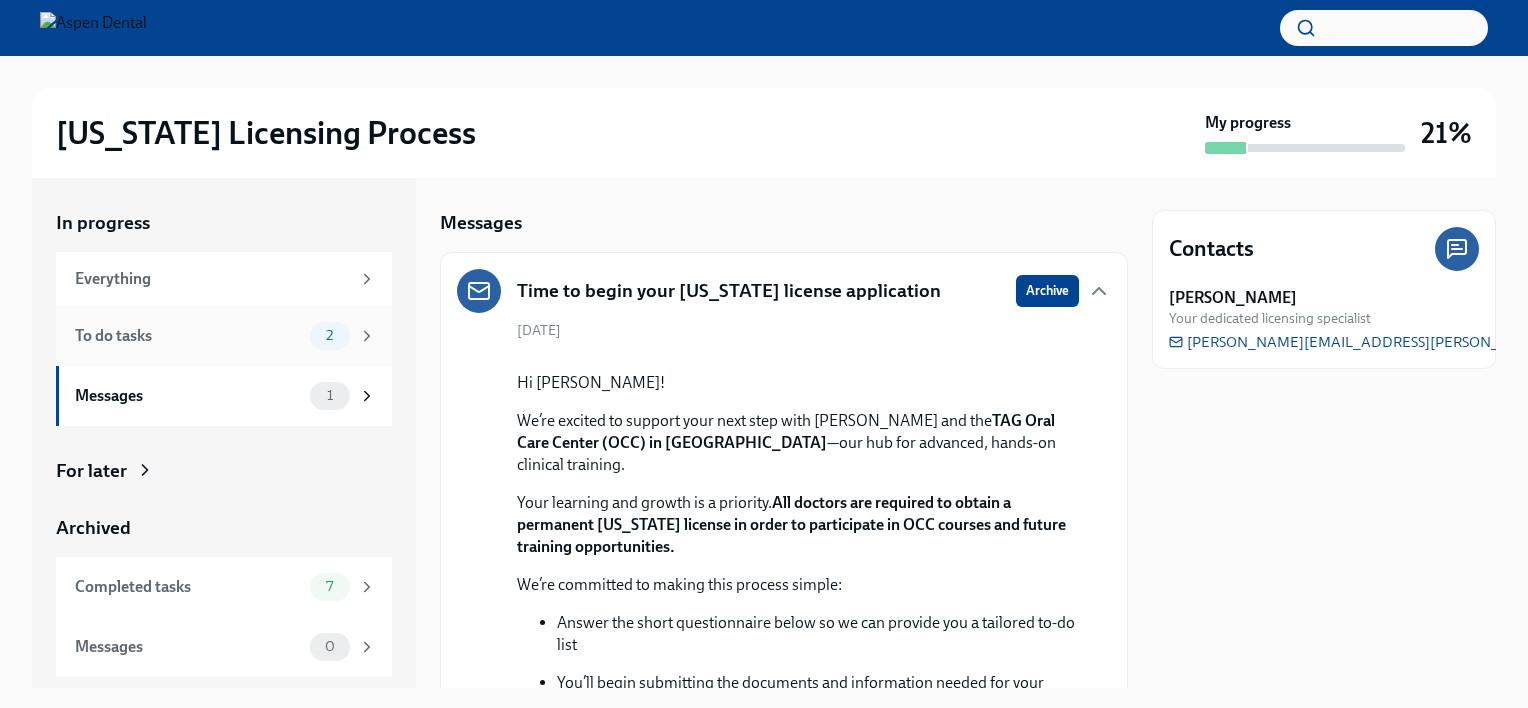 click on "To do tasks 2" at bounding box center (224, 336) 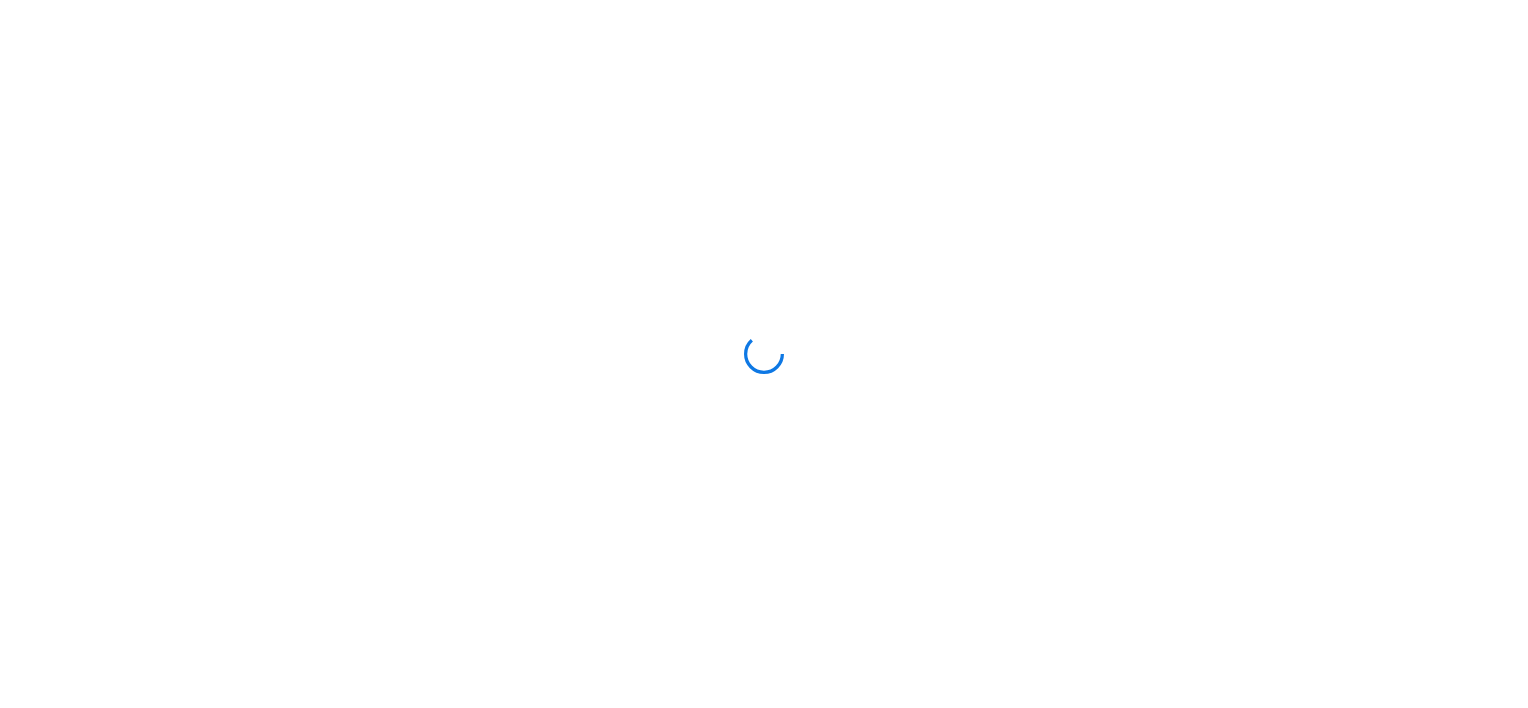 scroll, scrollTop: 0, scrollLeft: 0, axis: both 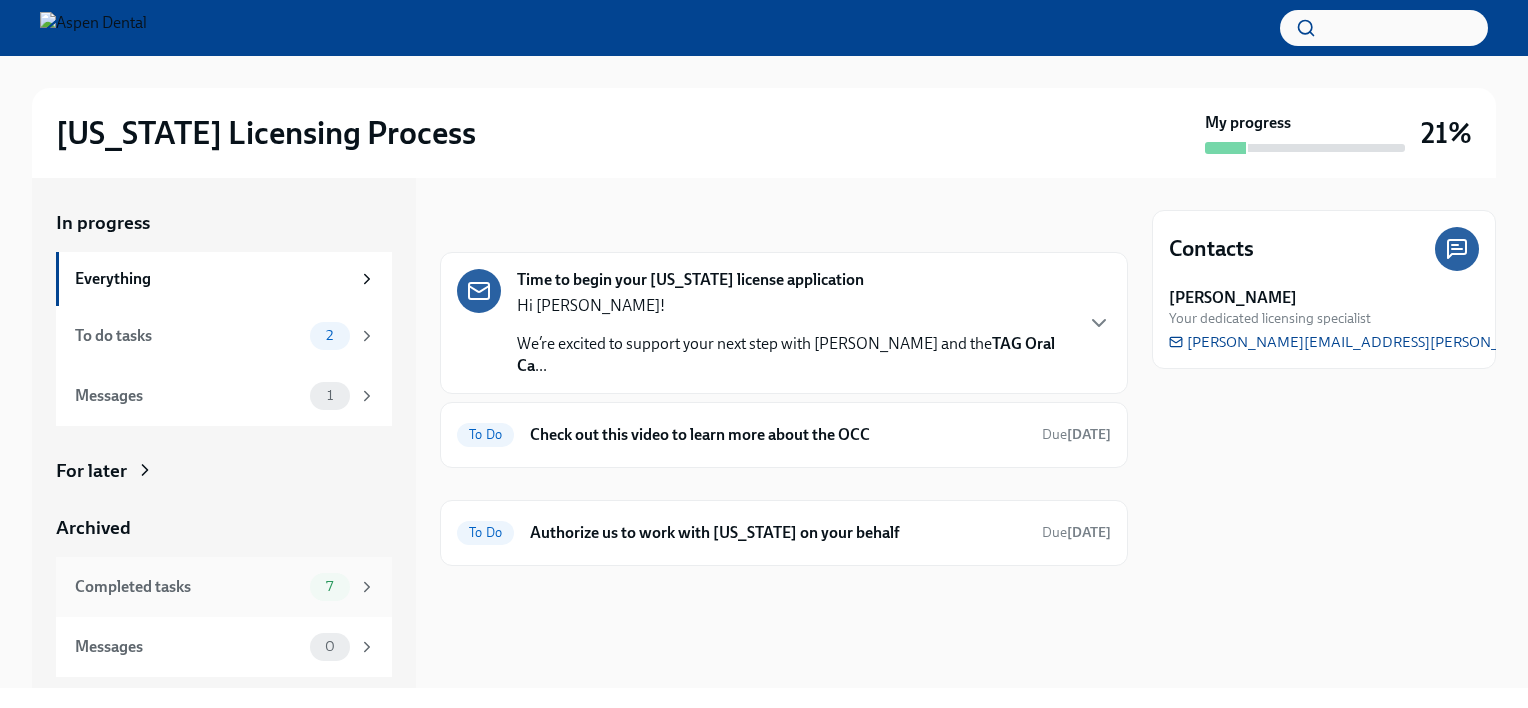 click on "Completed tasks 7" at bounding box center [224, 587] 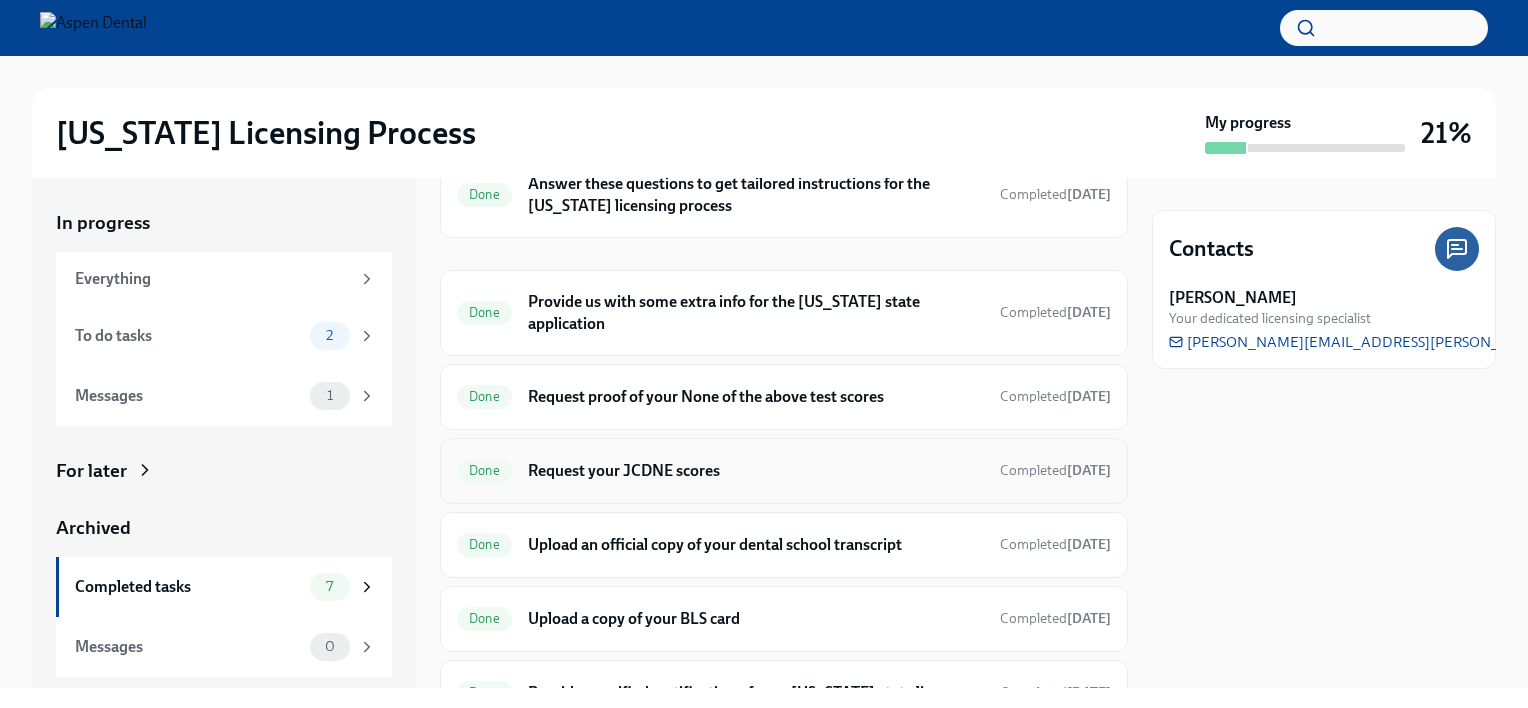 scroll, scrollTop: 178, scrollLeft: 0, axis: vertical 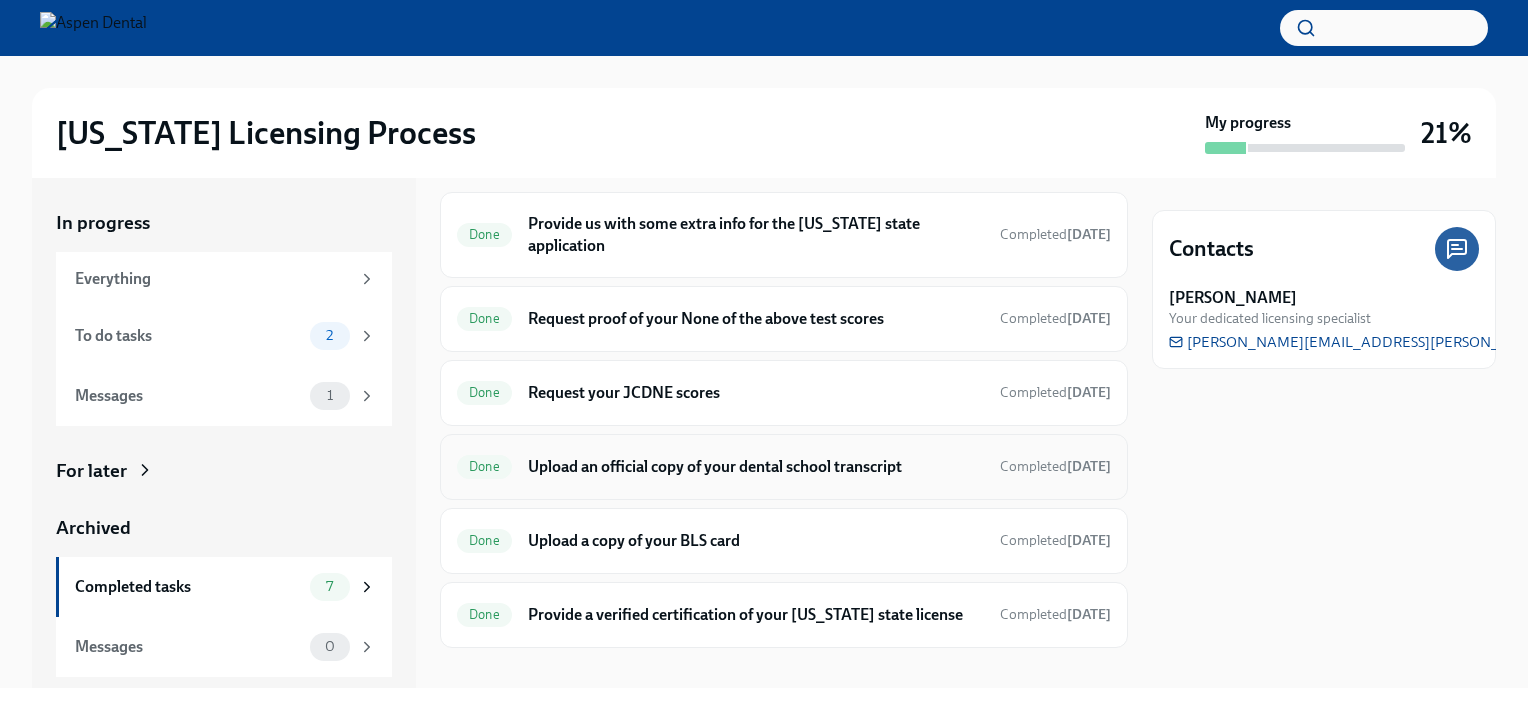 click on "Upload an official copy of your dental school transcript" at bounding box center [756, 467] 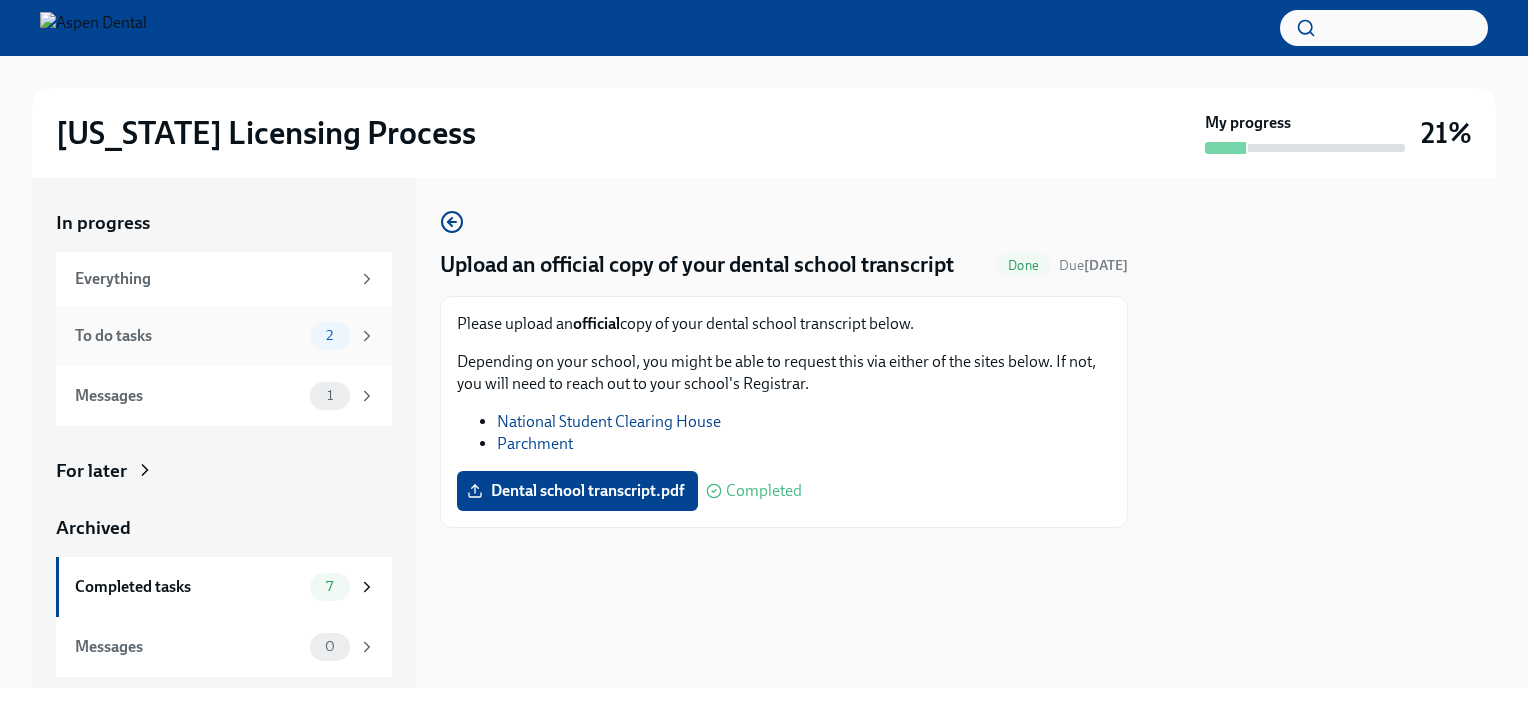 click on "To do tasks" at bounding box center (188, 336) 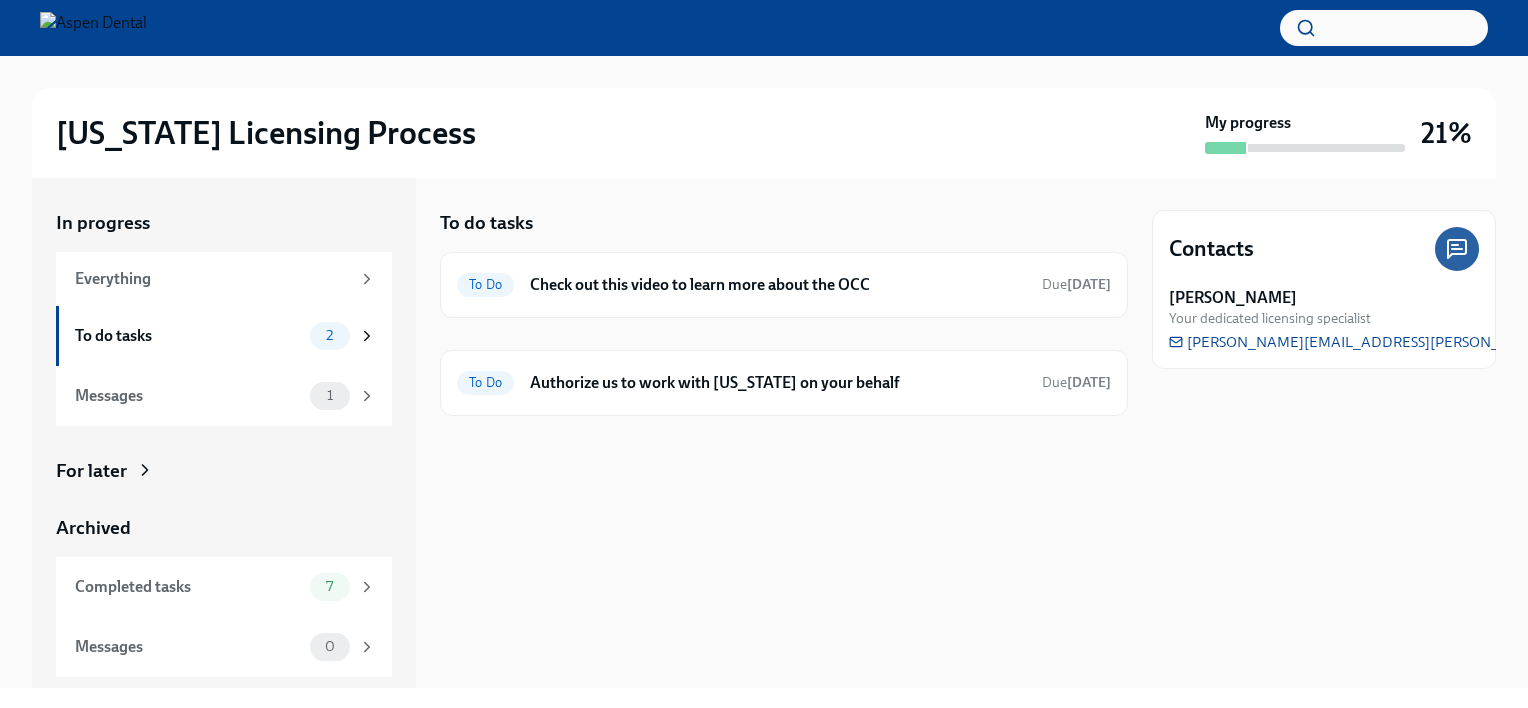 click on "21%" at bounding box center (1446, 133) 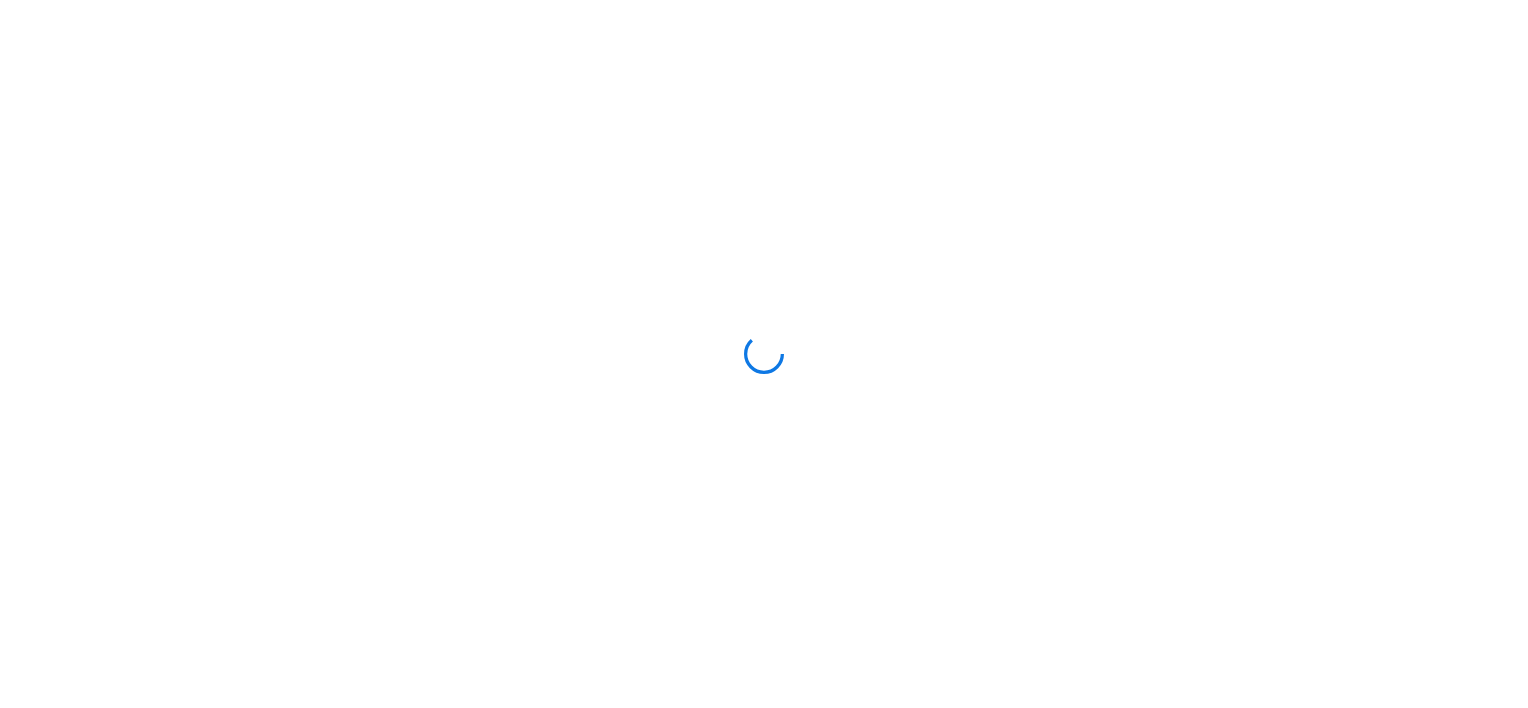scroll, scrollTop: 0, scrollLeft: 0, axis: both 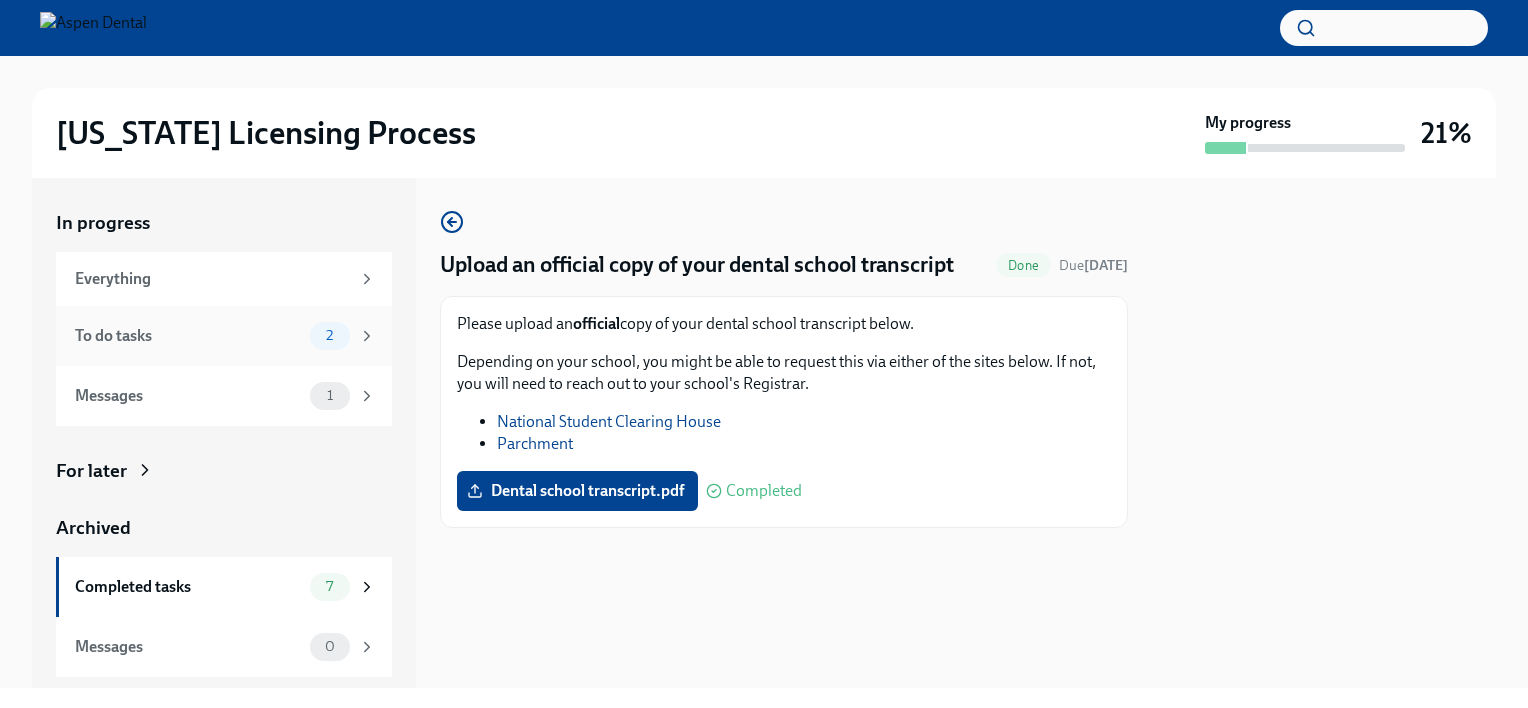 click on "To do tasks 2" at bounding box center (225, 336) 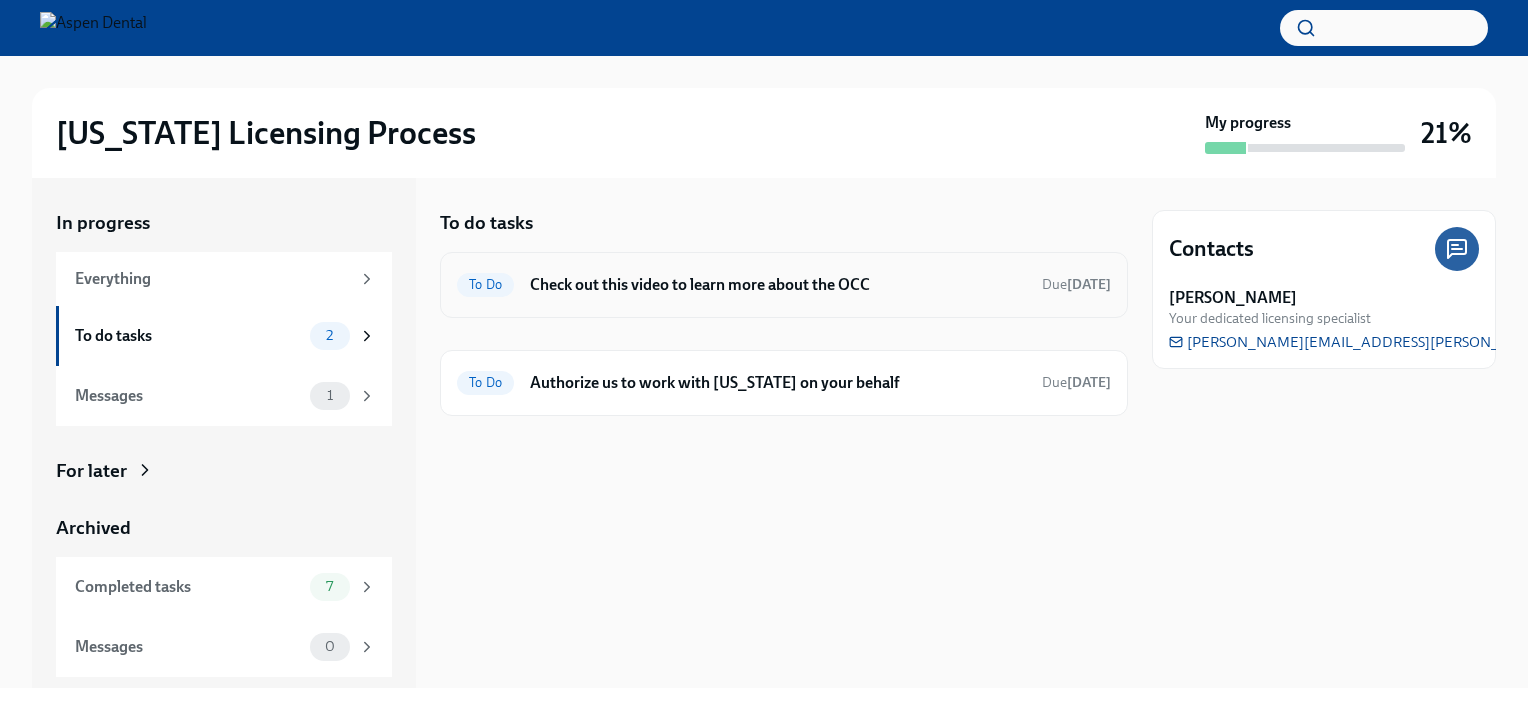 click on "To Do" at bounding box center [485, 284] 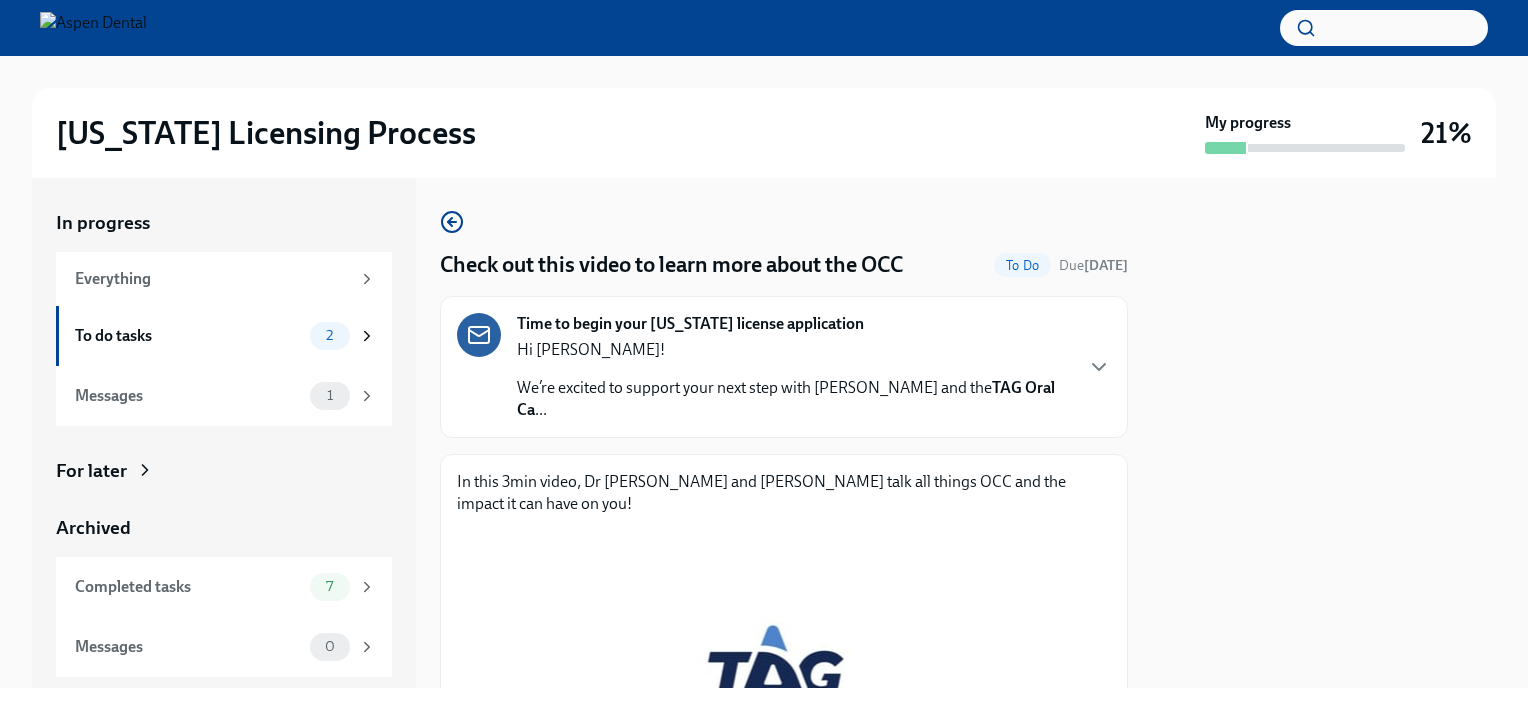 click on "Time to begin your Illinois license application Hi Dr. Dinnerstein!
We’re excited to support your next step with Aspen Dental and the  TAG Oral Ca ..." at bounding box center [764, 367] 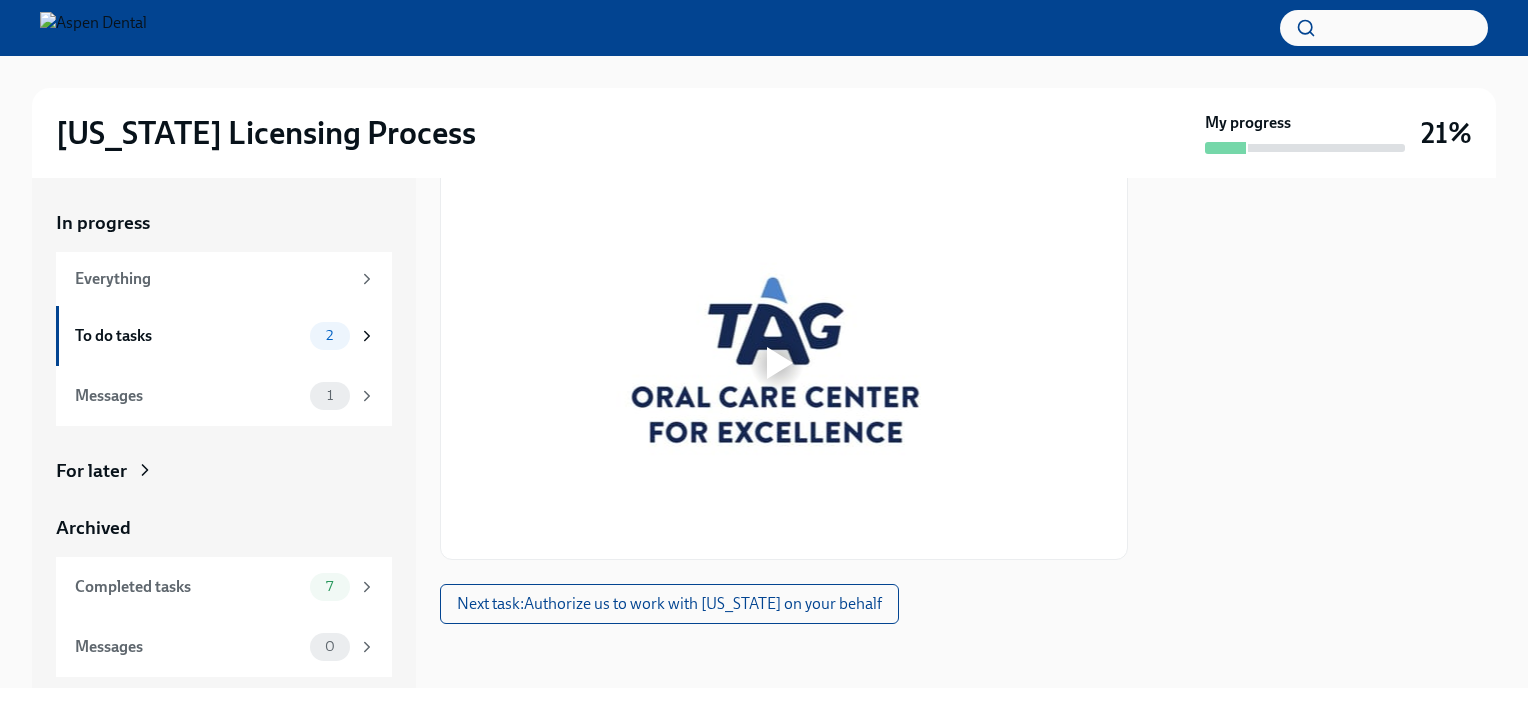 scroll, scrollTop: 1157, scrollLeft: 0, axis: vertical 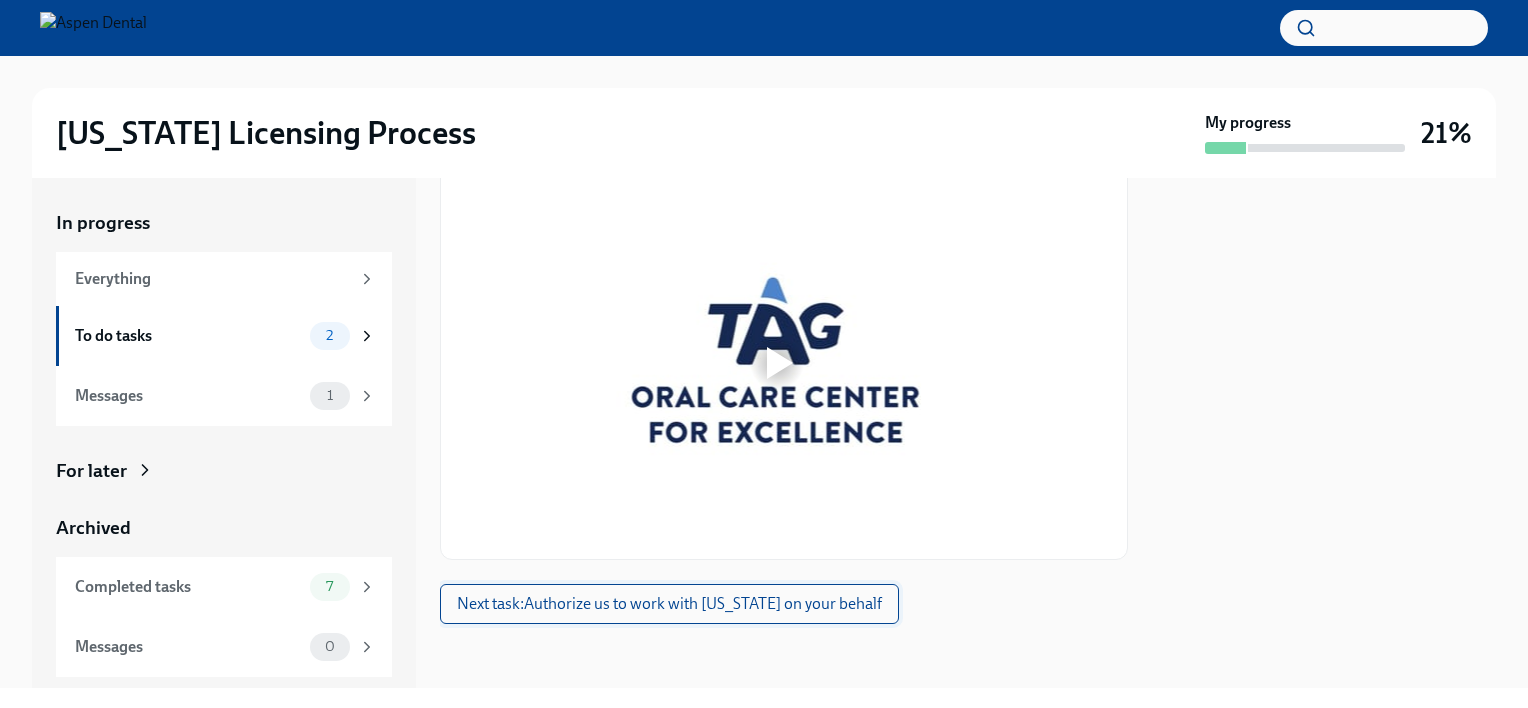 click on "Next task :  Authorize us to work with [US_STATE] on your behalf" at bounding box center [669, 604] 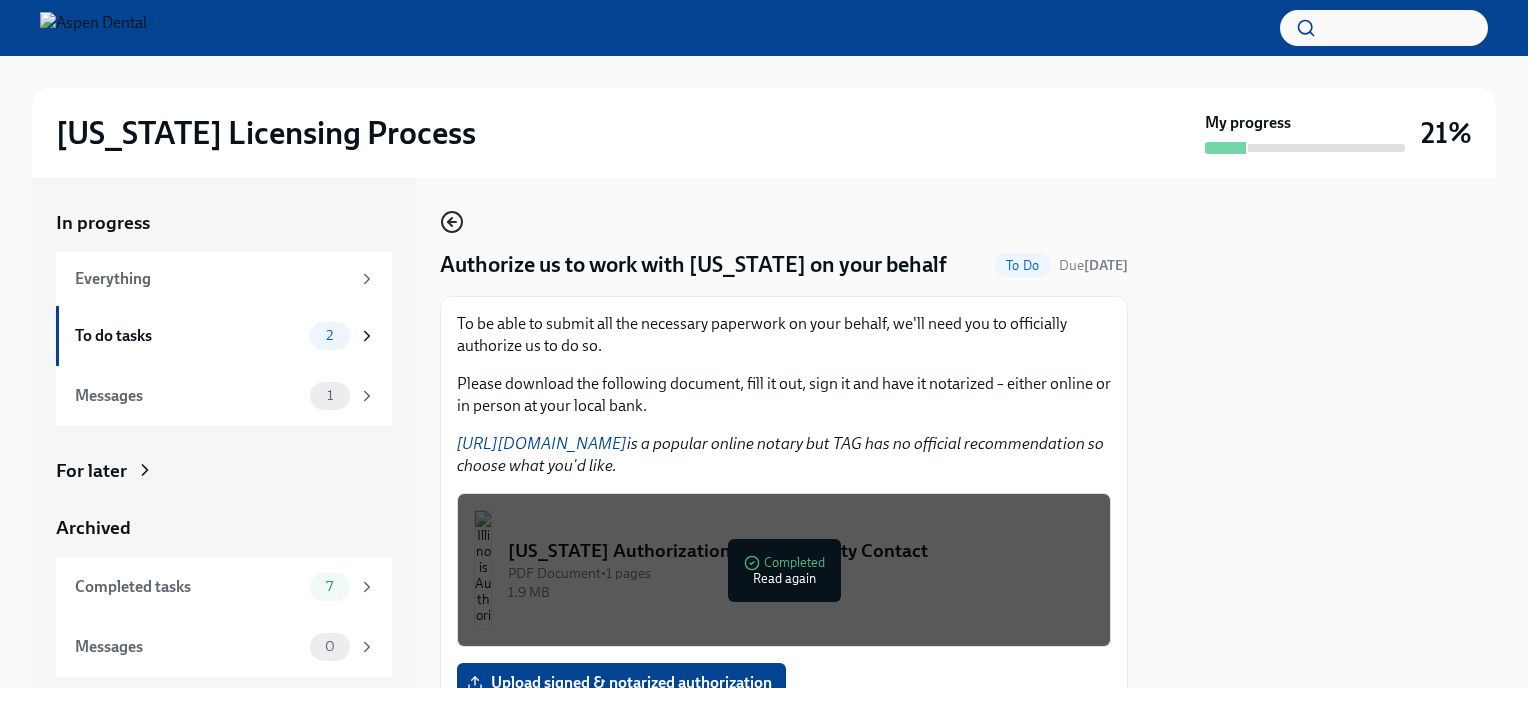 click 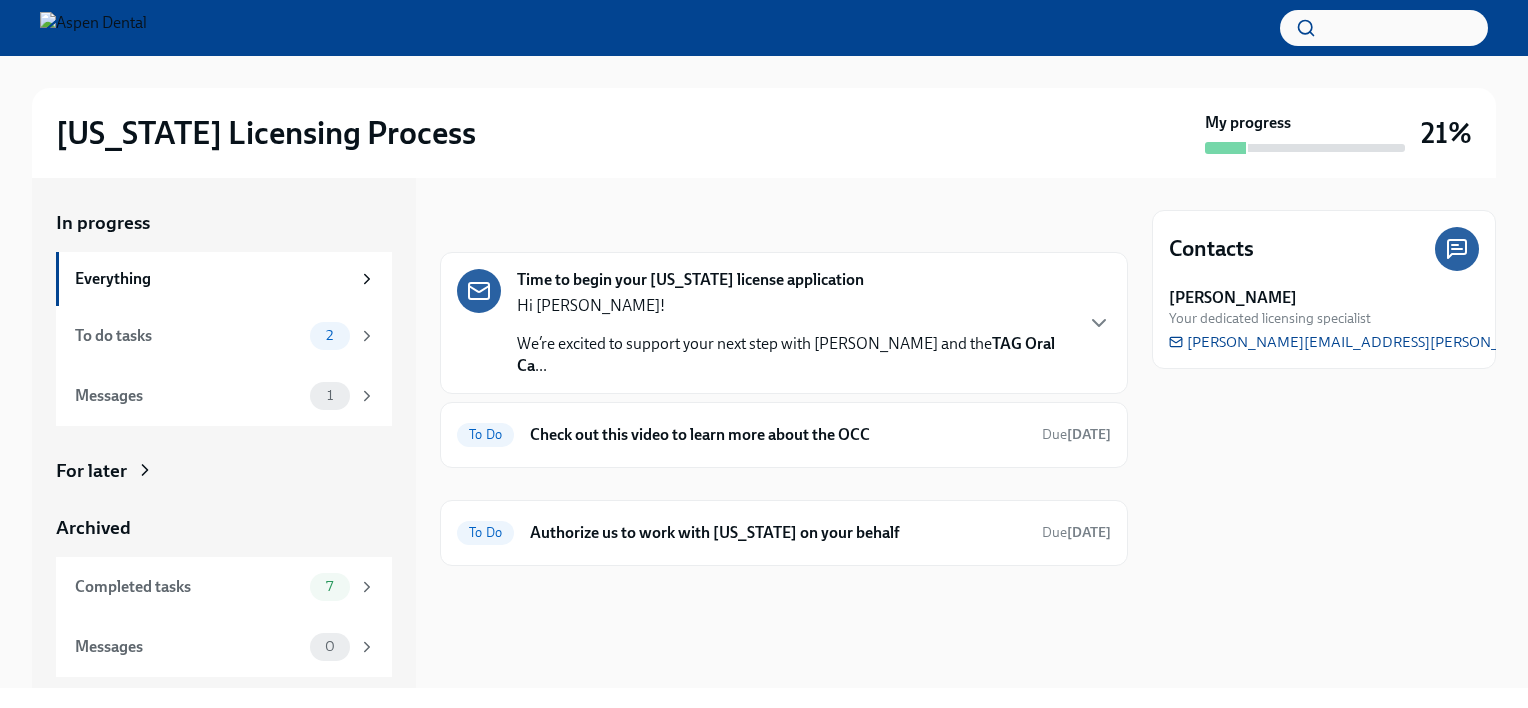 click on "21%" at bounding box center [1446, 133] 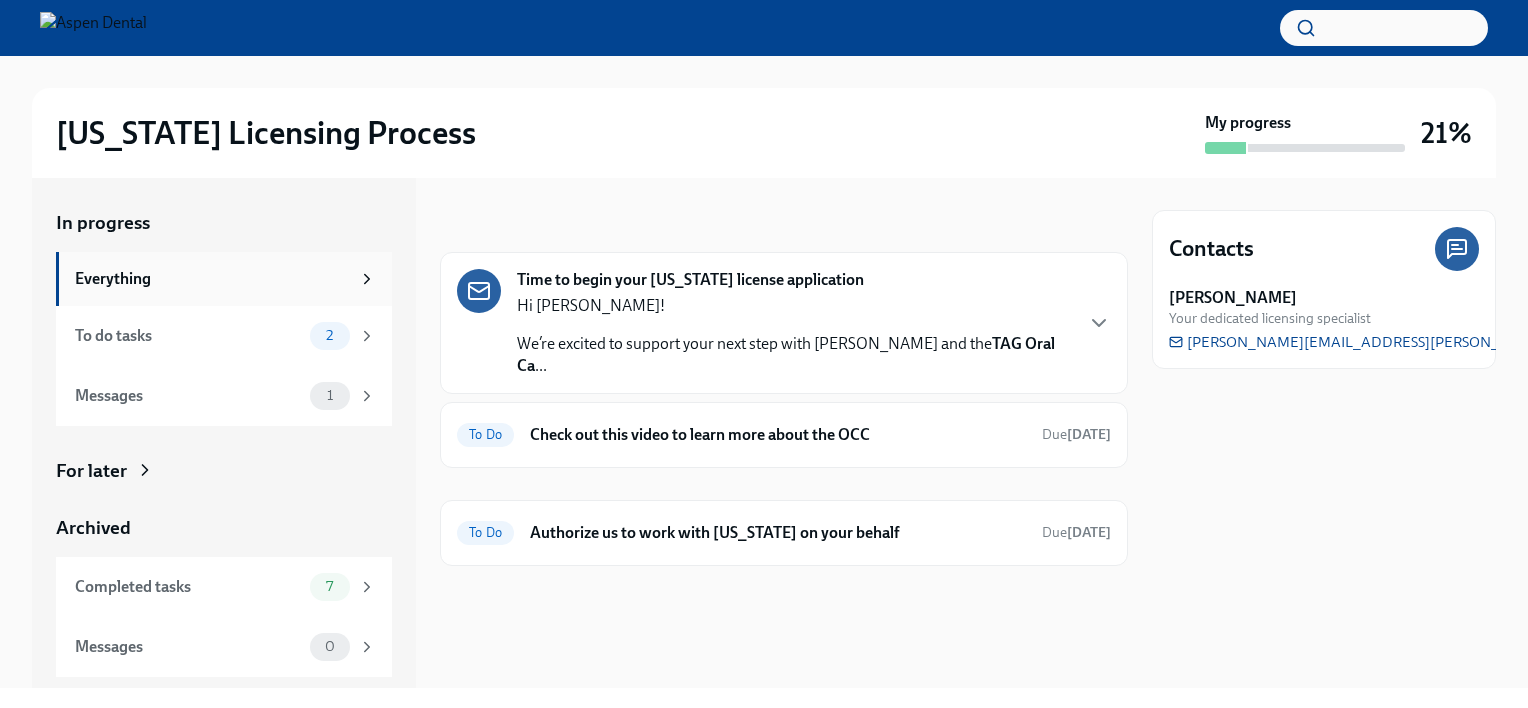 click on "Everything" at bounding box center [212, 279] 